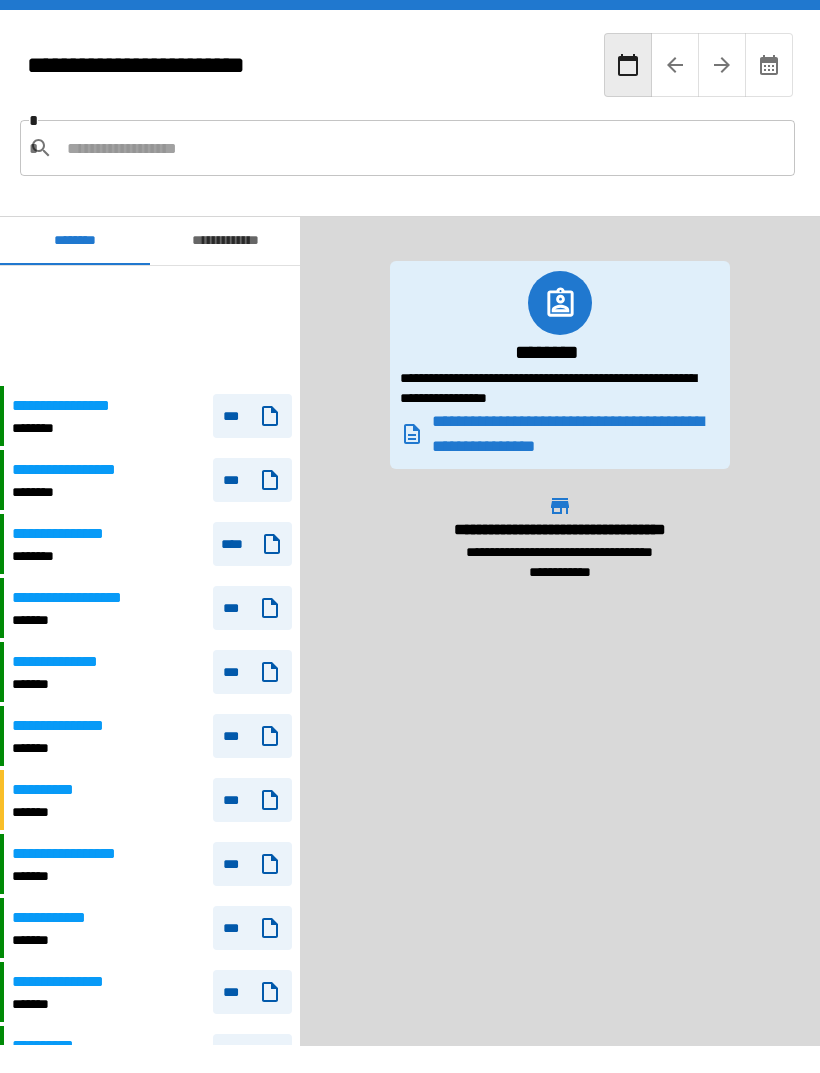 scroll, scrollTop: 64, scrollLeft: 0, axis: vertical 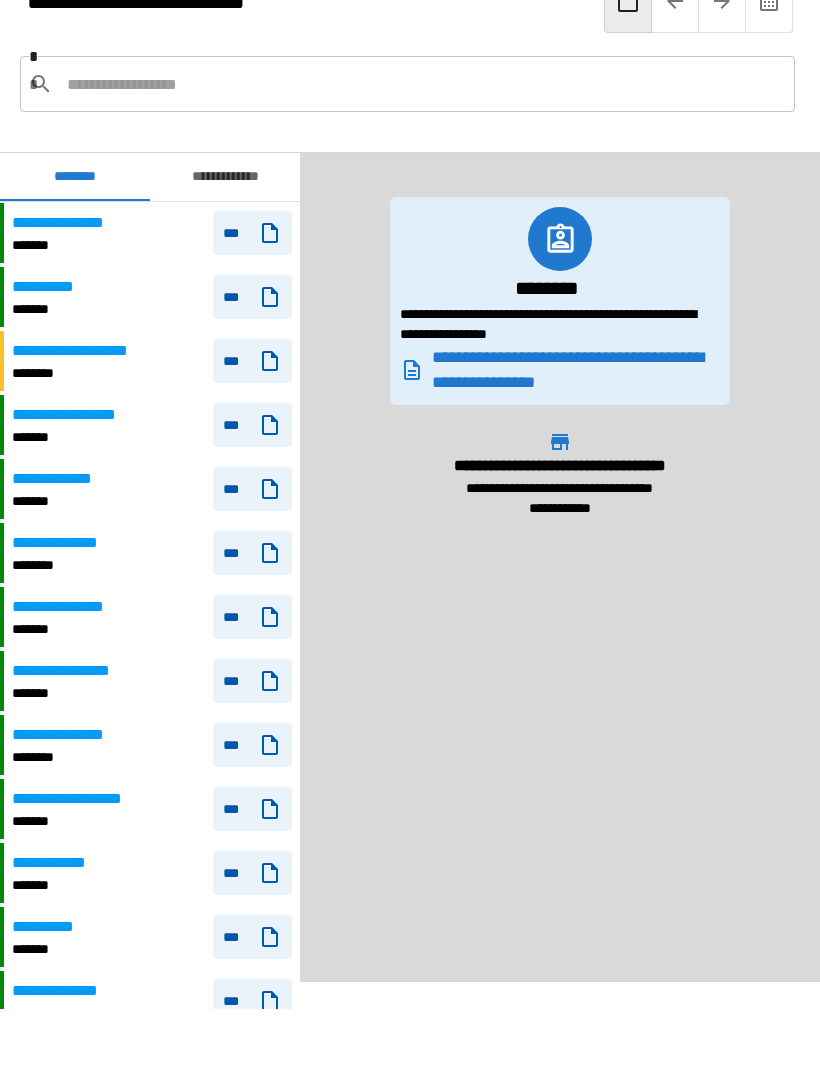 click on "**********" at bounding box center [72, 671] 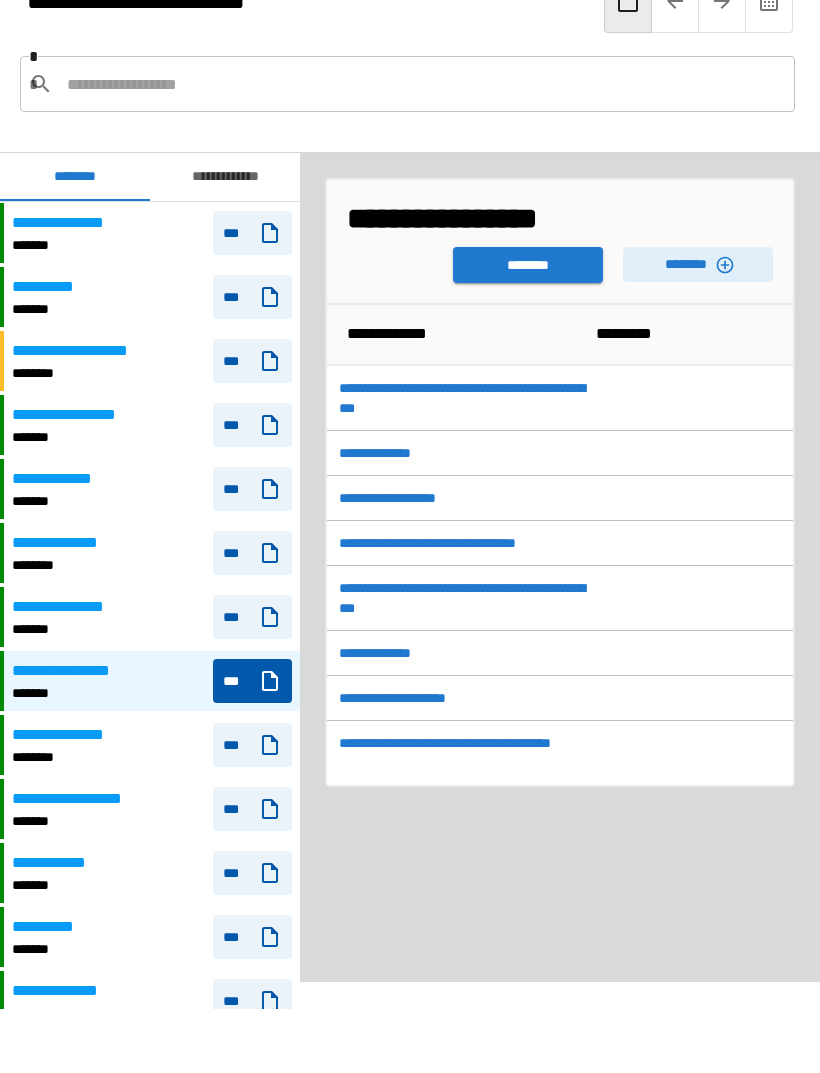 click on "********" at bounding box center (528, 265) 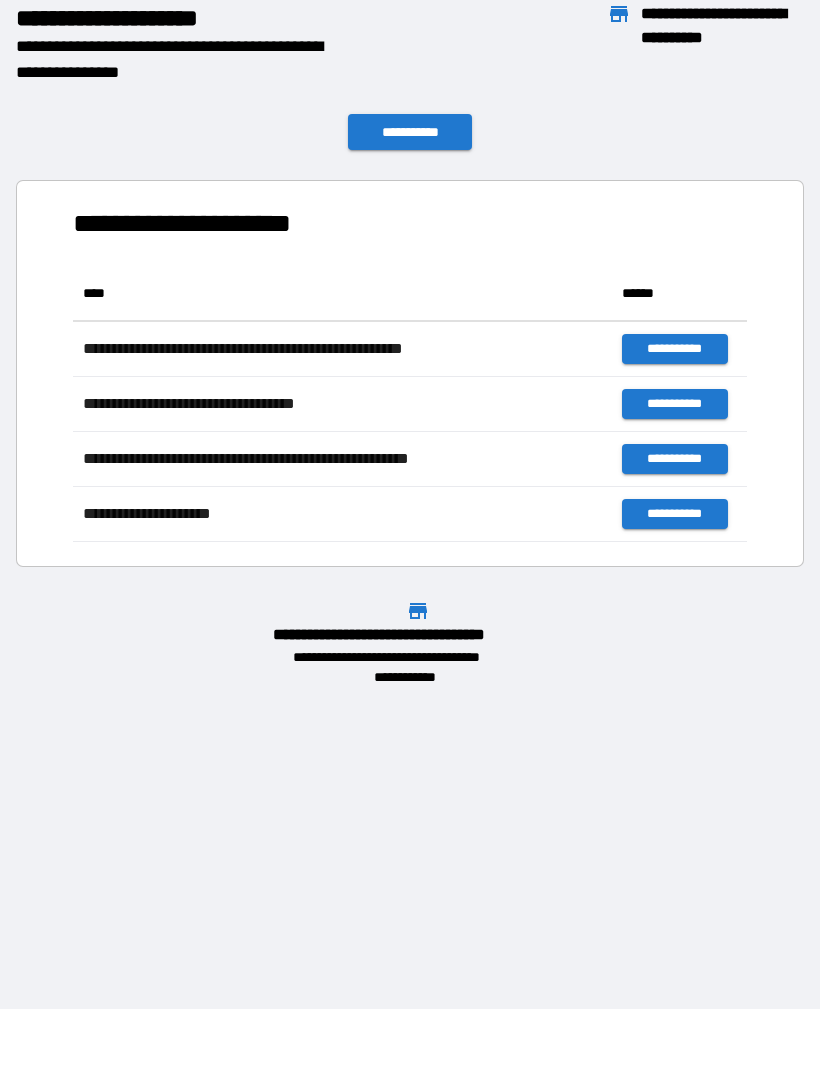scroll, scrollTop: 1, scrollLeft: 1, axis: both 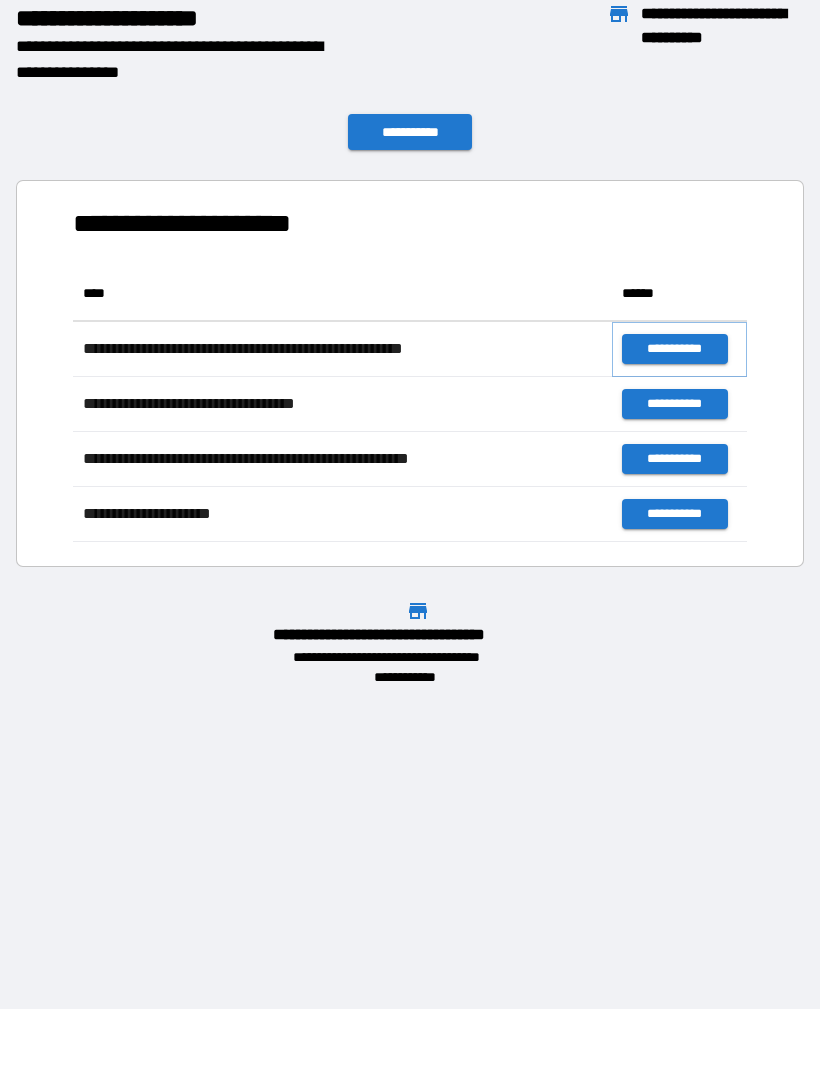 click on "**********" at bounding box center (674, 349) 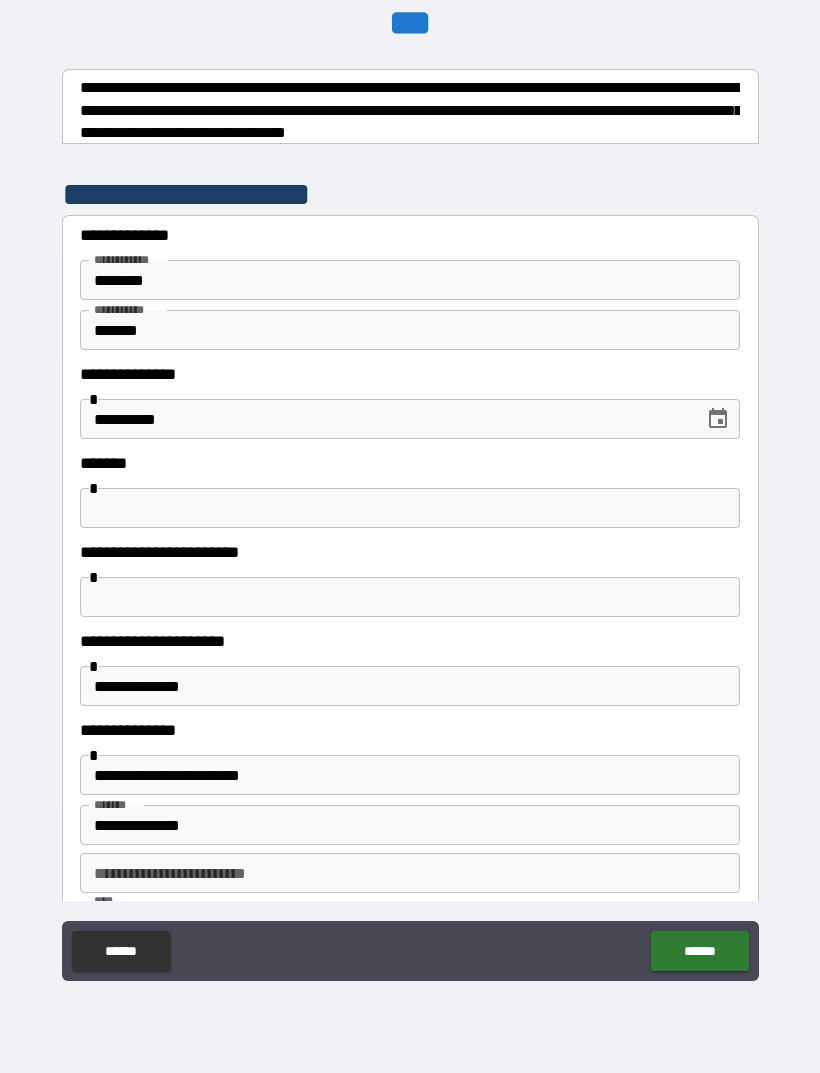click at bounding box center [410, 508] 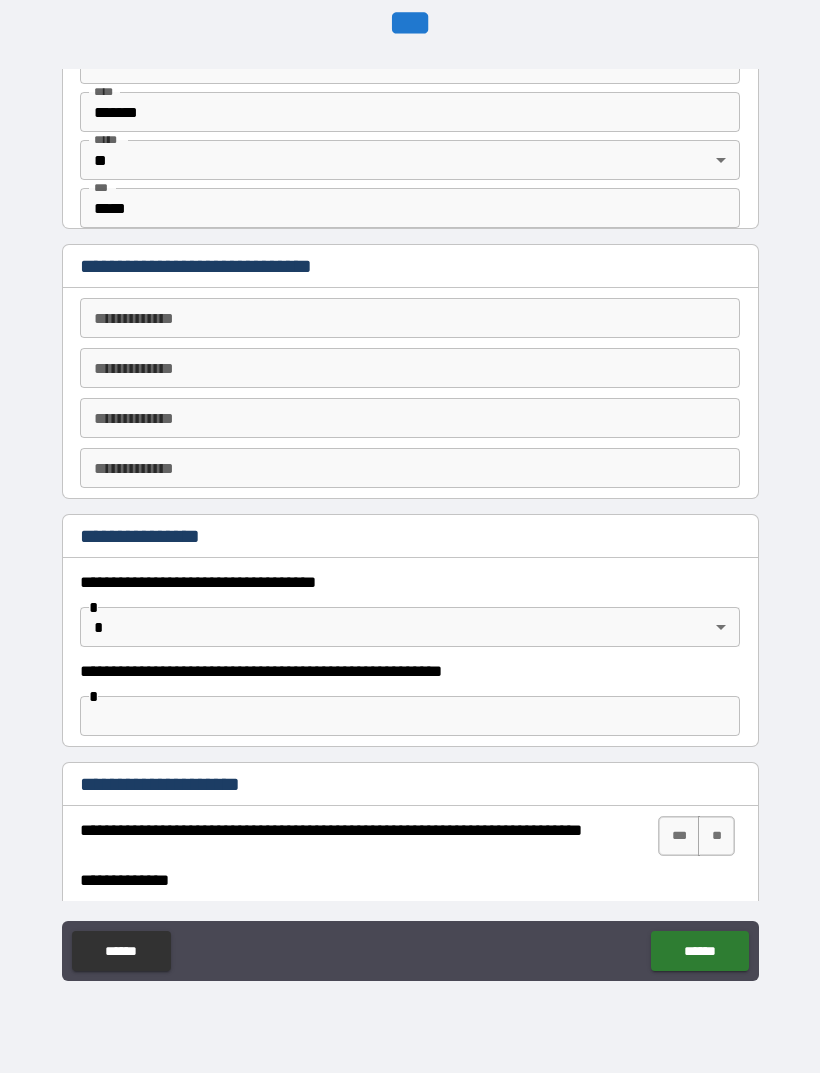 scroll, scrollTop: 829, scrollLeft: 0, axis: vertical 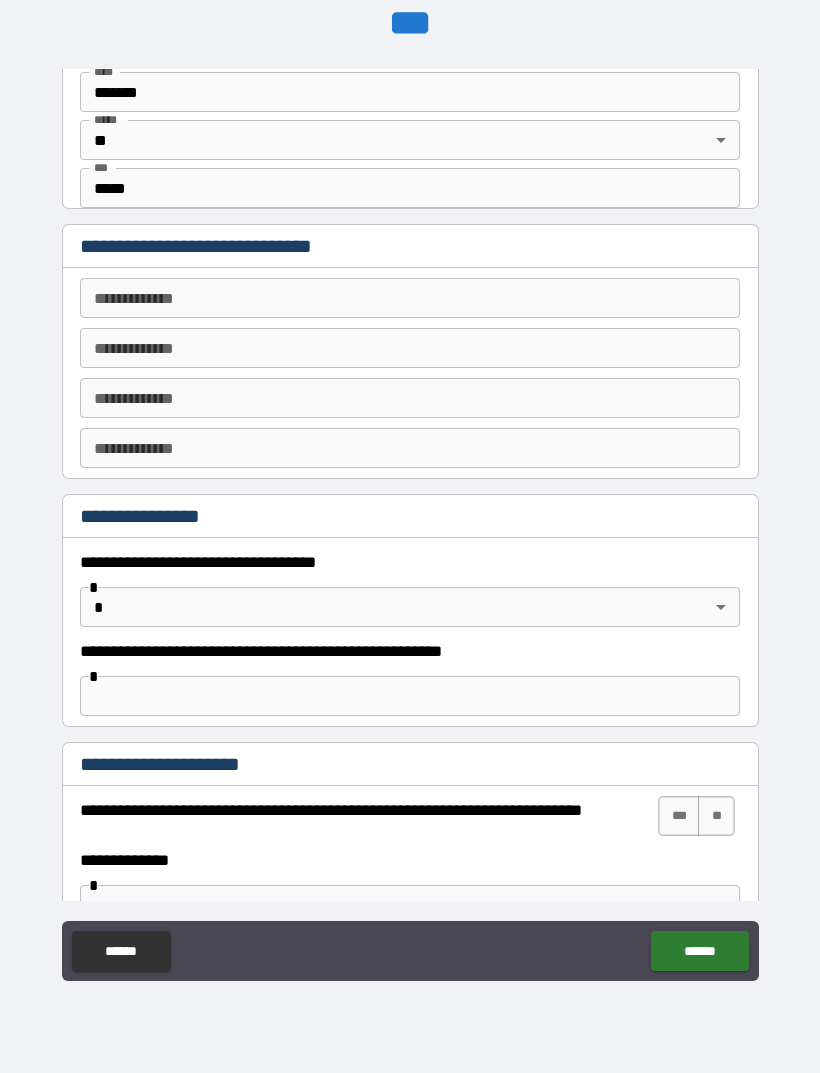 type on "******" 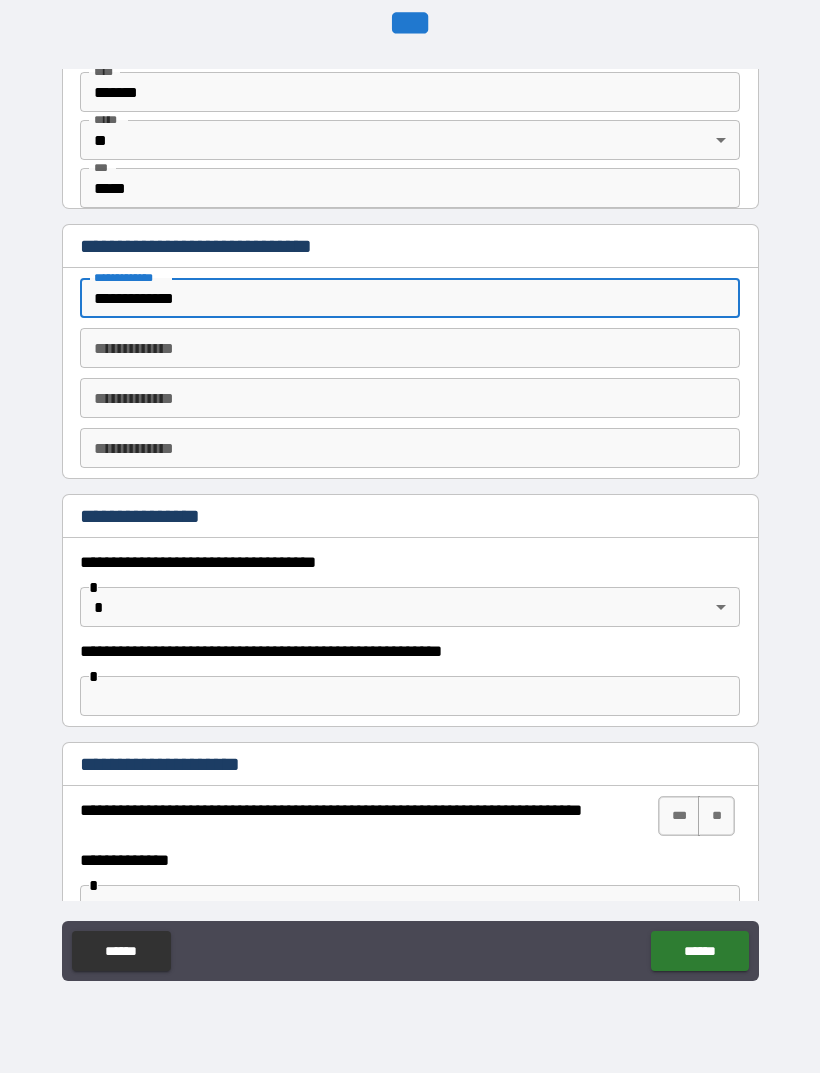 type on "**********" 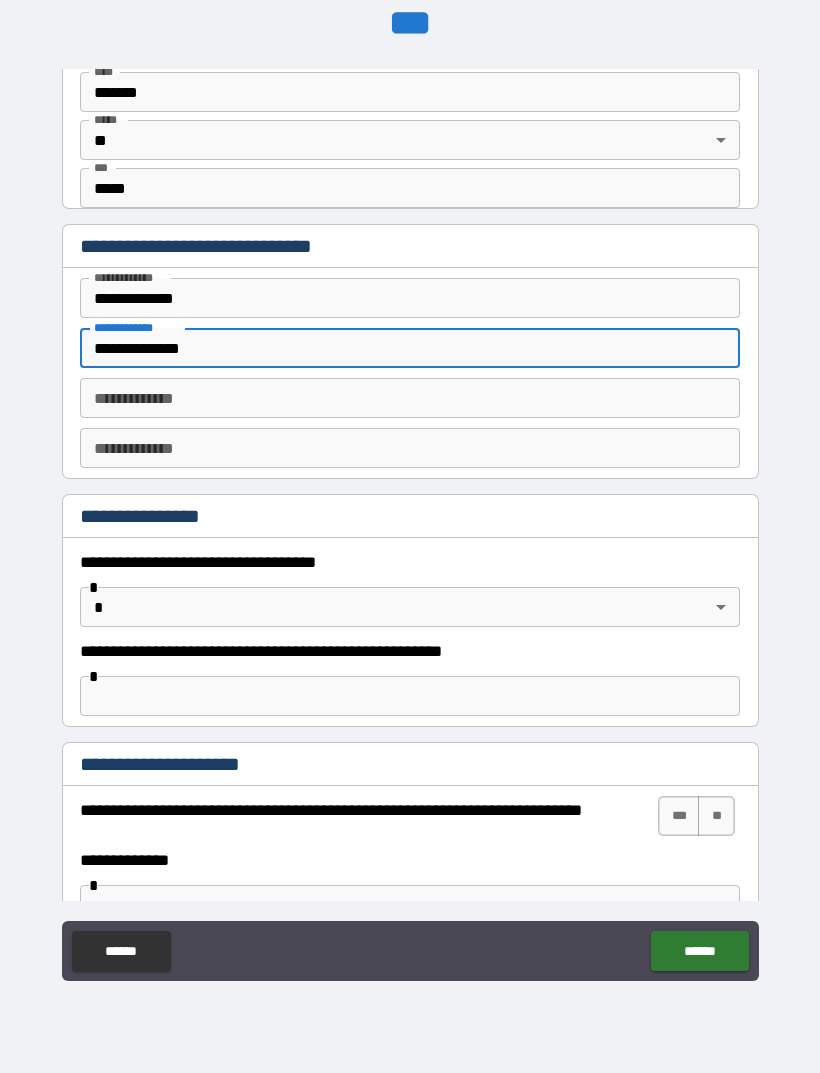 type on "**********" 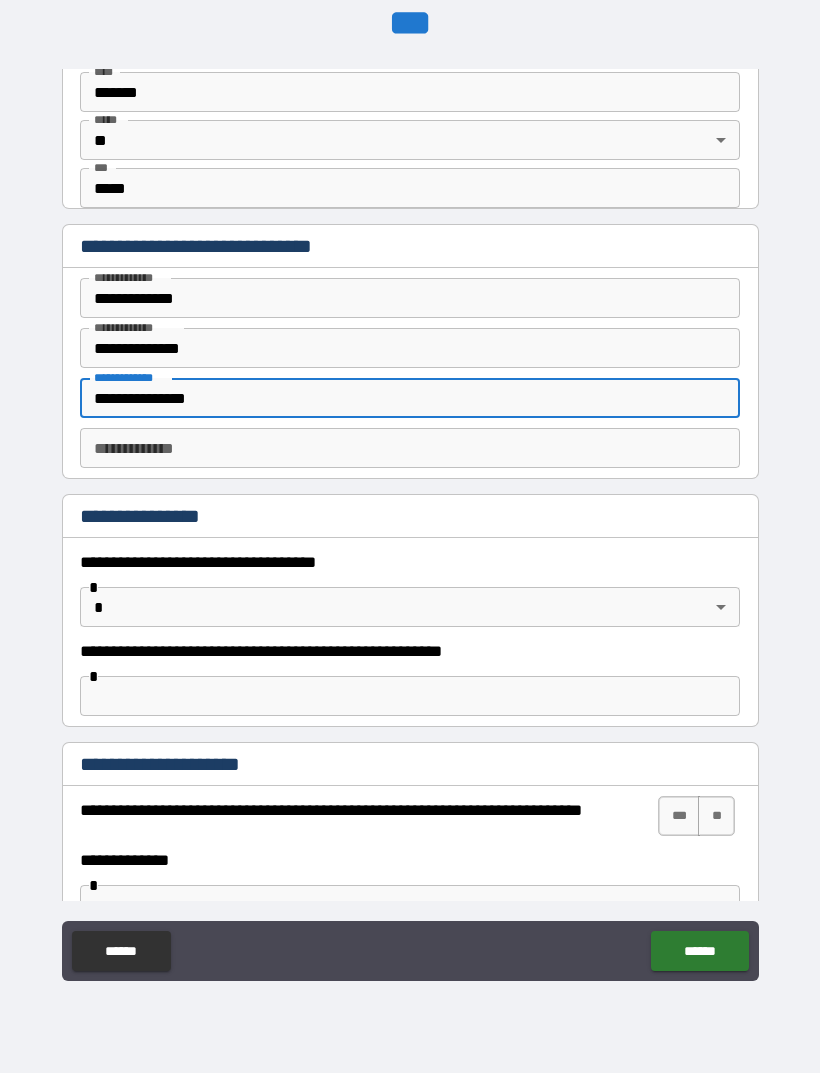 type on "**********" 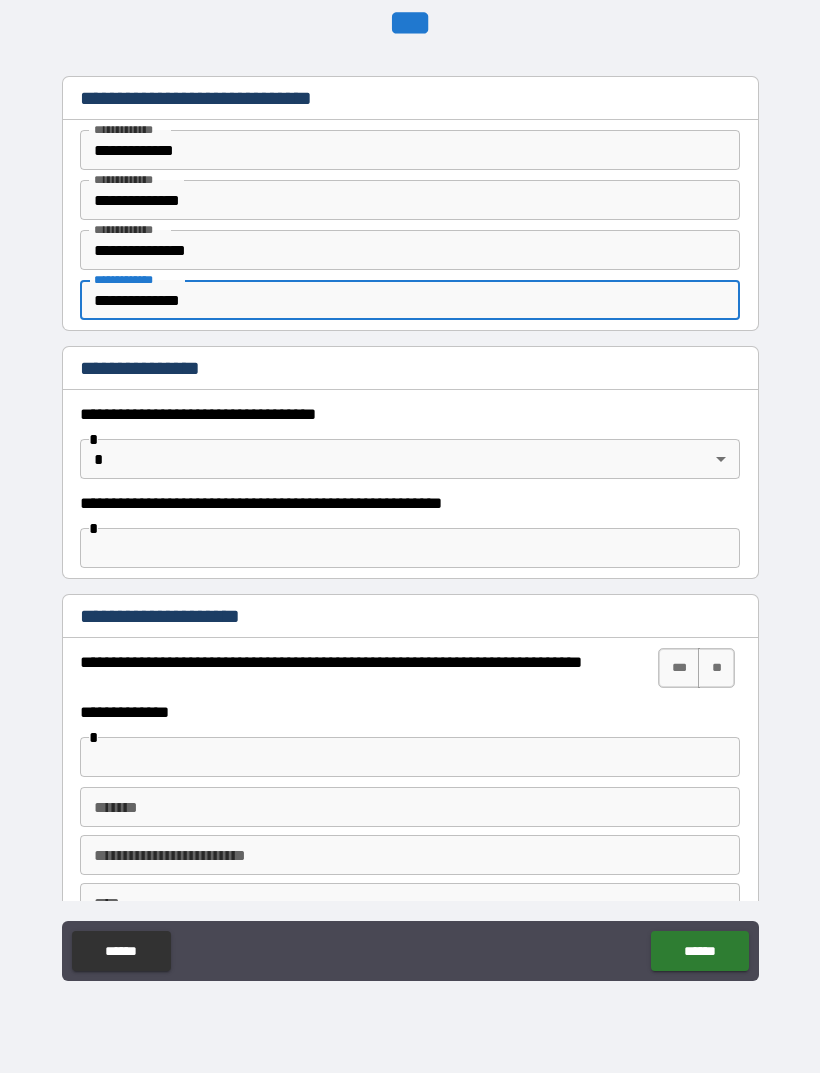 scroll, scrollTop: 984, scrollLeft: 0, axis: vertical 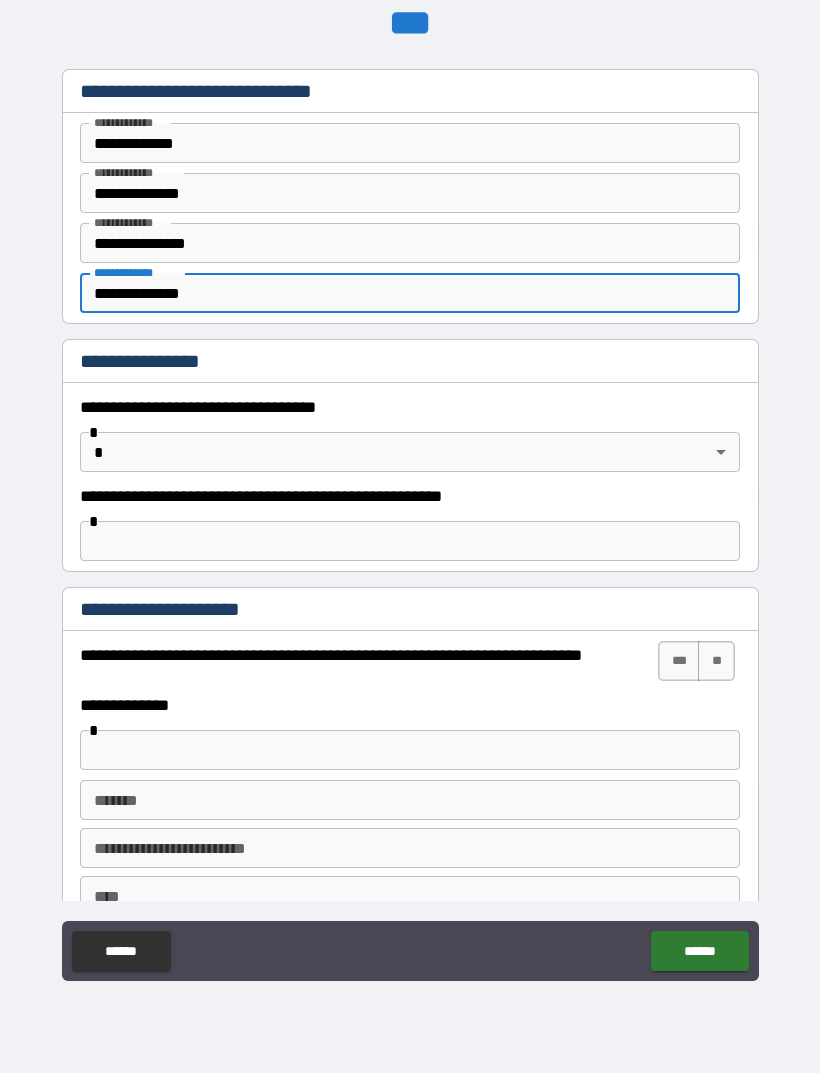 type on "**********" 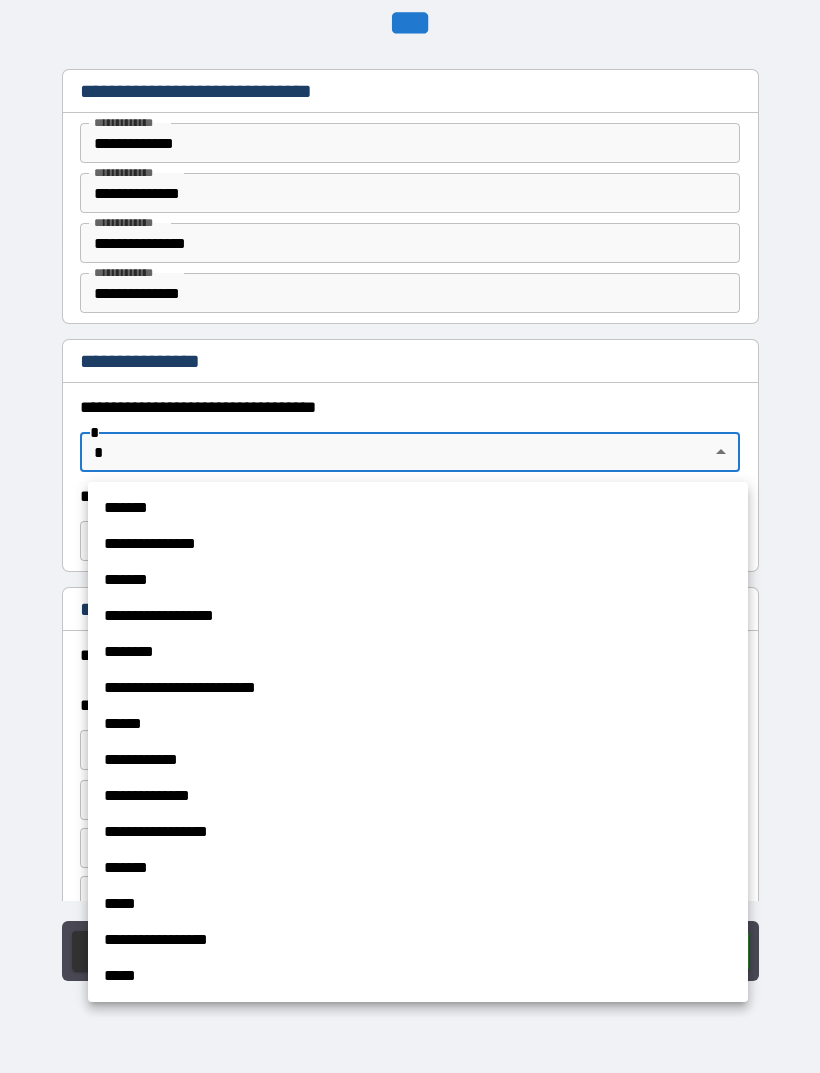click on "*****" at bounding box center [418, 976] 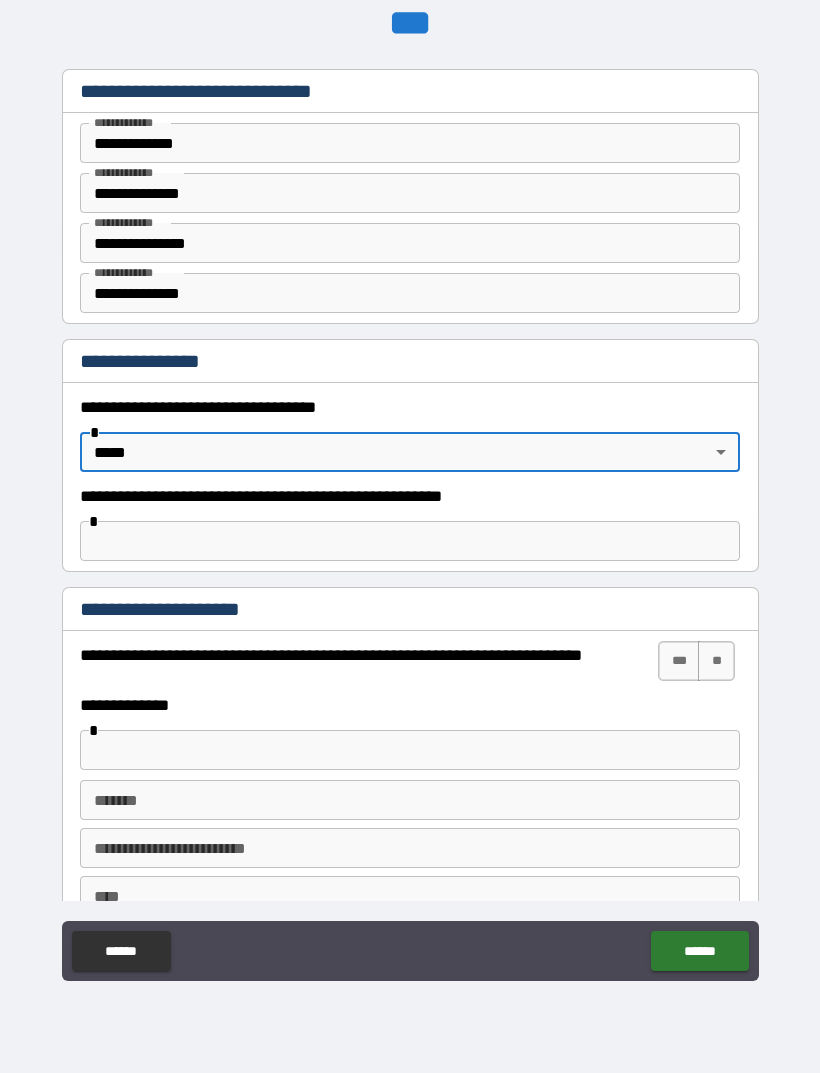 type on "*****" 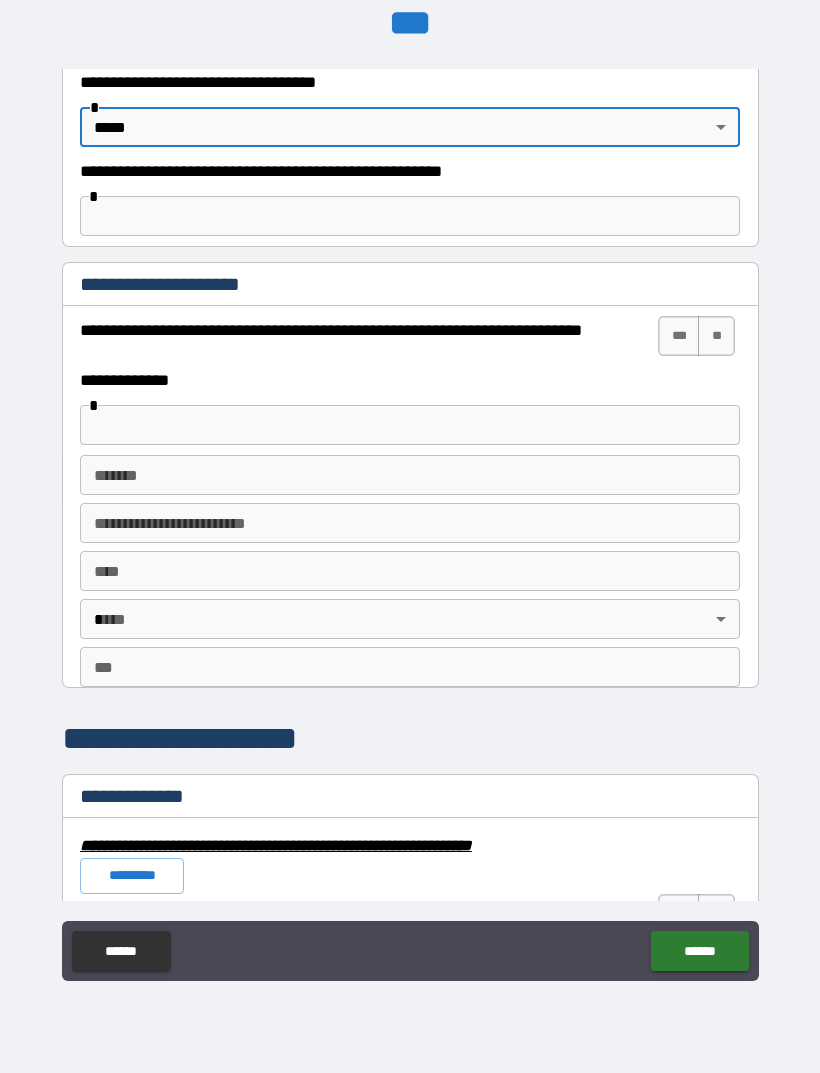 scroll, scrollTop: 1303, scrollLeft: 0, axis: vertical 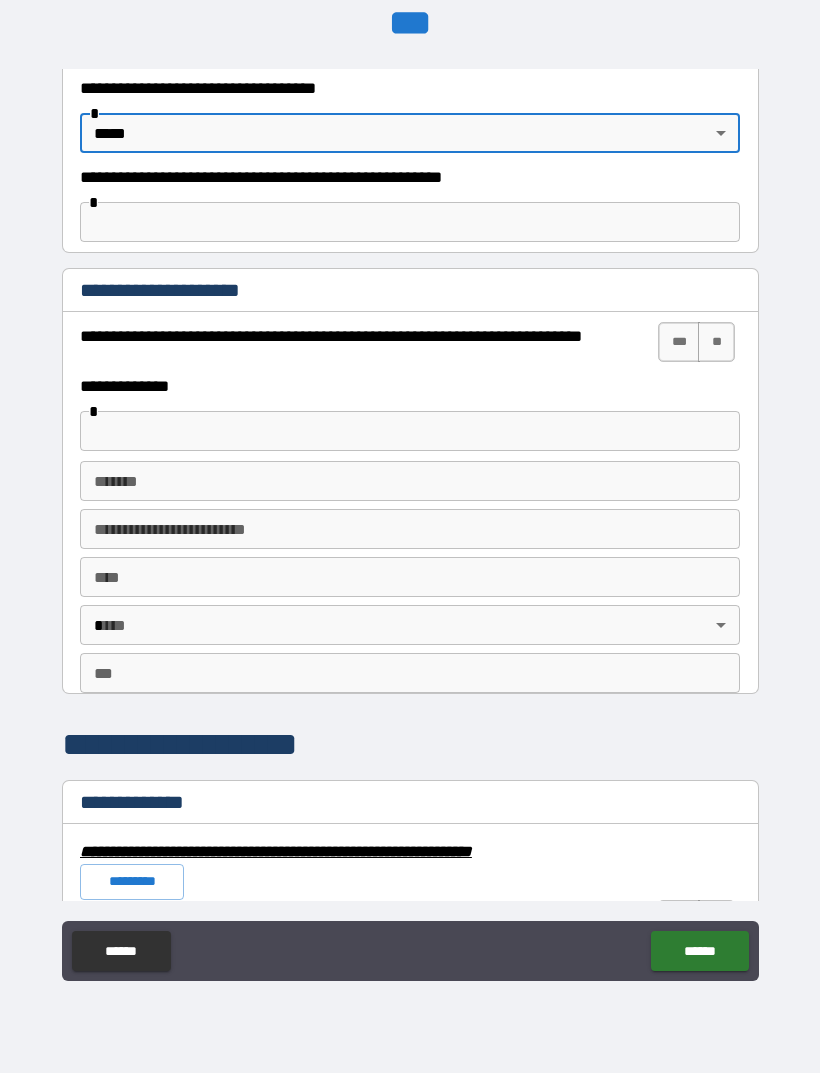 click on "***" at bounding box center (679, 342) 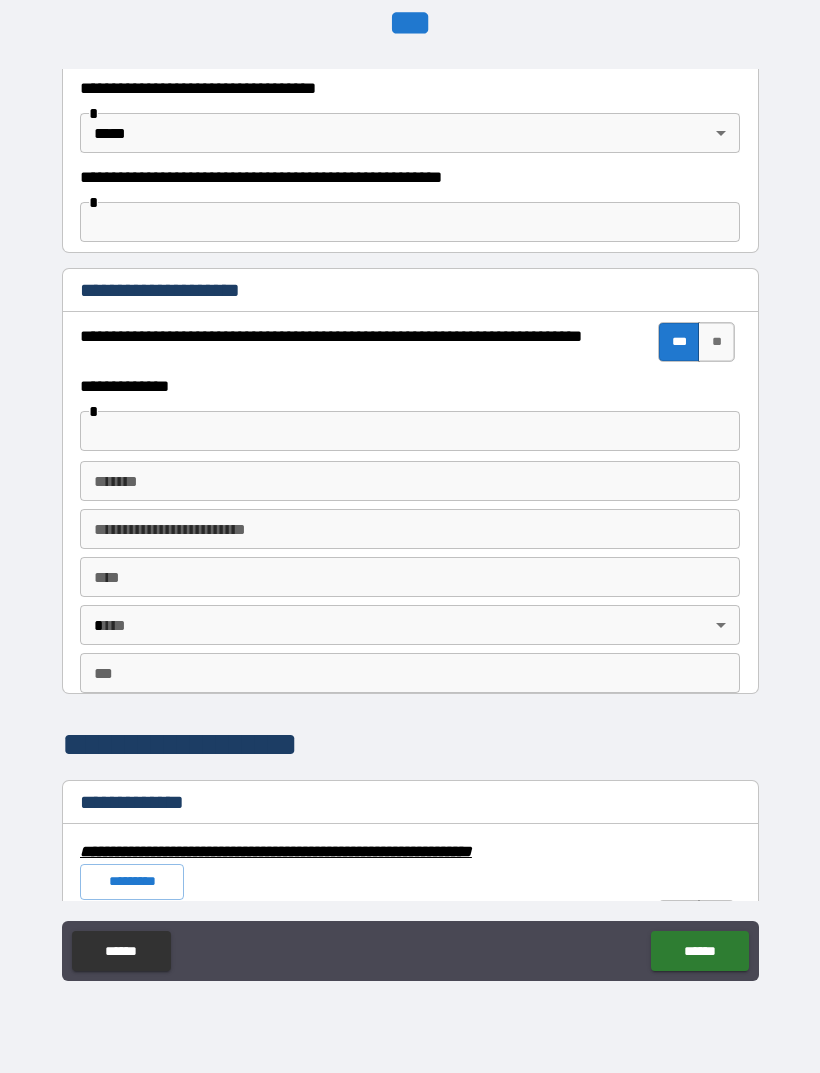 click at bounding box center [410, 431] 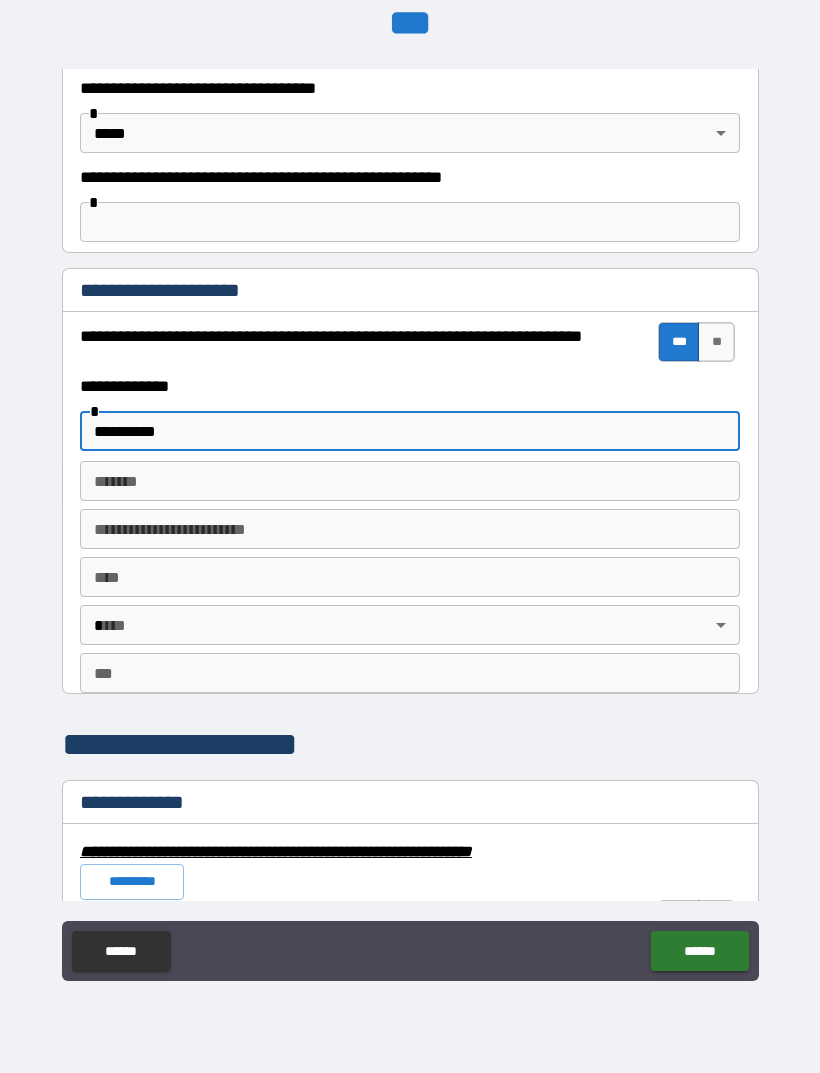 type on "*********" 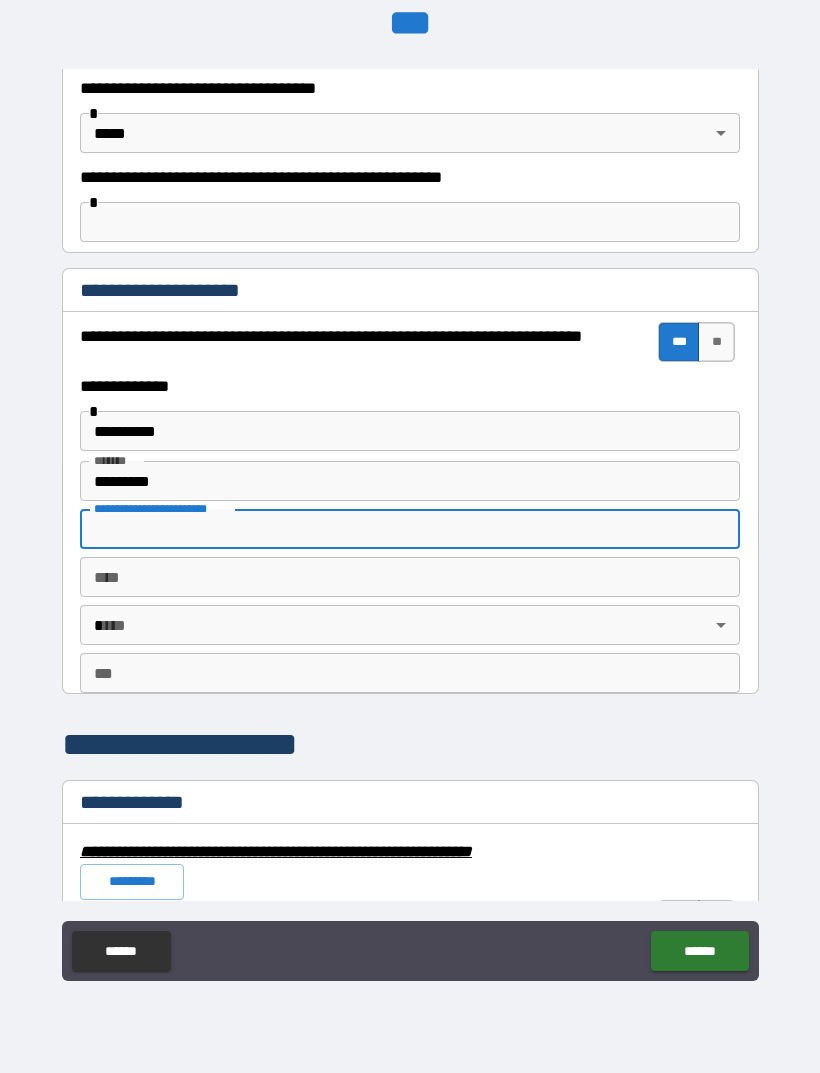 type on "**********" 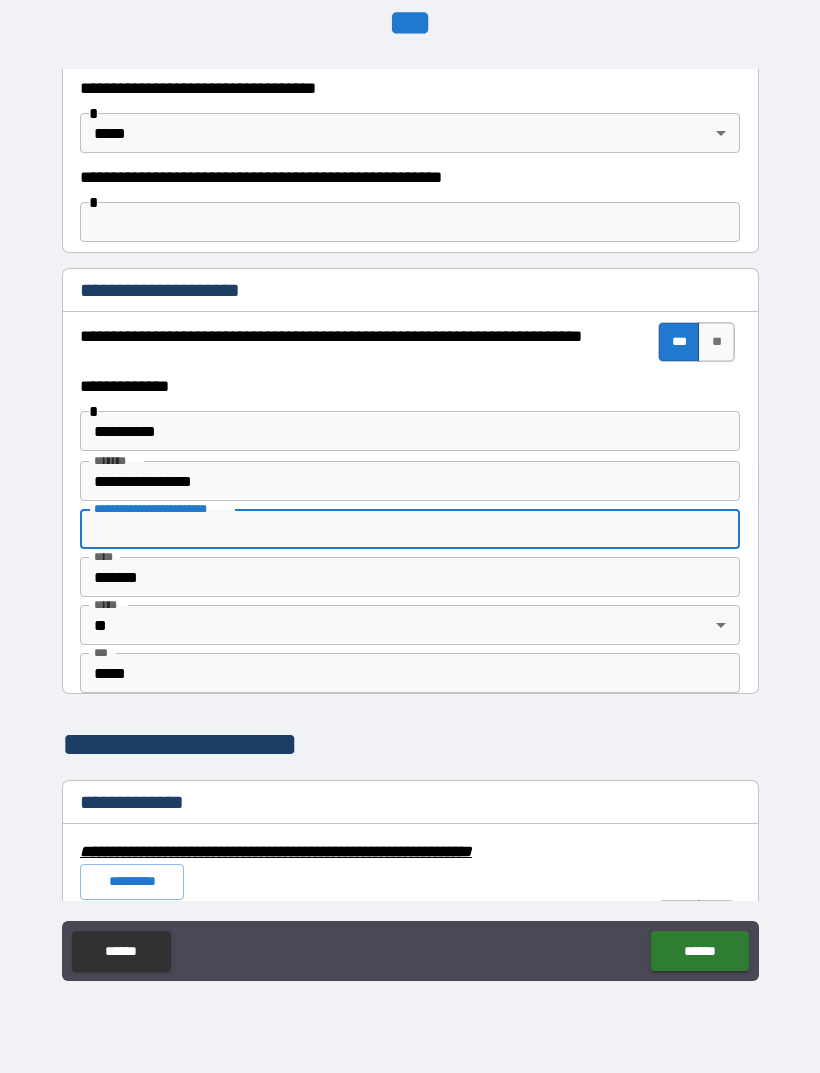 click on "**********" at bounding box center [410, 481] 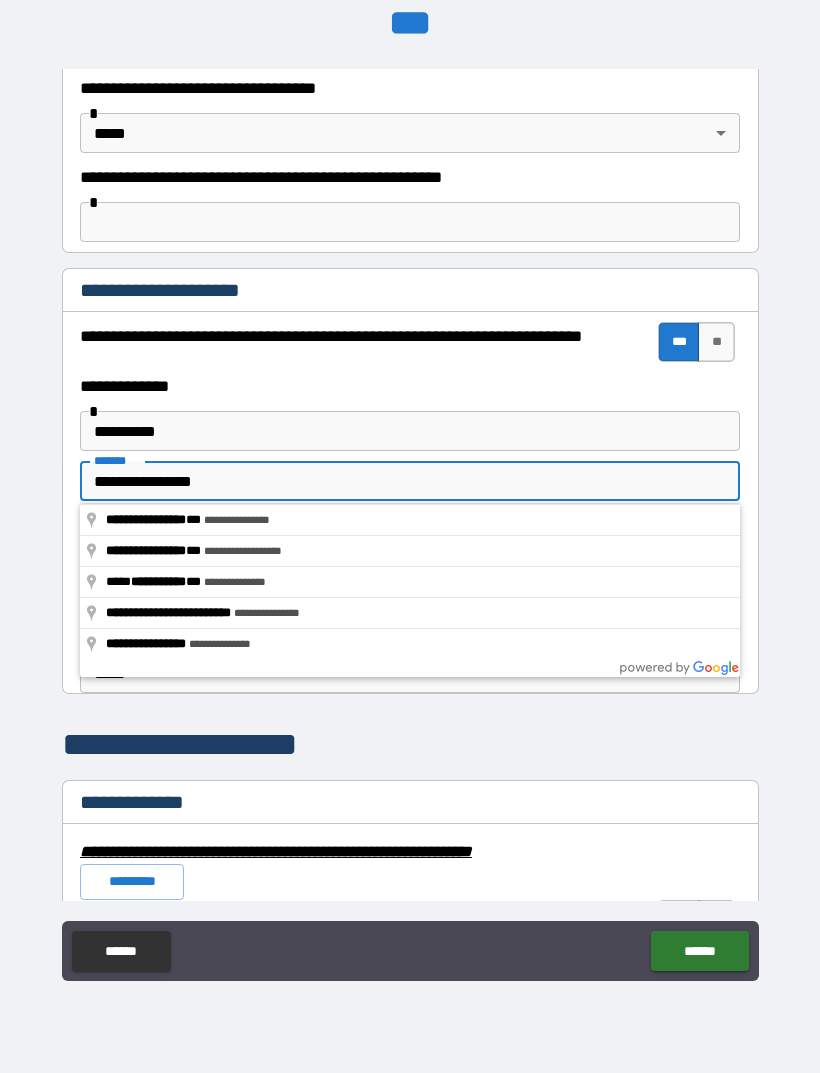 type on "**********" 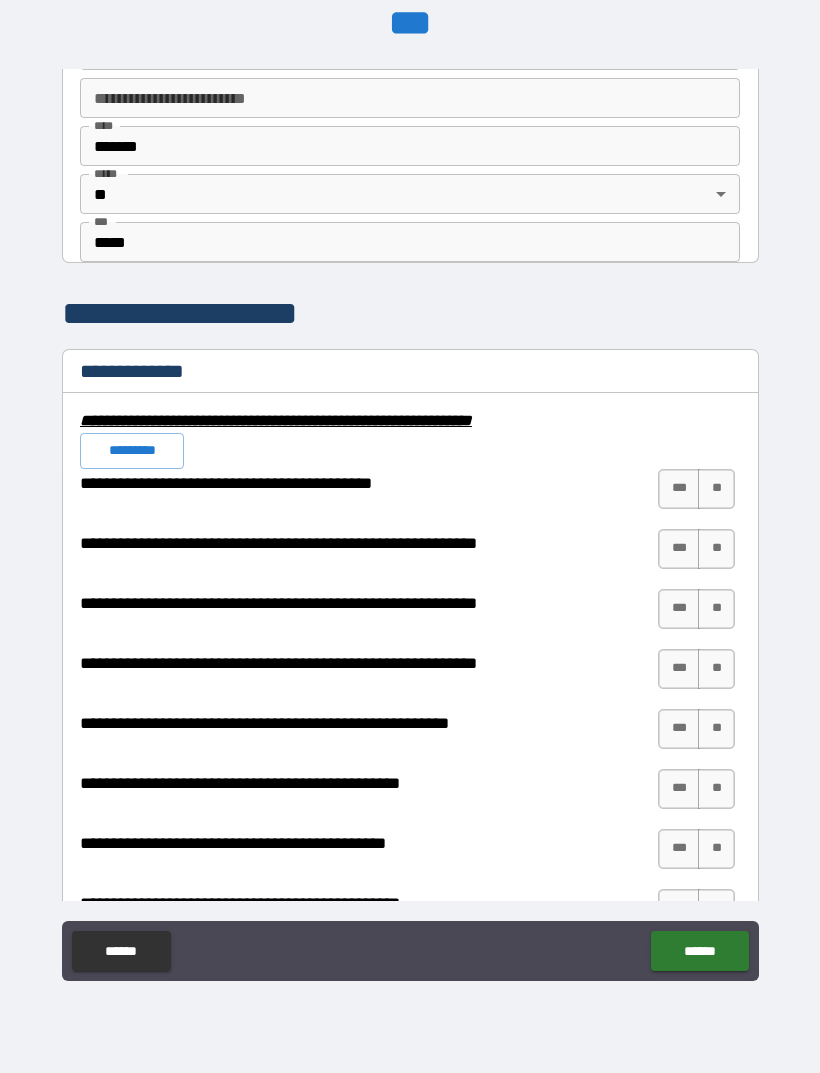 scroll, scrollTop: 1736, scrollLeft: 0, axis: vertical 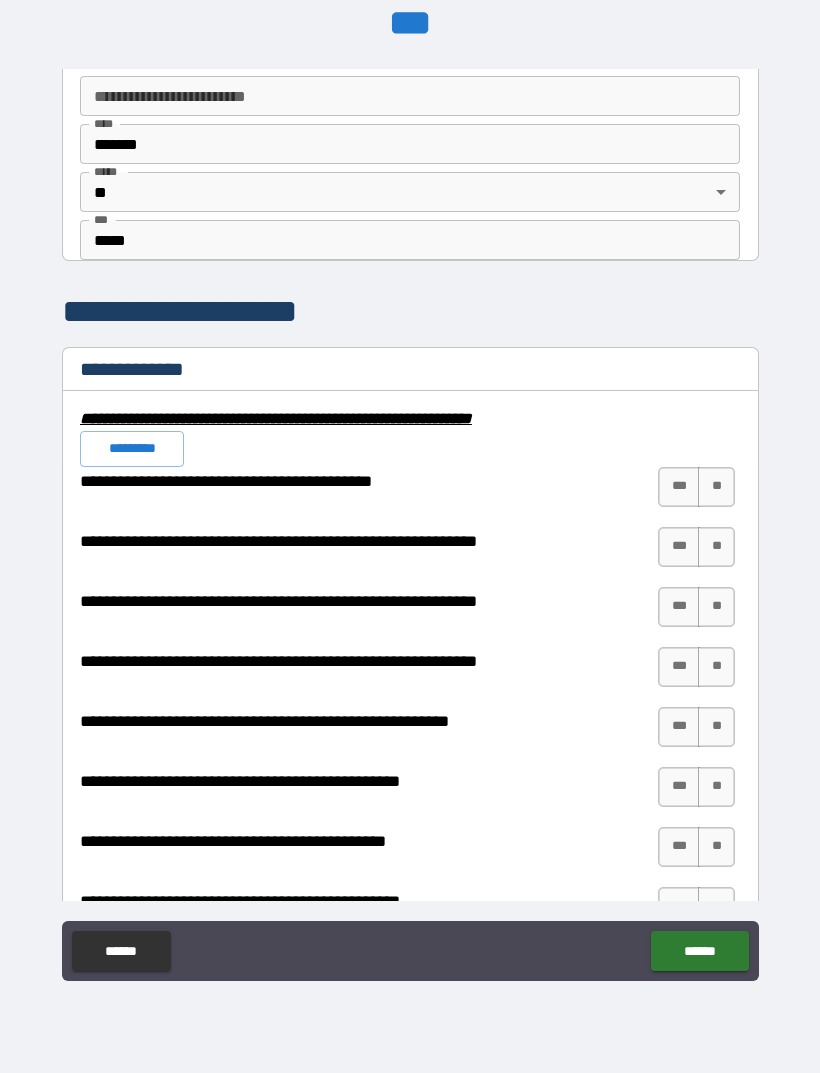 click on "**" at bounding box center (716, 487) 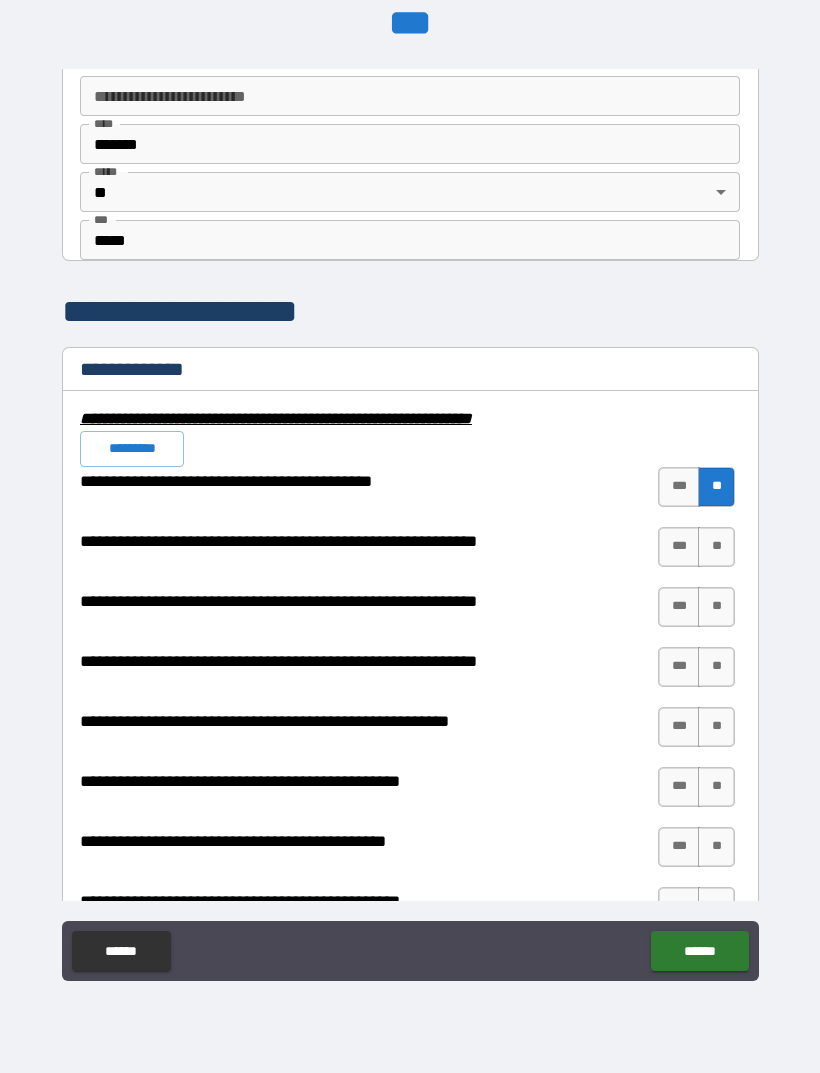 click on "**" at bounding box center (716, 547) 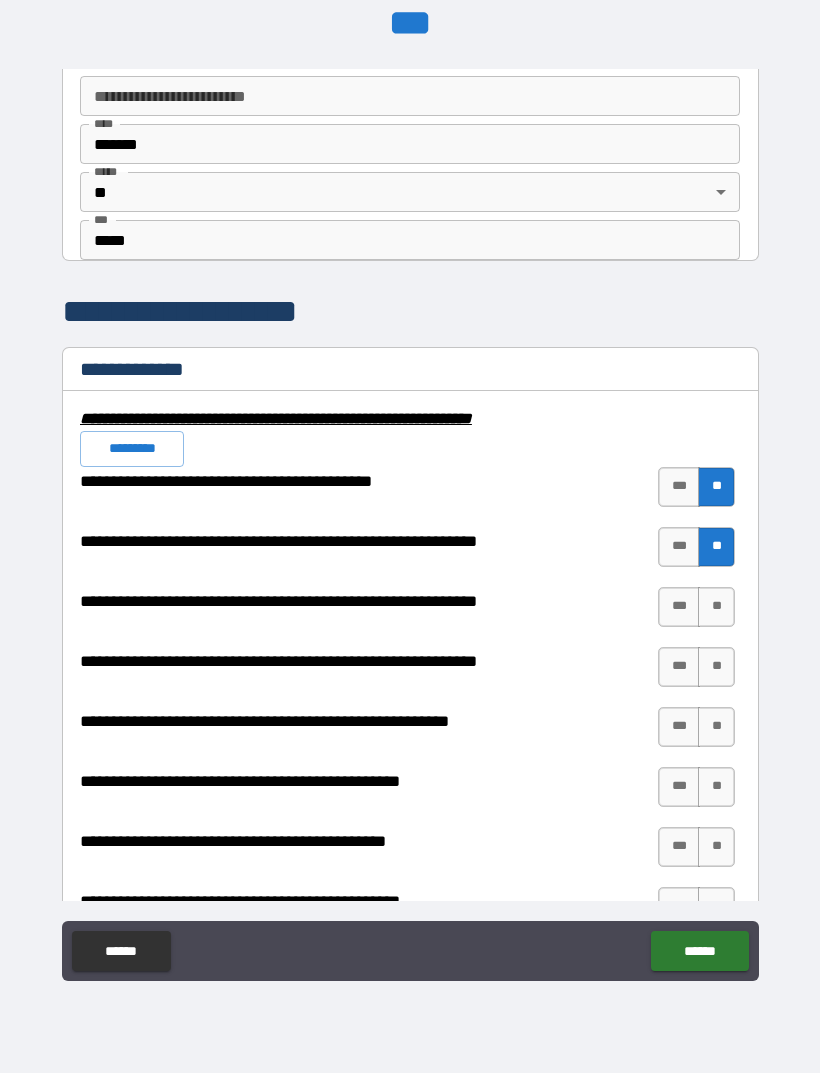 click on "**" at bounding box center [716, 607] 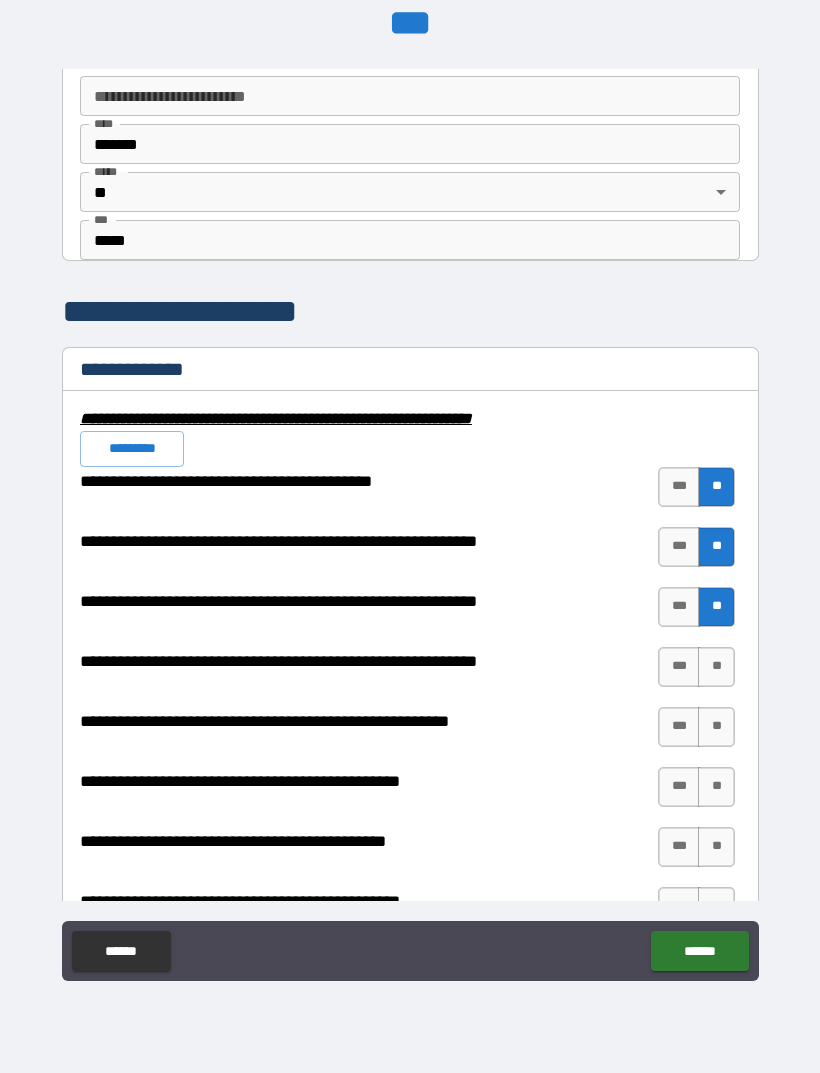click on "**" at bounding box center [716, 667] 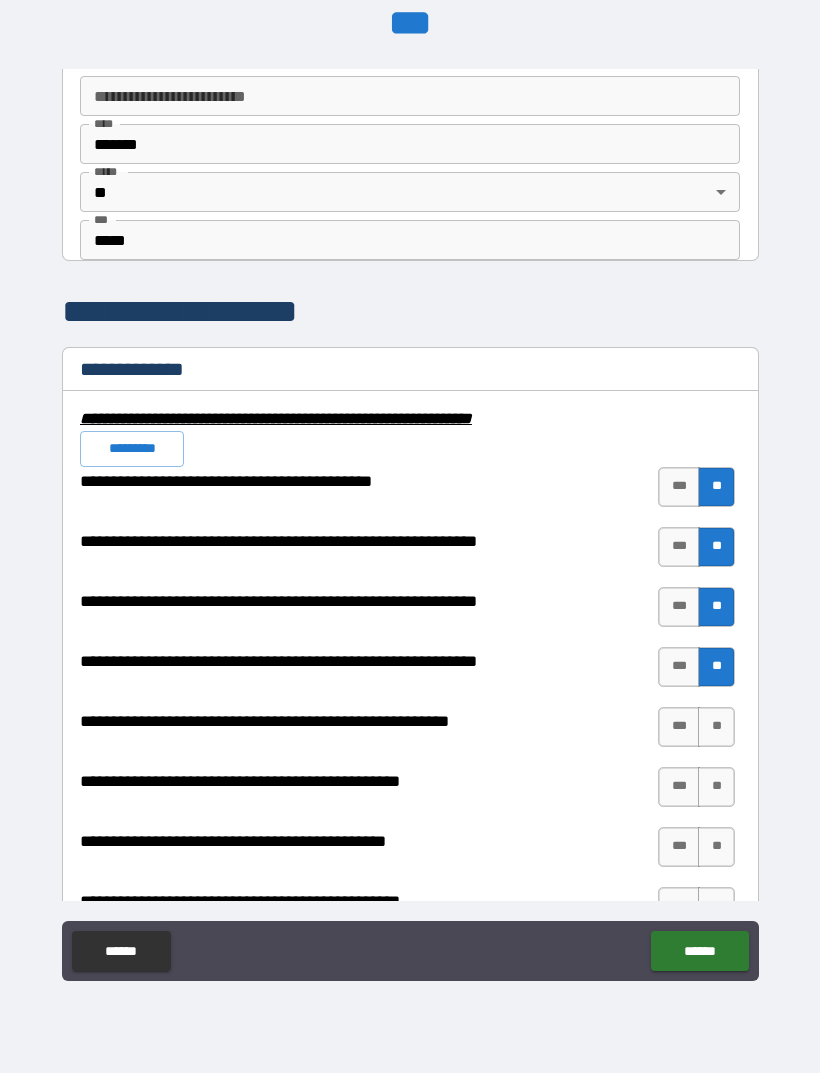 click on "**" at bounding box center (716, 727) 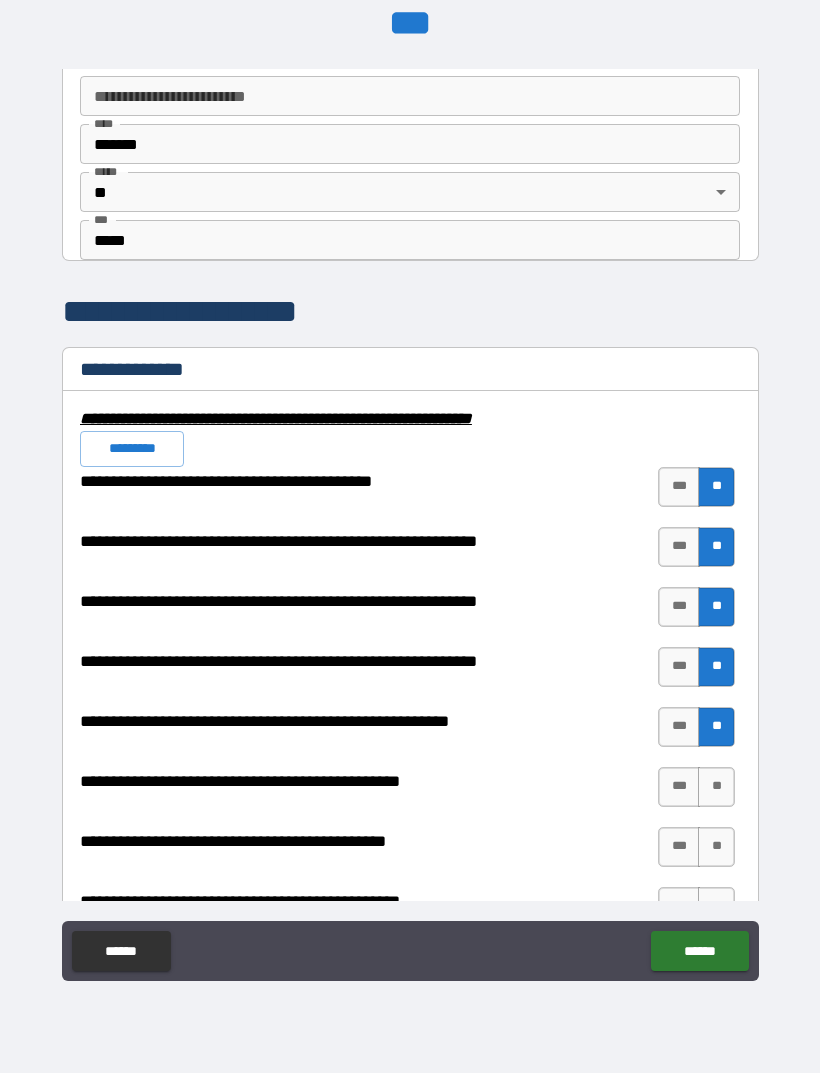 click on "**" at bounding box center (716, 787) 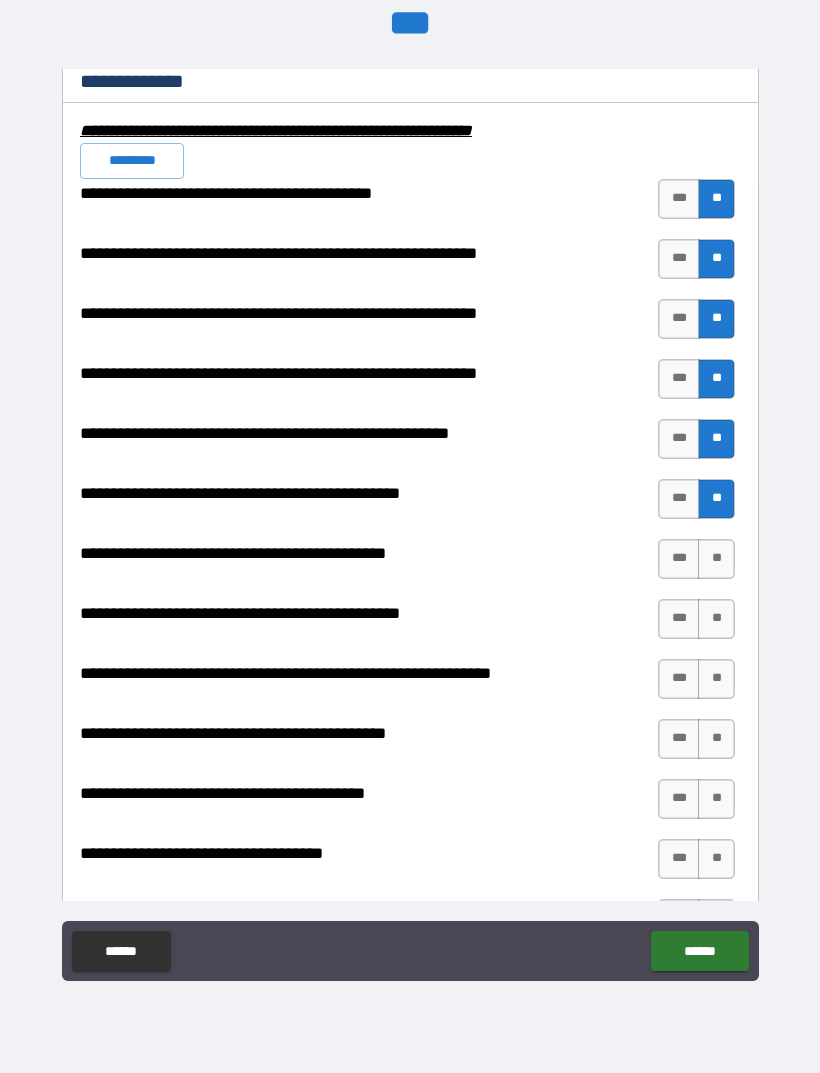 scroll, scrollTop: 2013, scrollLeft: 0, axis: vertical 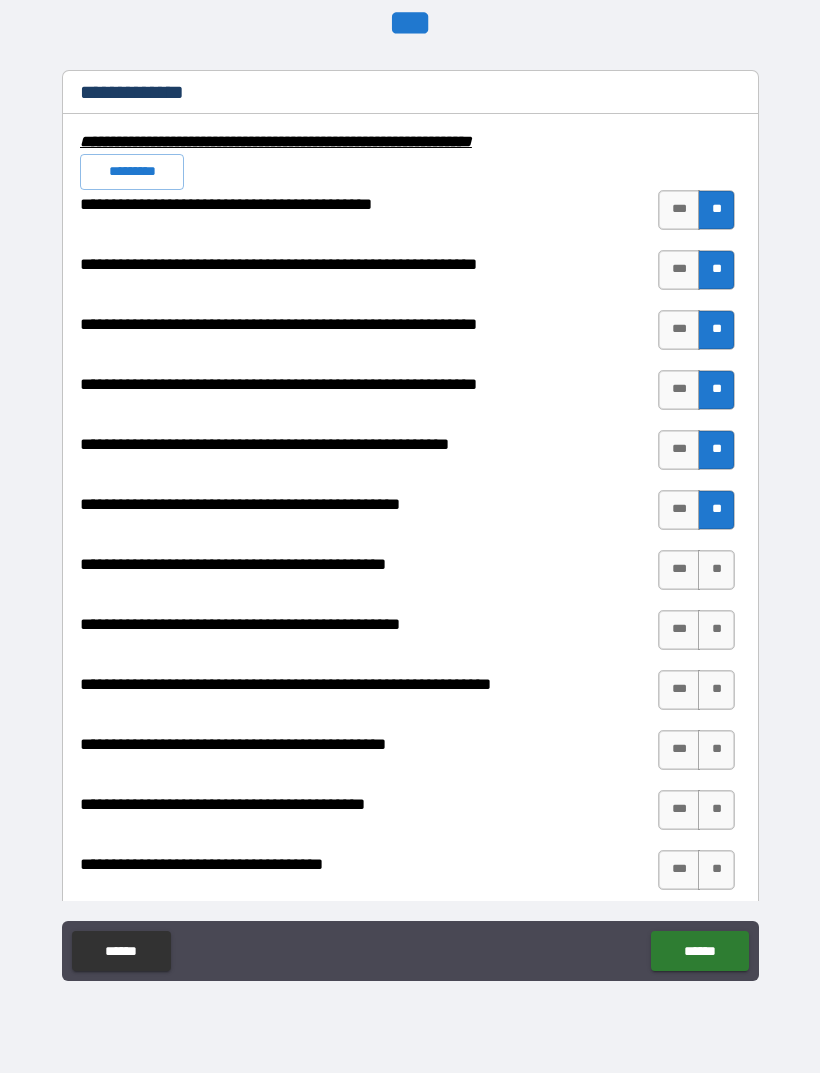 click on "**" at bounding box center (716, 570) 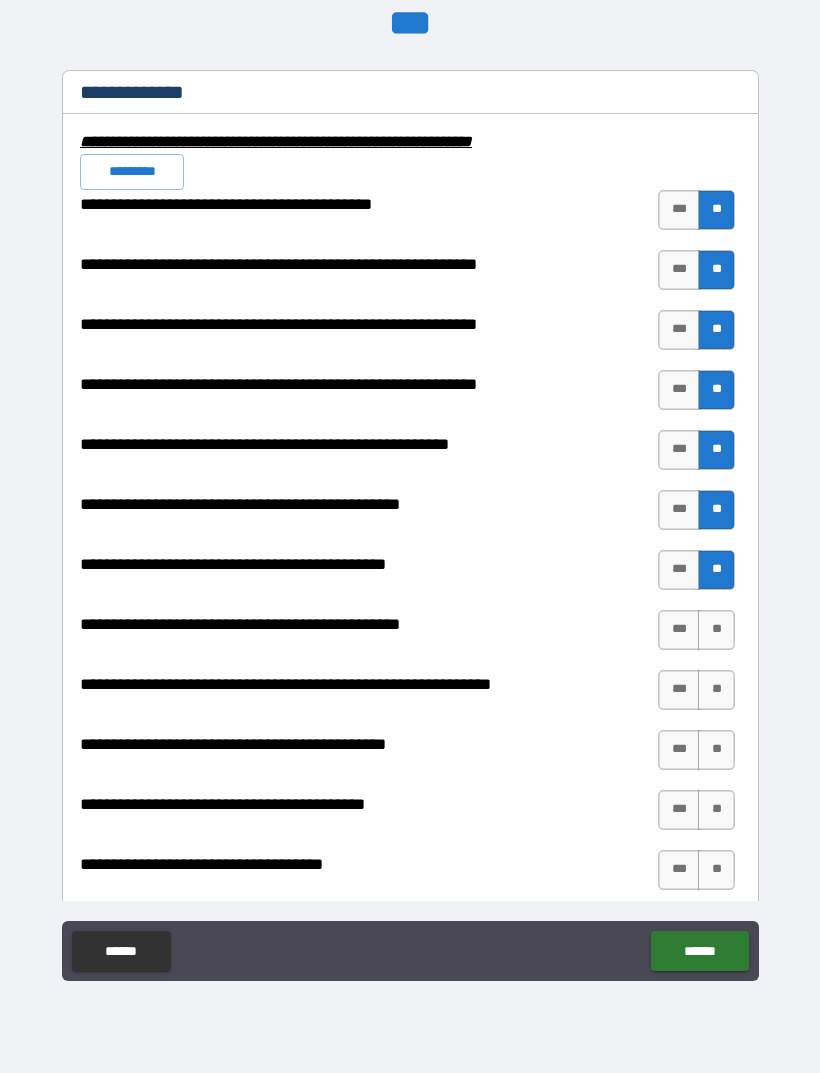 click on "**" at bounding box center (716, 630) 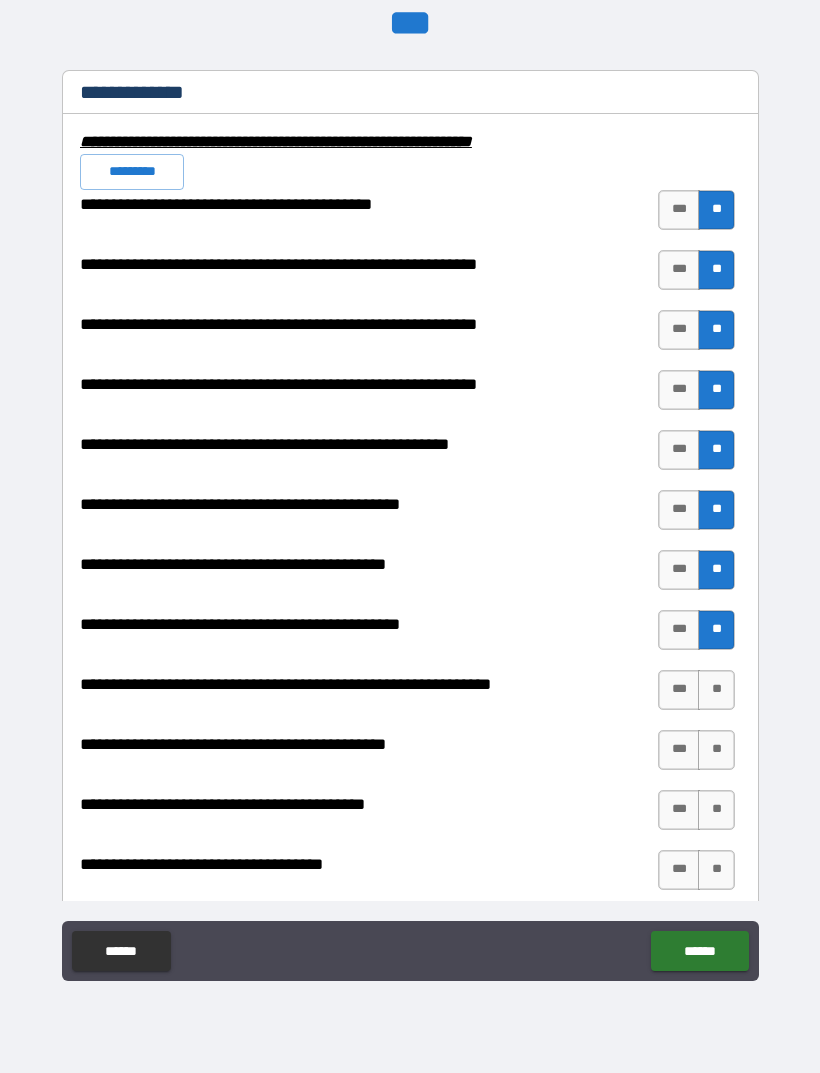 click on "**" at bounding box center [716, 690] 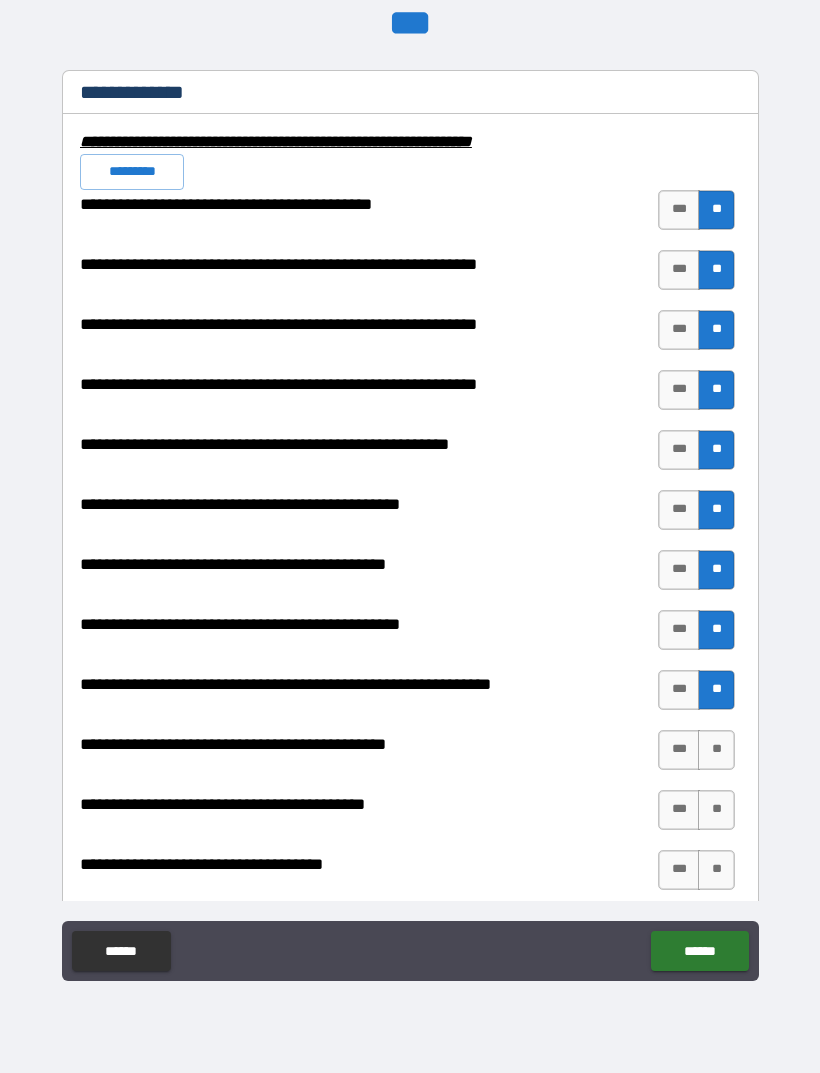 click on "***" at bounding box center [679, 750] 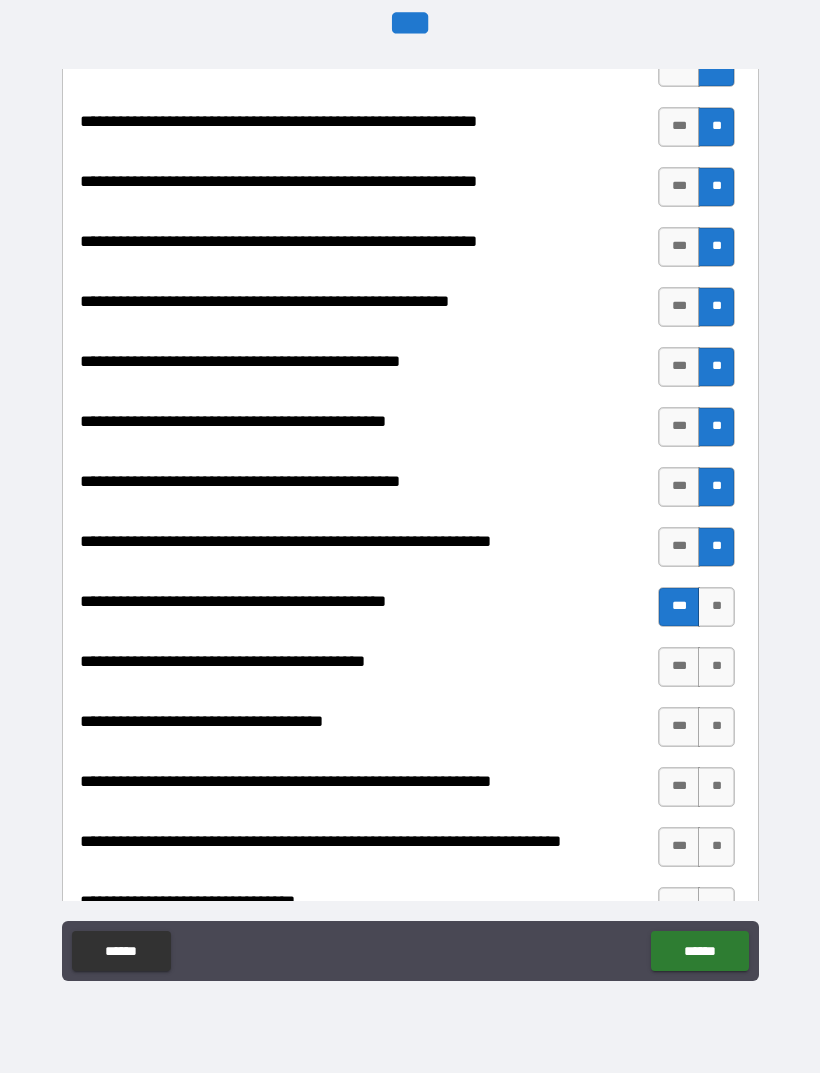 scroll, scrollTop: 2157, scrollLeft: 0, axis: vertical 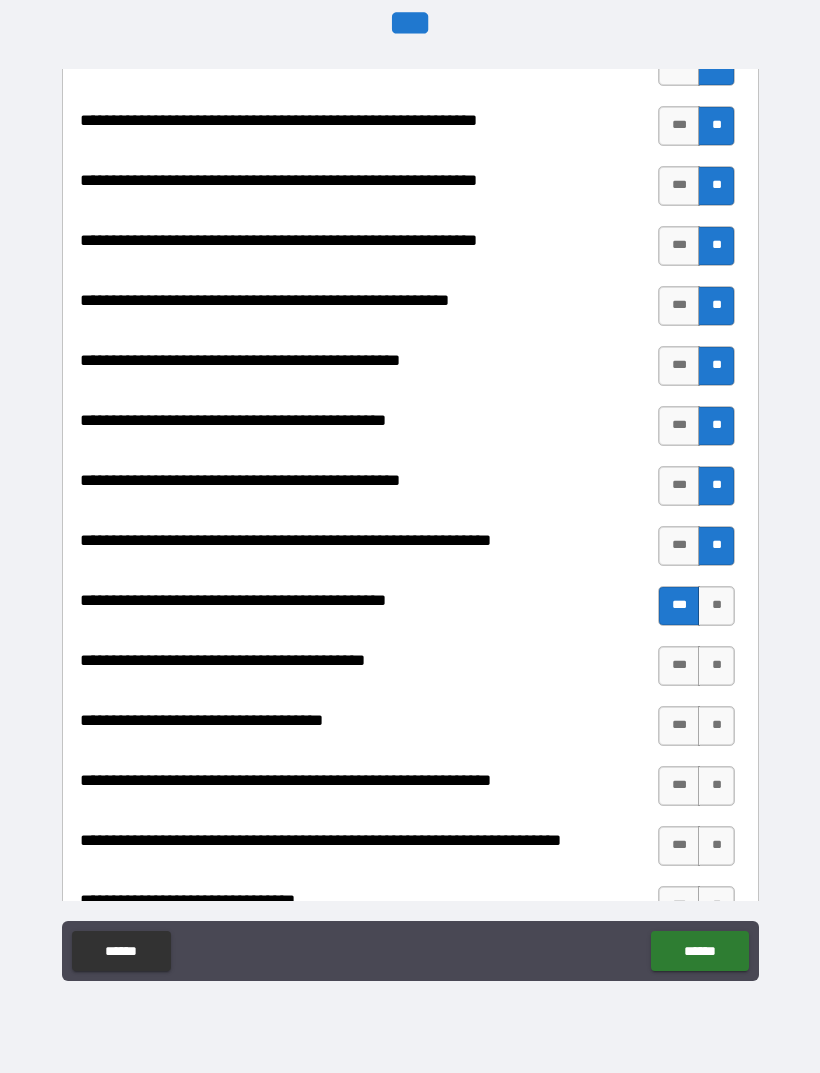 click on "***" at bounding box center [679, 666] 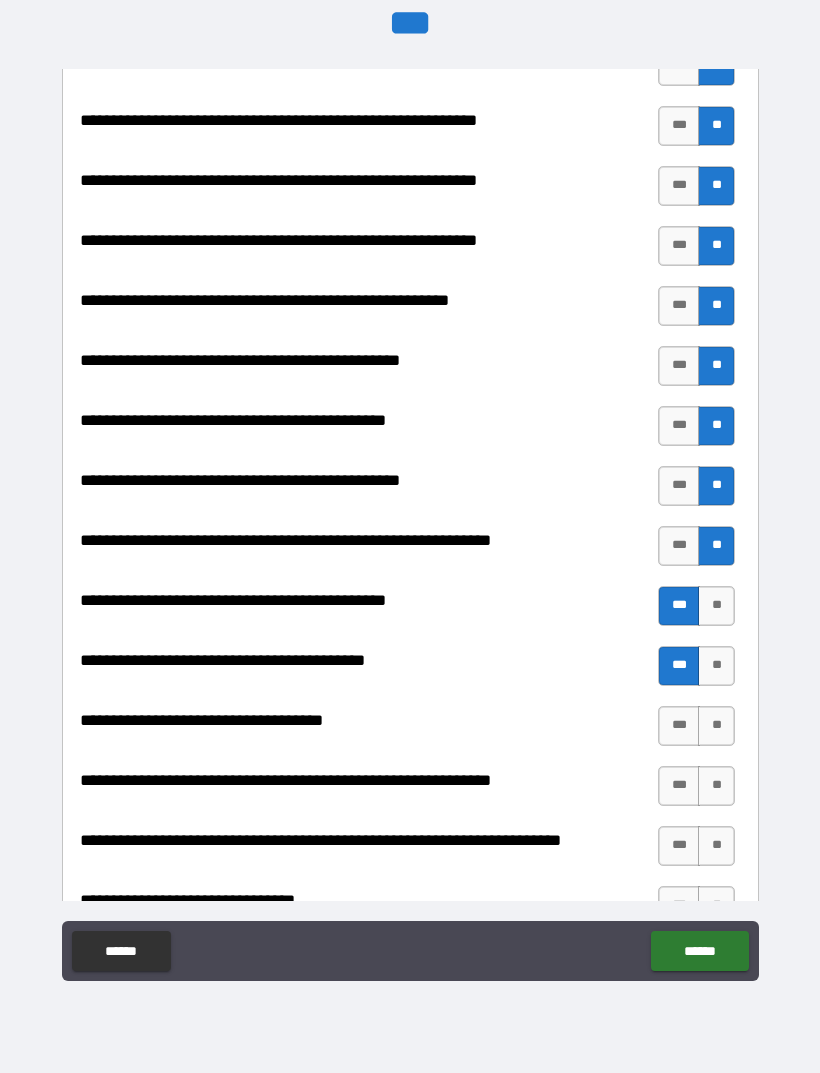click on "**" at bounding box center (716, 726) 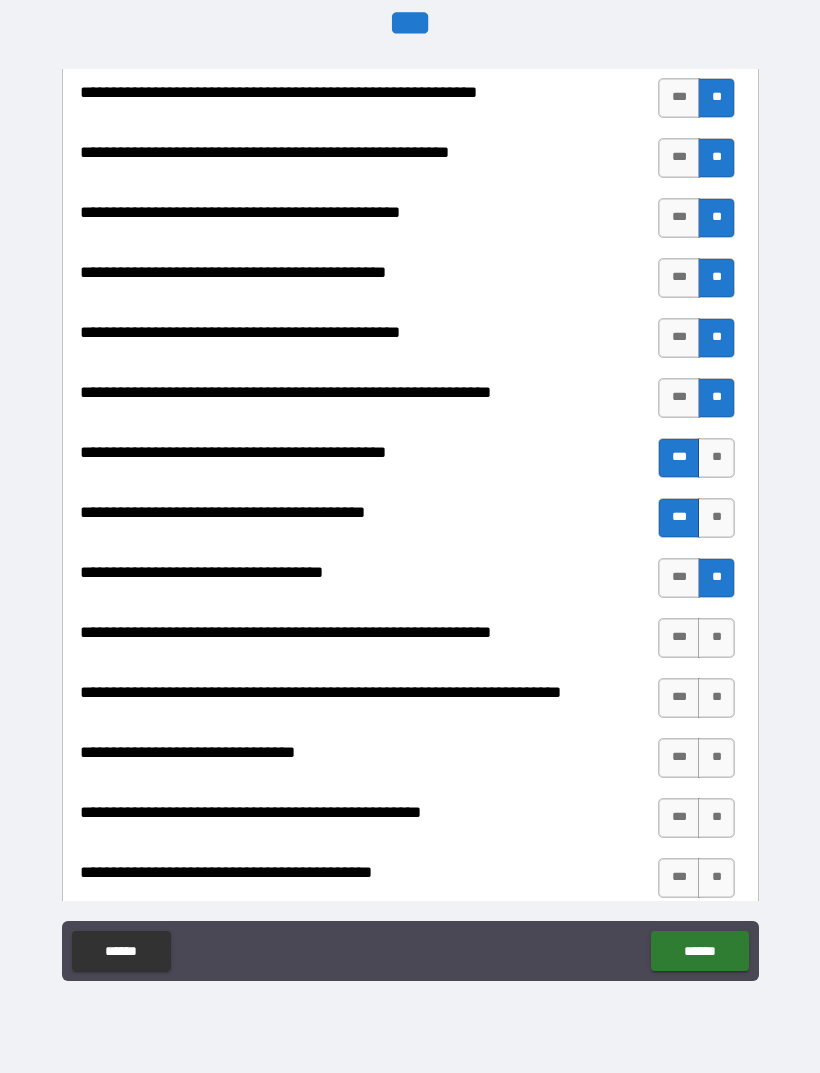scroll, scrollTop: 2304, scrollLeft: 0, axis: vertical 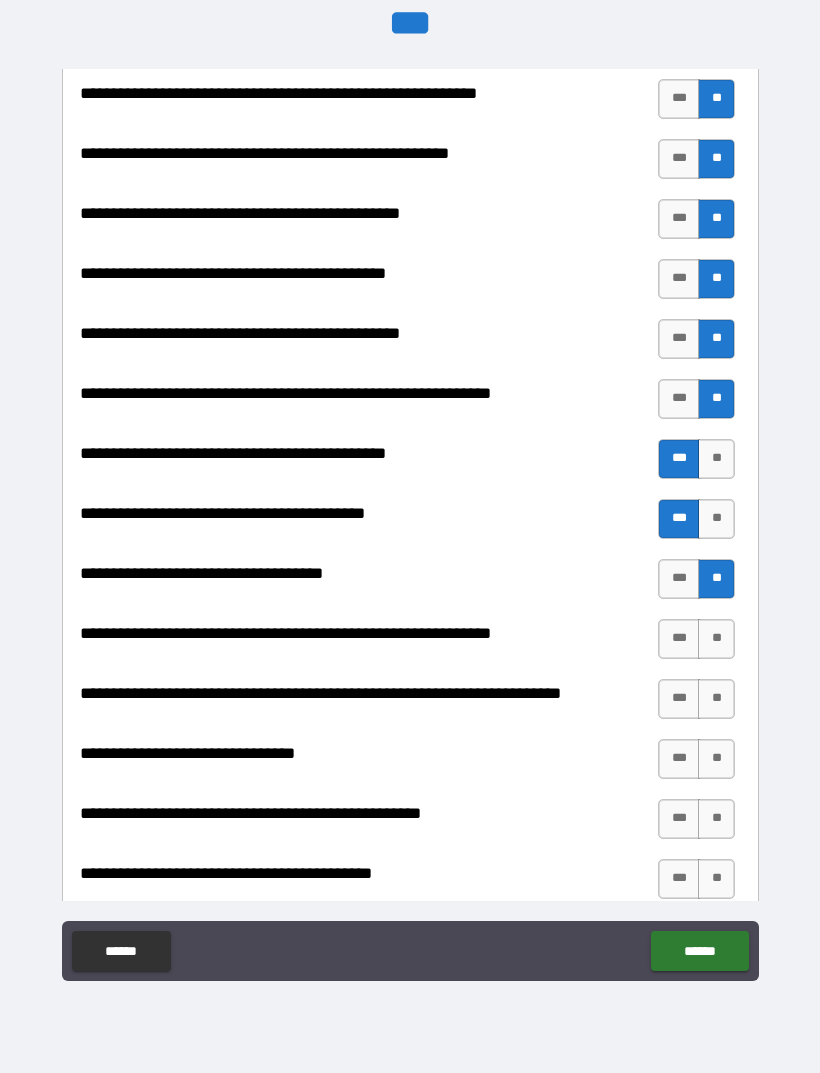 click on "**" at bounding box center [716, 639] 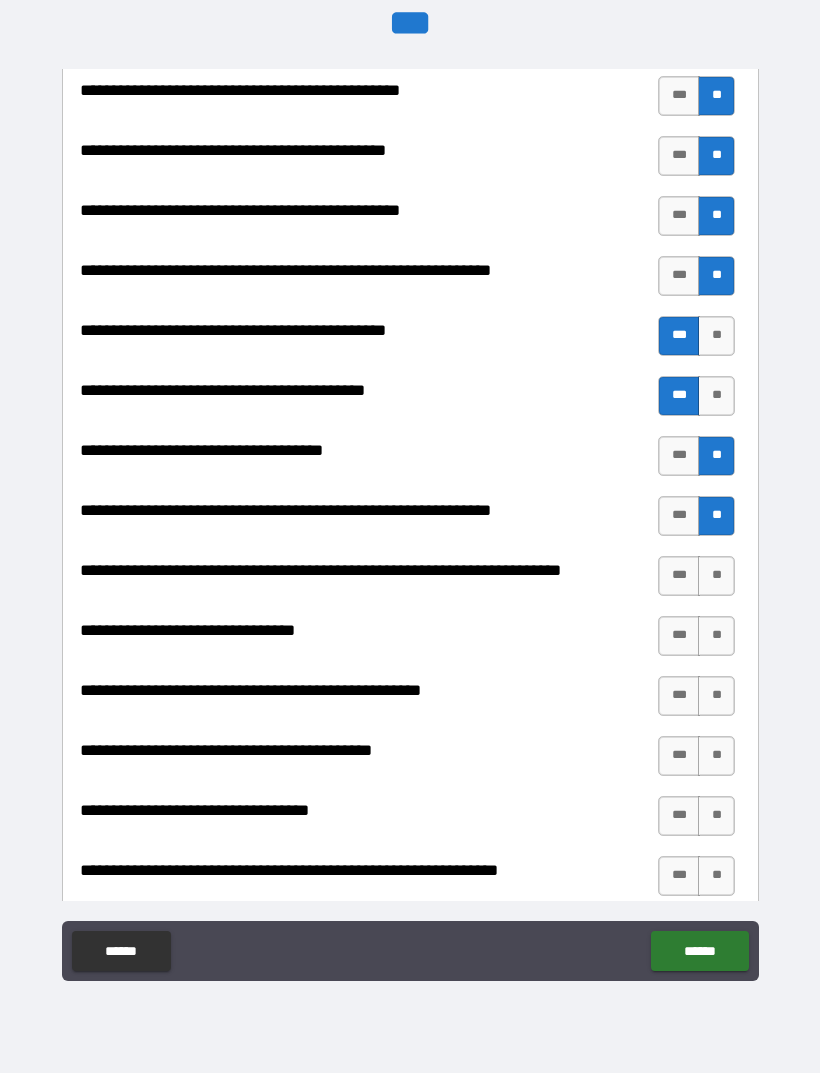 scroll, scrollTop: 2431, scrollLeft: 0, axis: vertical 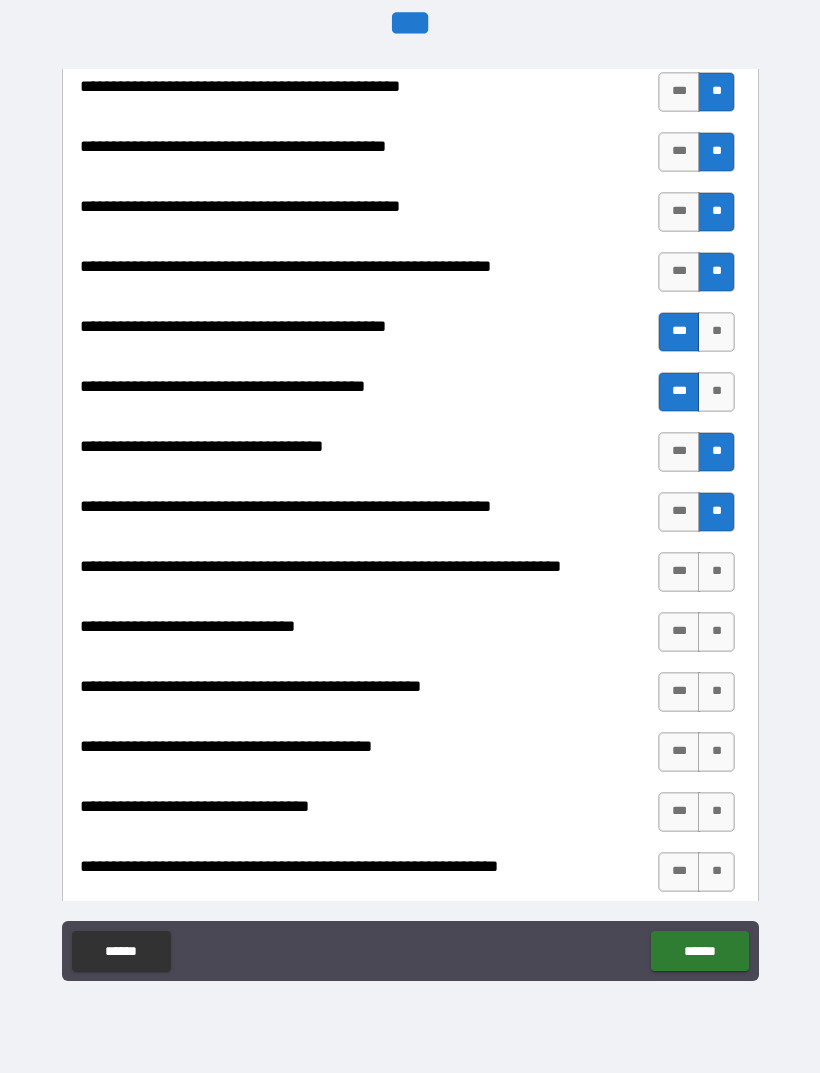 click on "**" at bounding box center (716, 572) 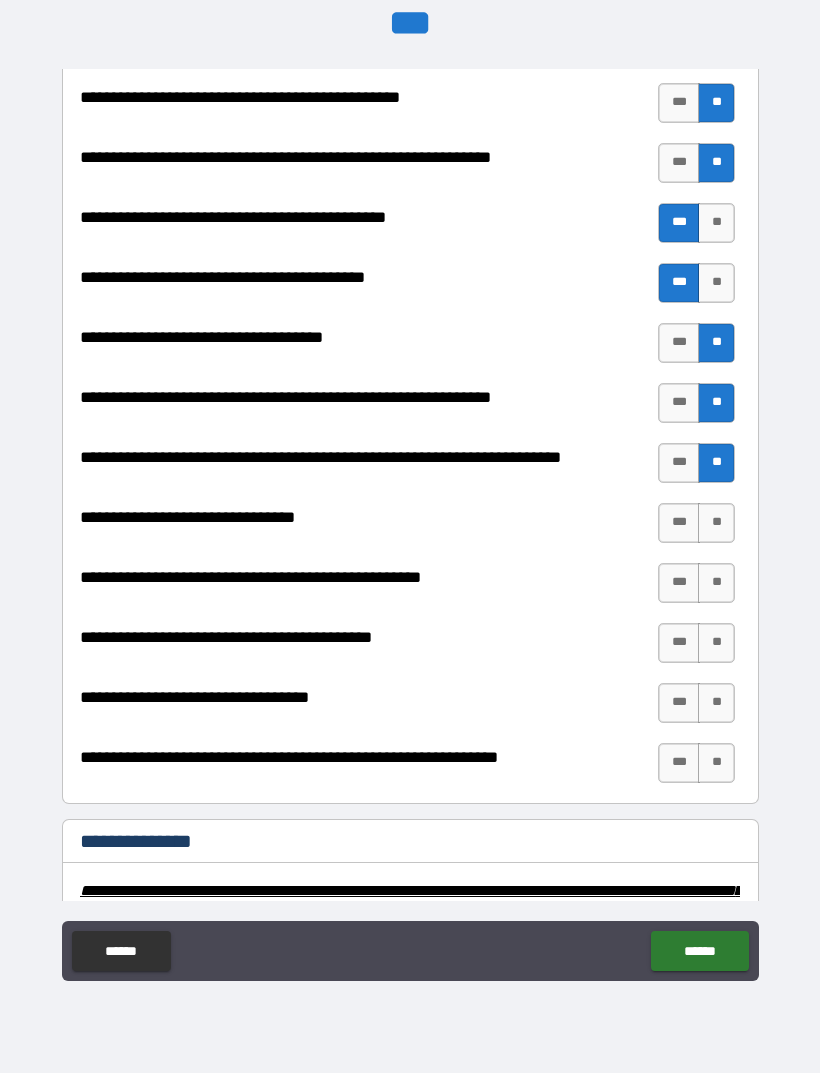 scroll, scrollTop: 2545, scrollLeft: 0, axis: vertical 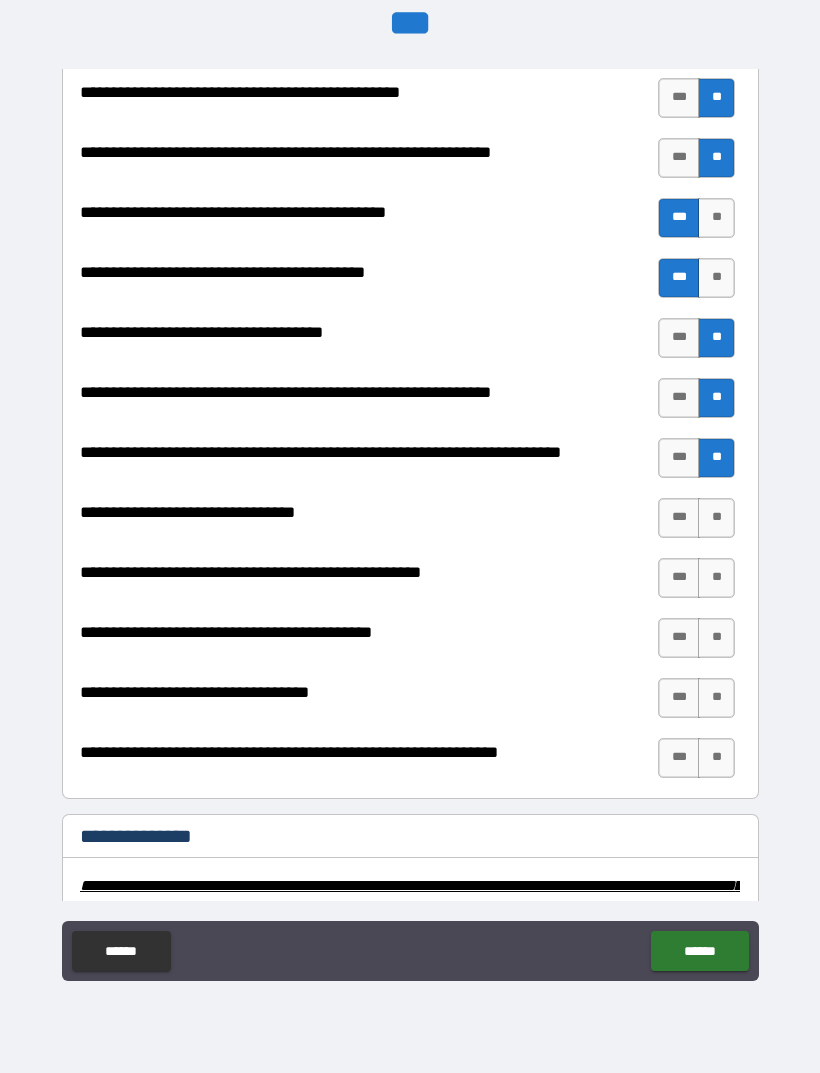 click on "**" at bounding box center (716, 518) 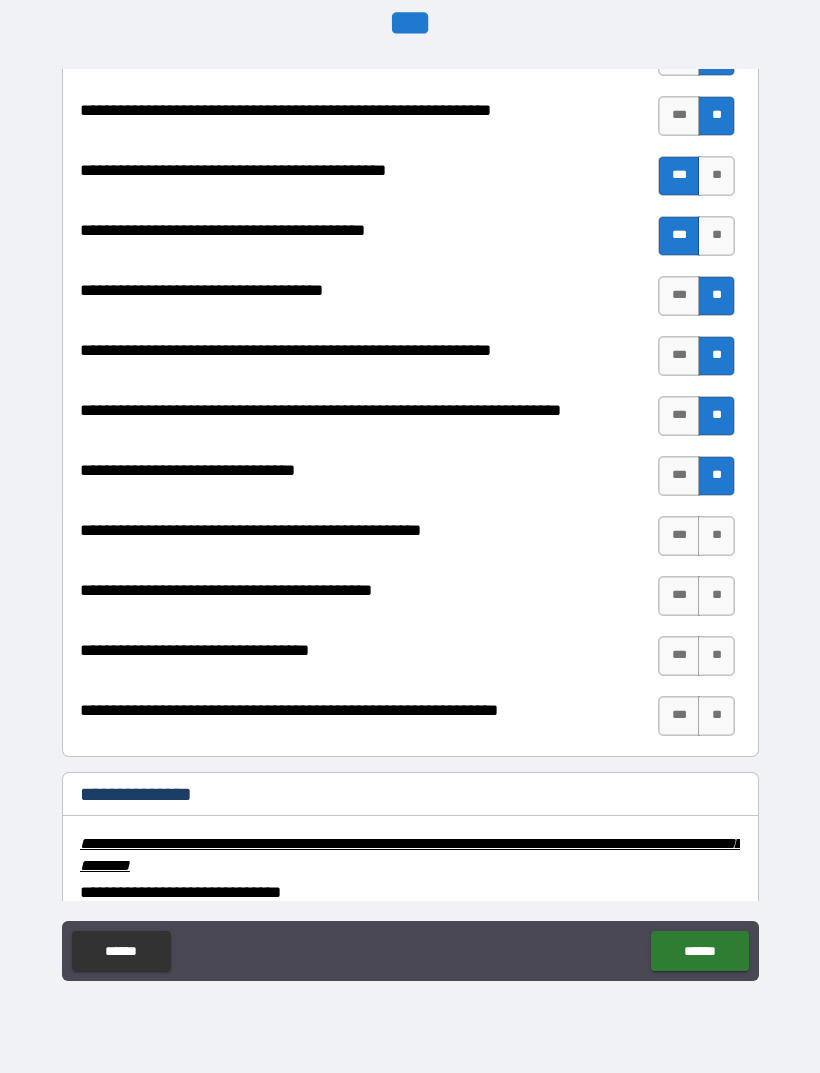 scroll, scrollTop: 2590, scrollLeft: 0, axis: vertical 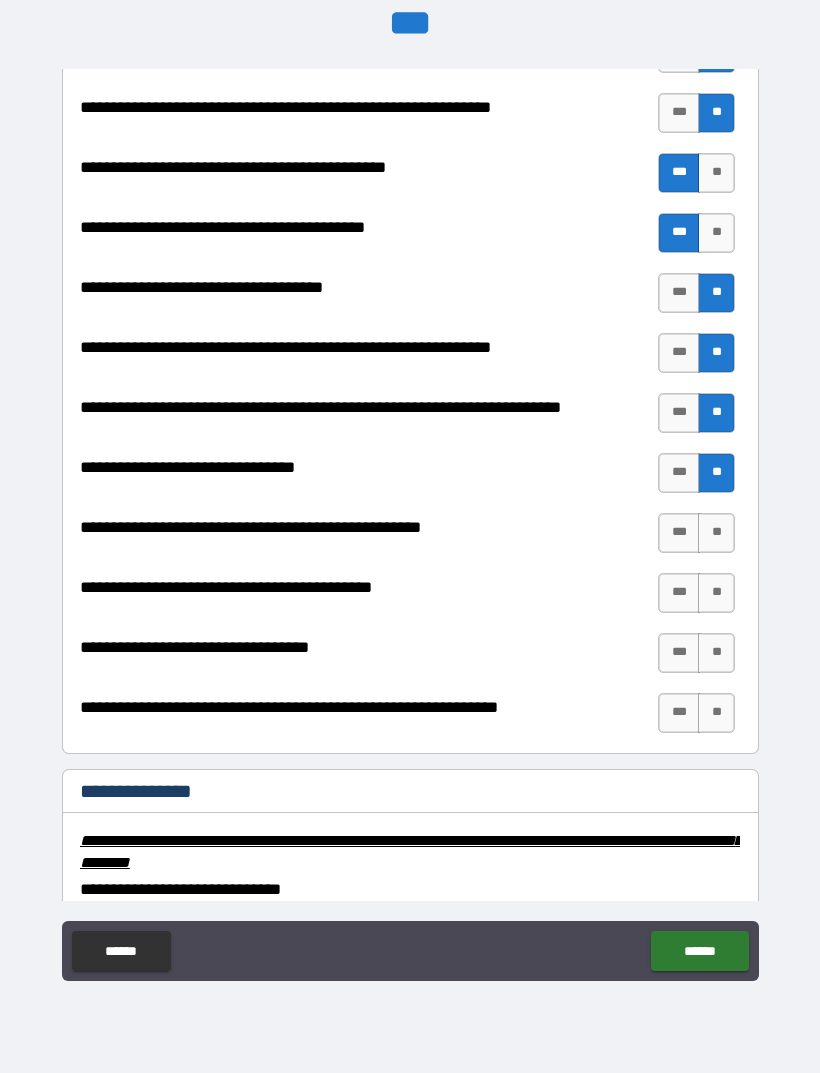 click on "**" at bounding box center (716, 533) 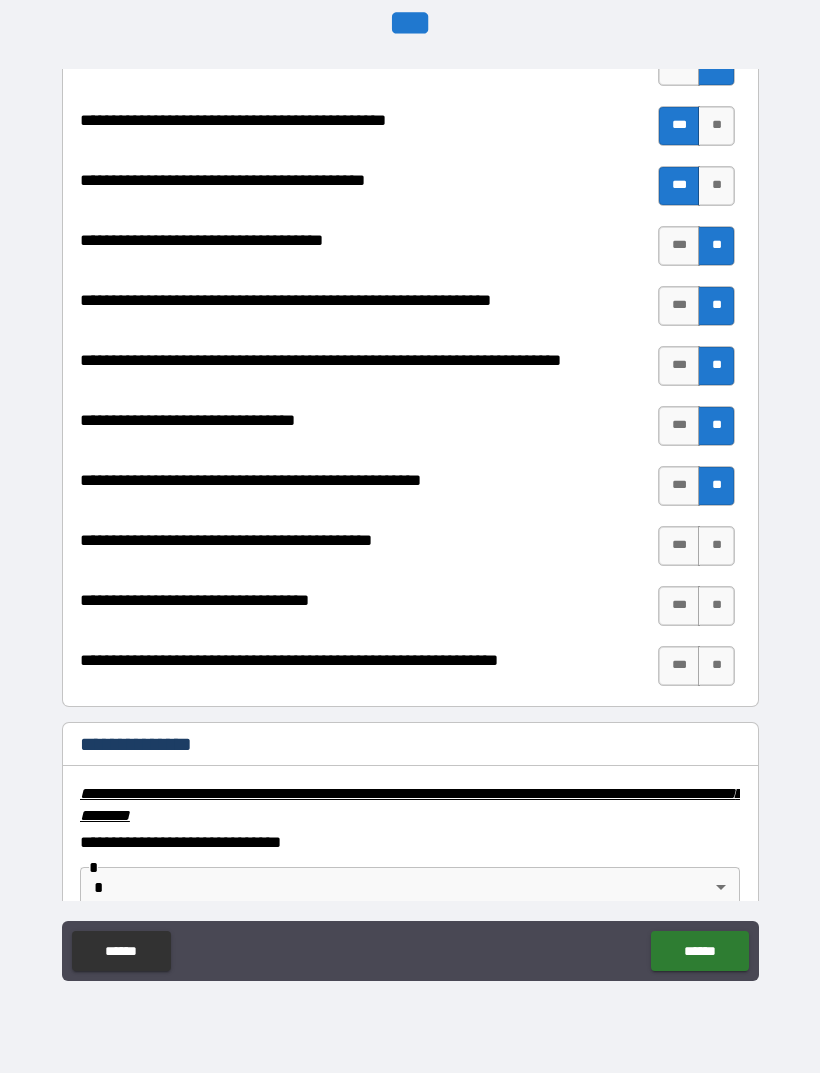 scroll, scrollTop: 2653, scrollLeft: 0, axis: vertical 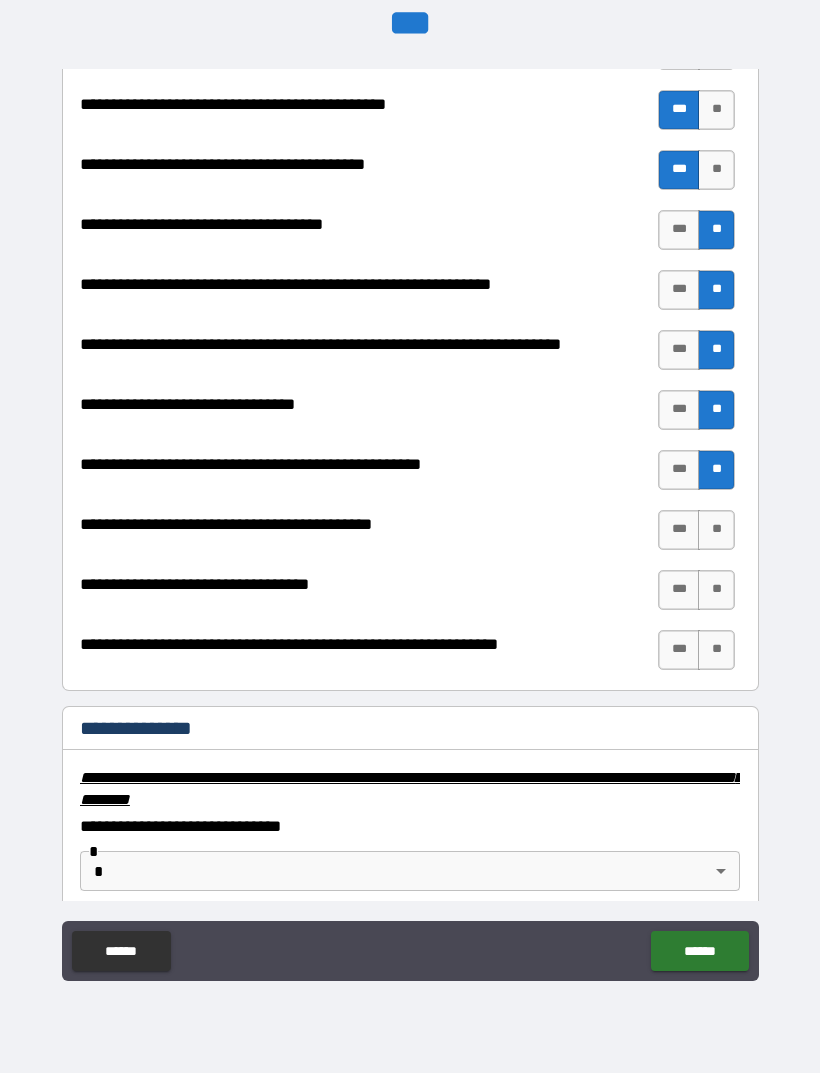 click on "**" at bounding box center (716, 530) 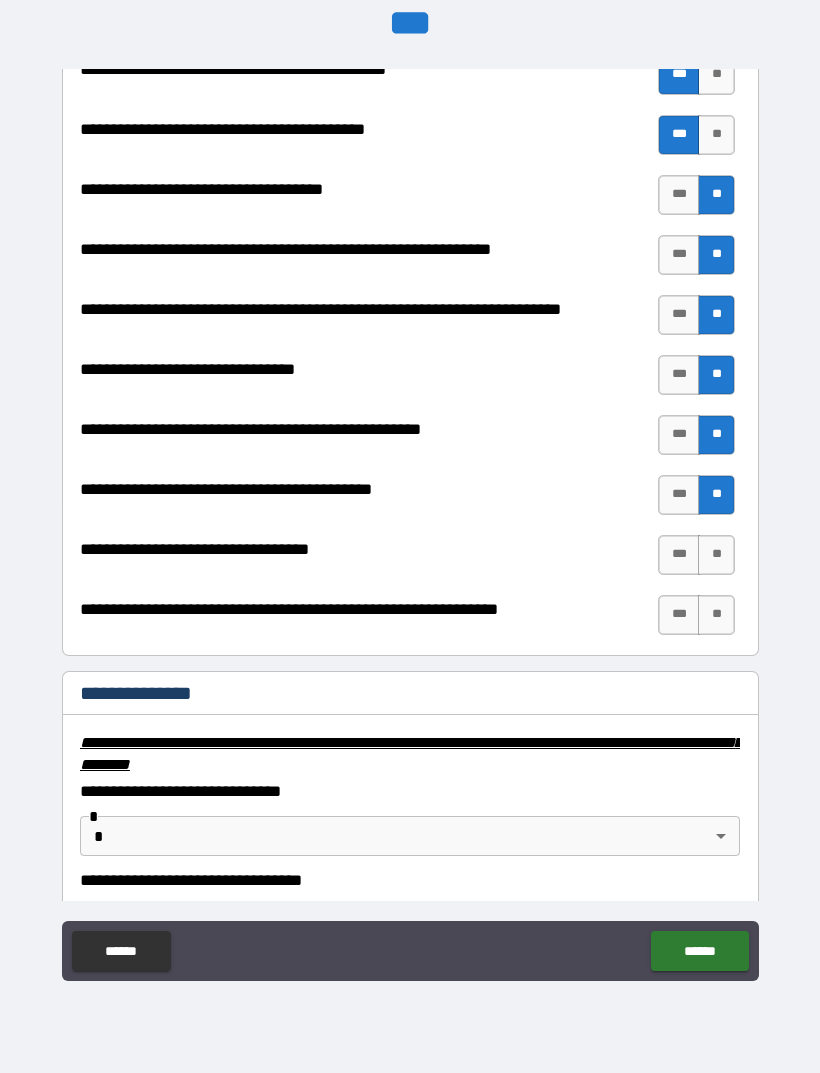scroll, scrollTop: 2707, scrollLeft: 0, axis: vertical 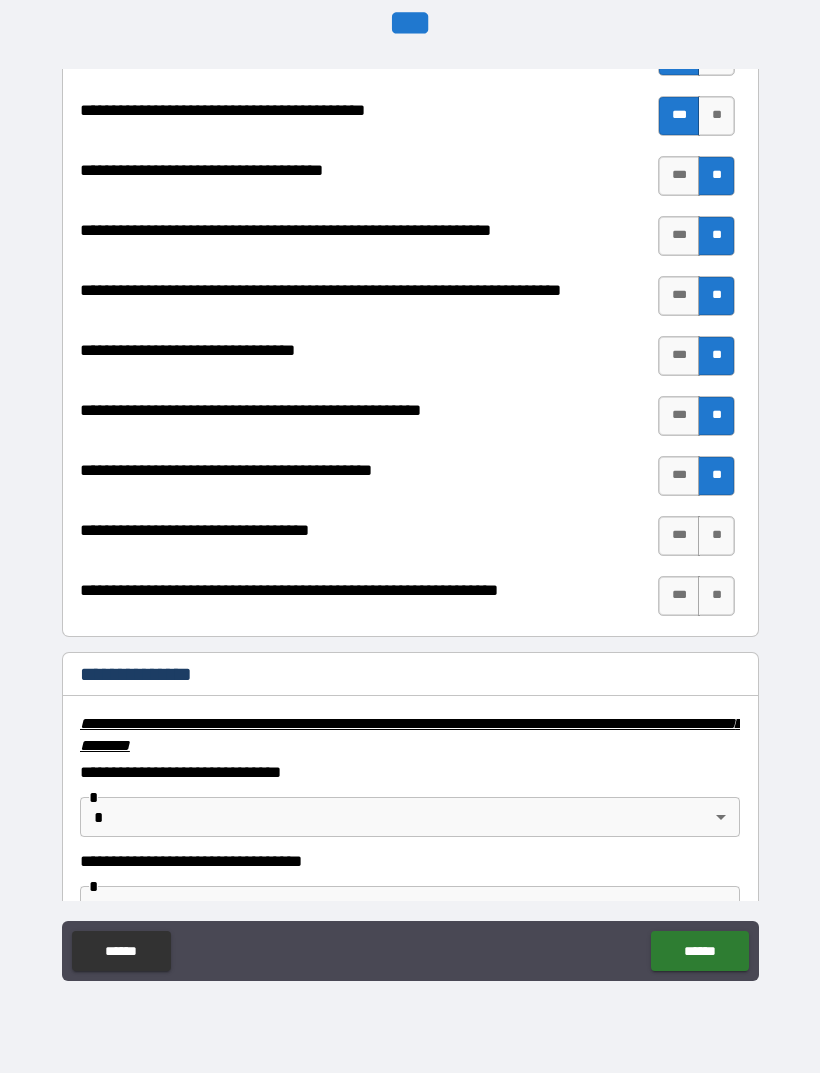 click on "**" at bounding box center [716, 536] 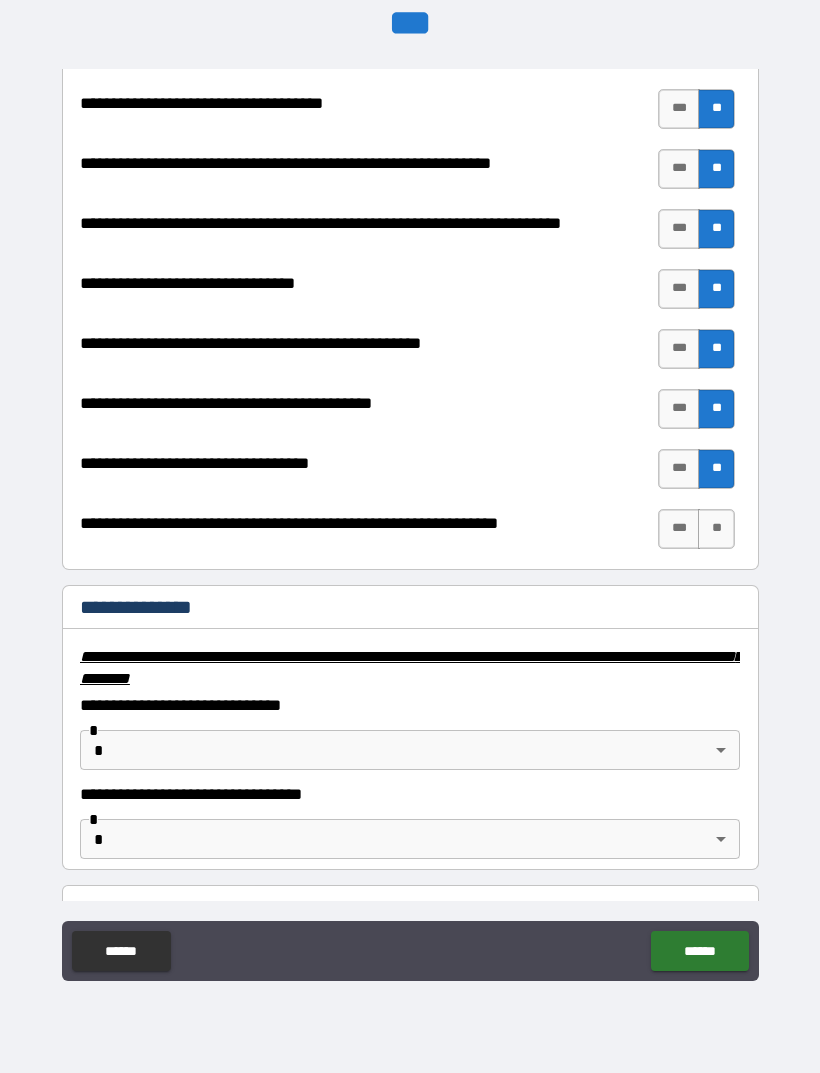 scroll, scrollTop: 2778, scrollLeft: 0, axis: vertical 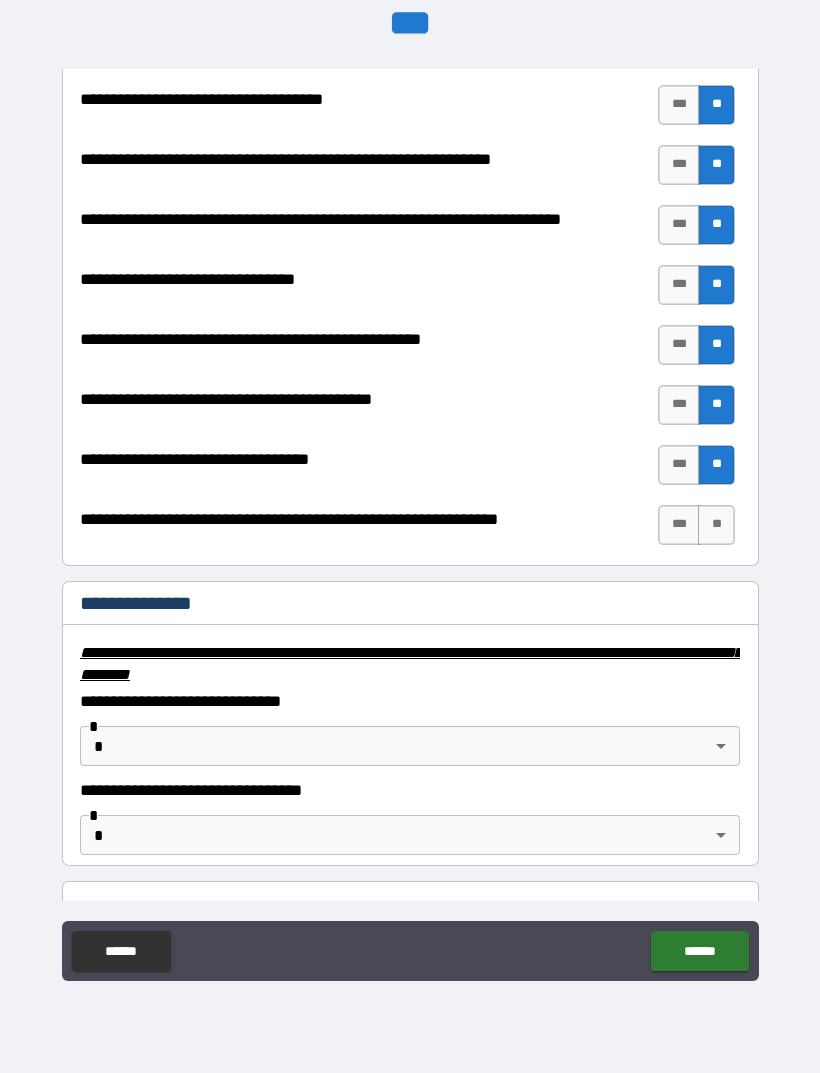 click on "**" at bounding box center (716, 525) 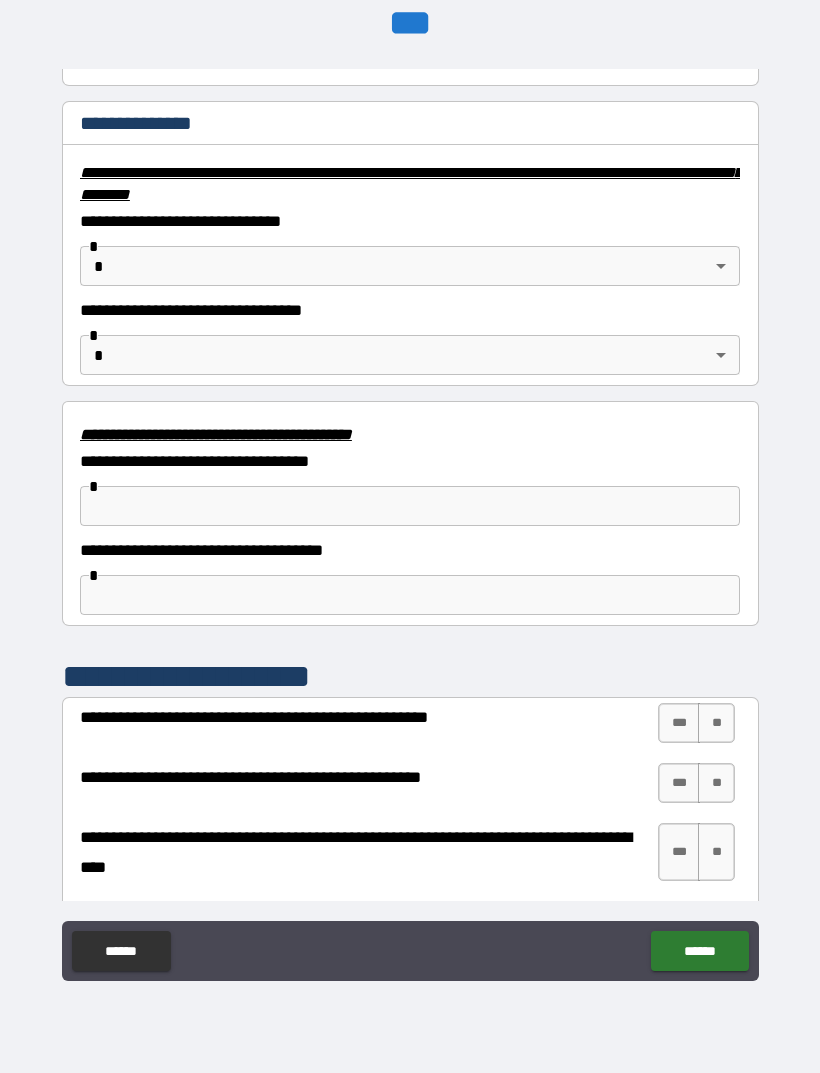 scroll, scrollTop: 3259, scrollLeft: 0, axis: vertical 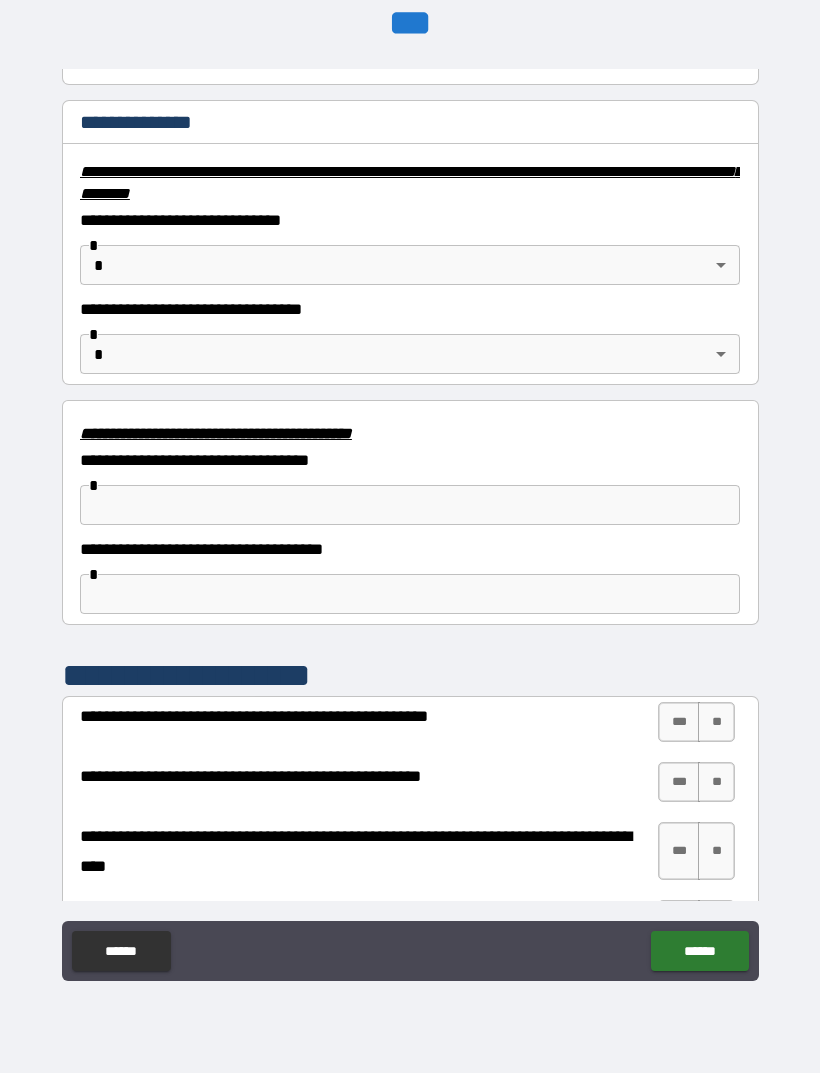 click on "**********" at bounding box center [410, 504] 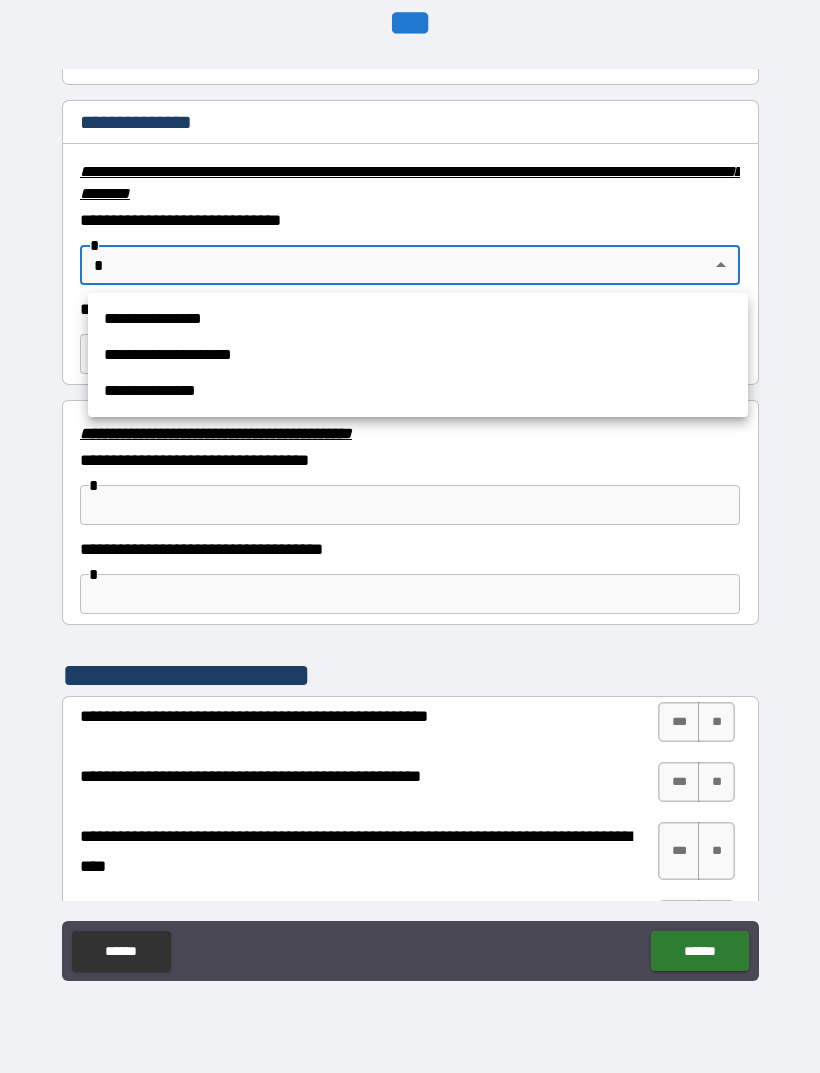 click on "**********" at bounding box center (418, 391) 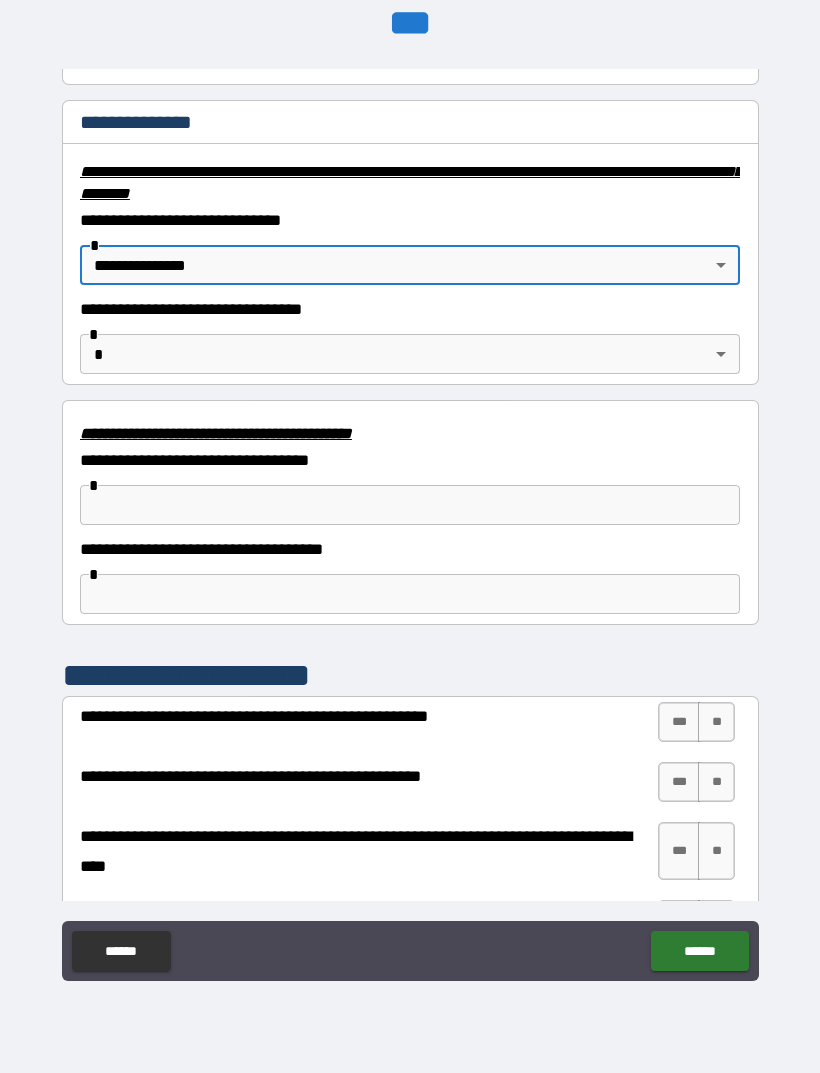 click on "**********" at bounding box center [410, 504] 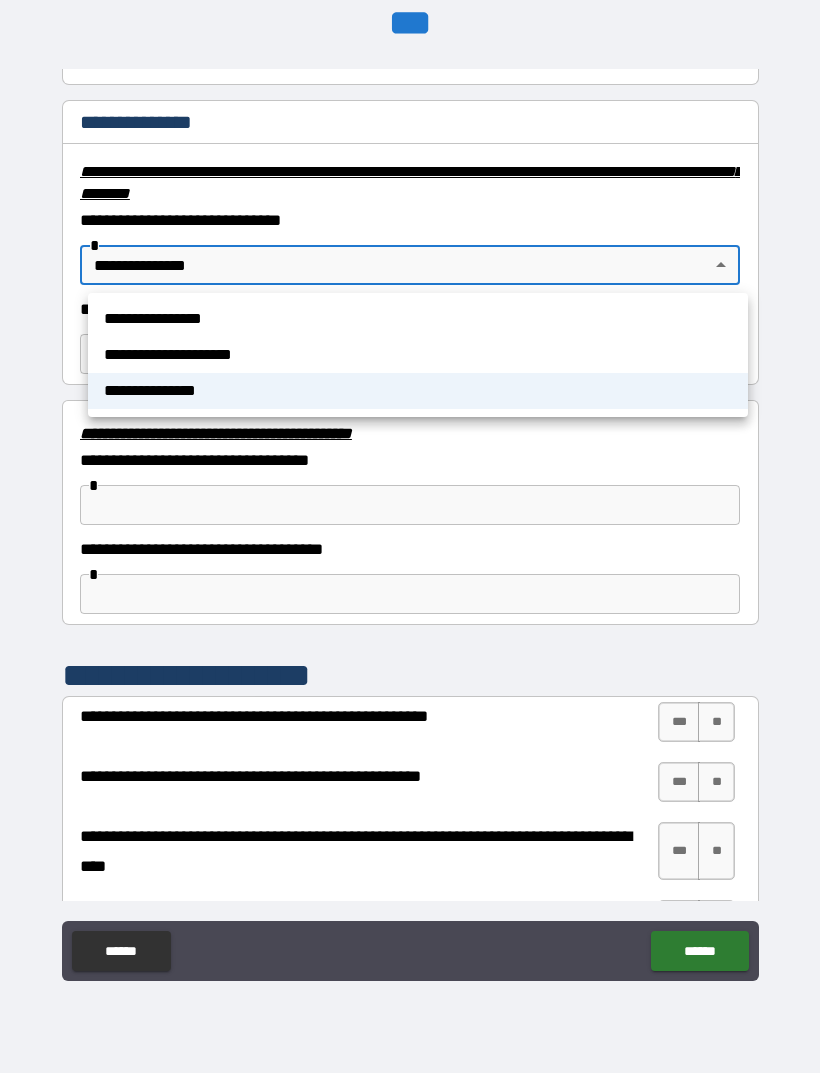 click on "**********" at bounding box center [418, 355] 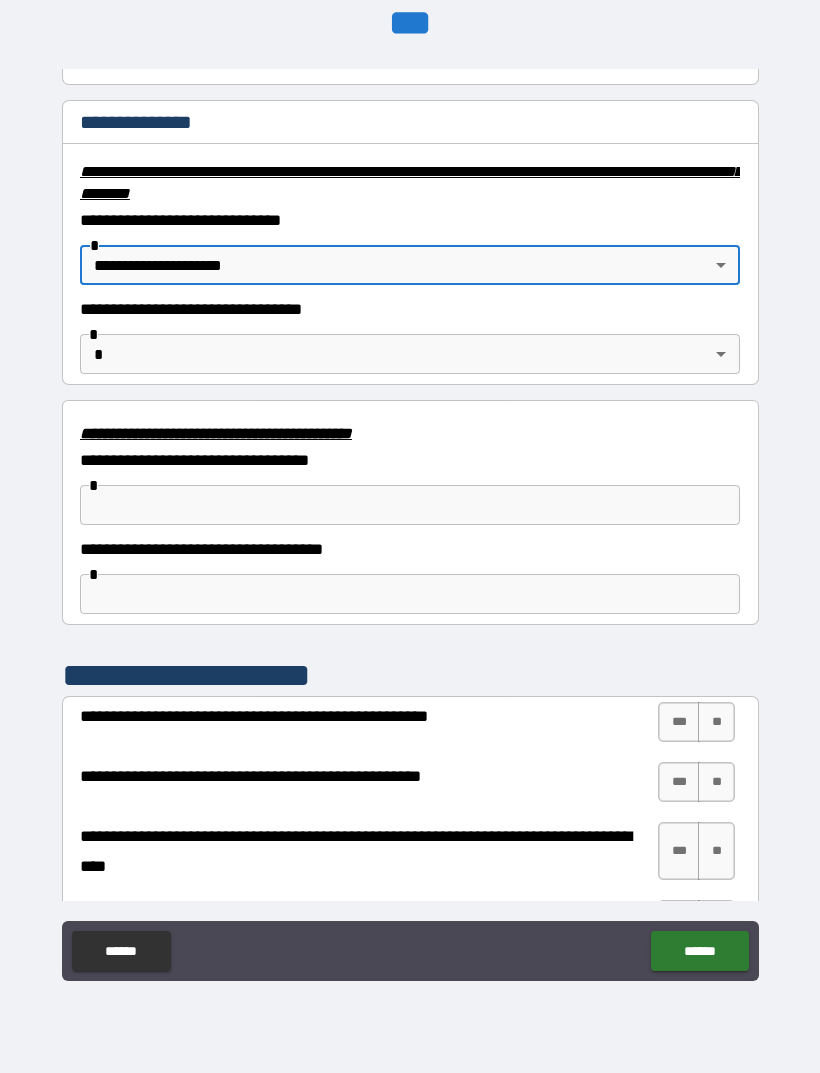 click on "**********" at bounding box center (410, 504) 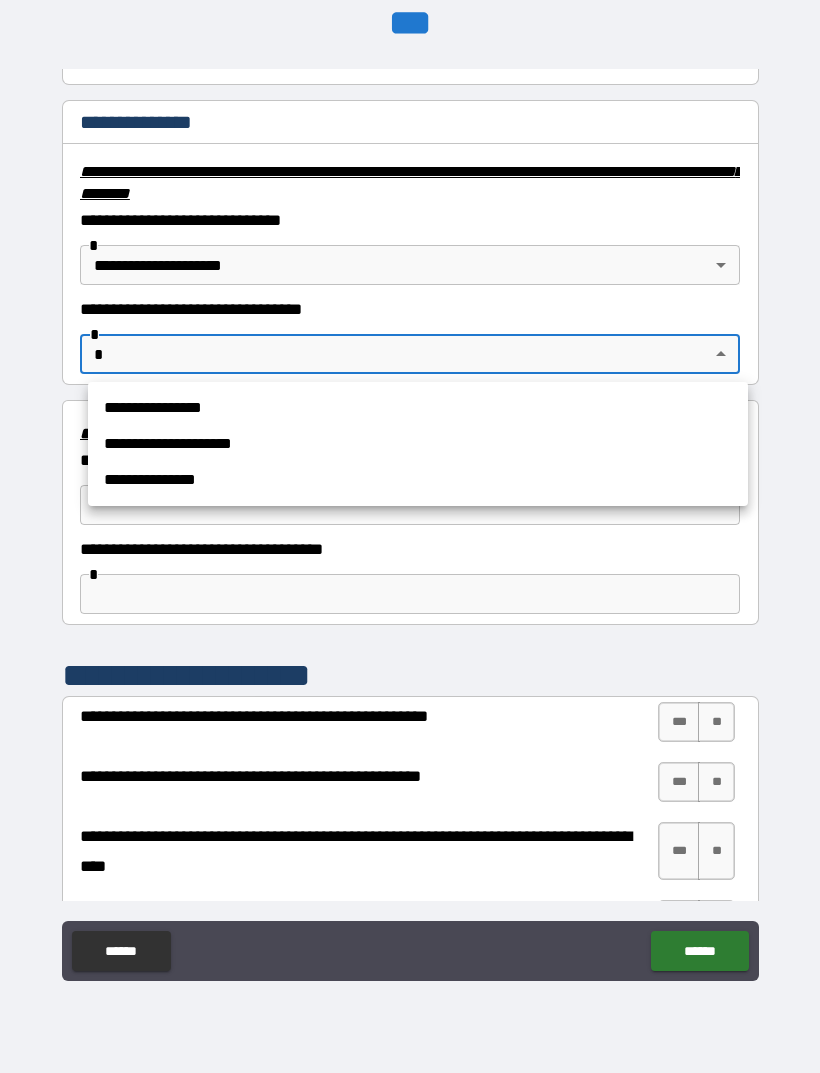 click on "**********" at bounding box center (418, 480) 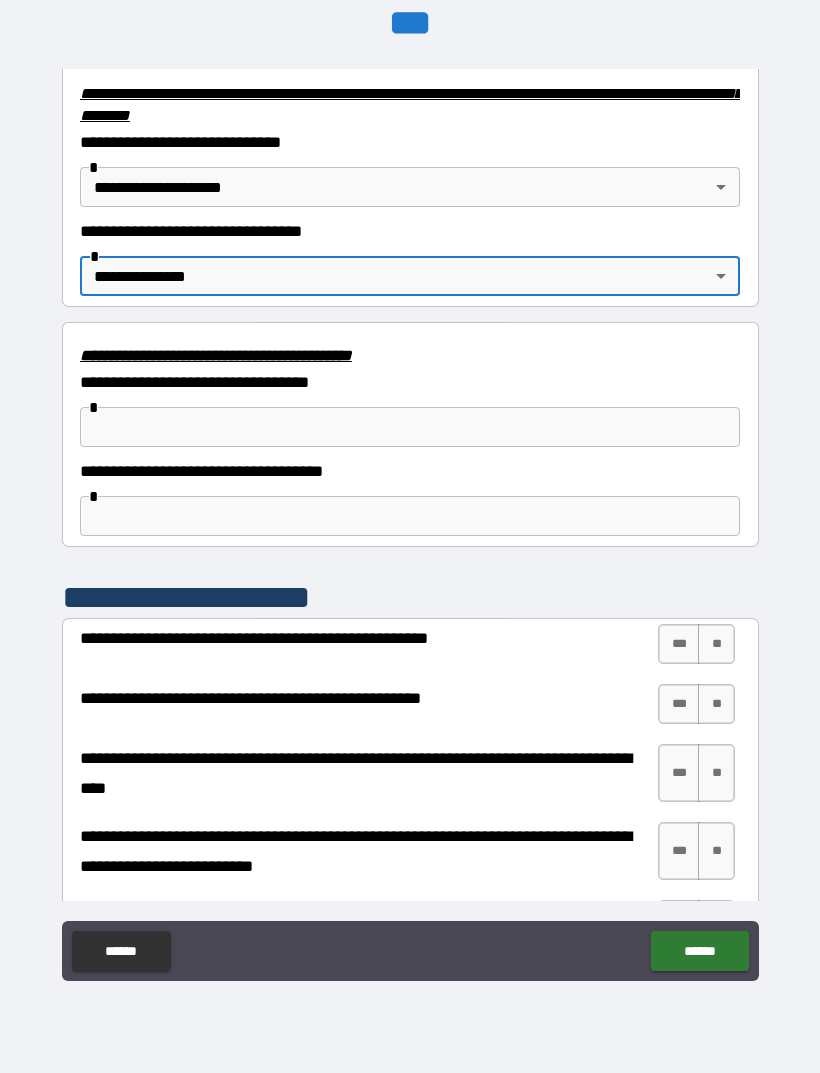 scroll, scrollTop: 3341, scrollLeft: 0, axis: vertical 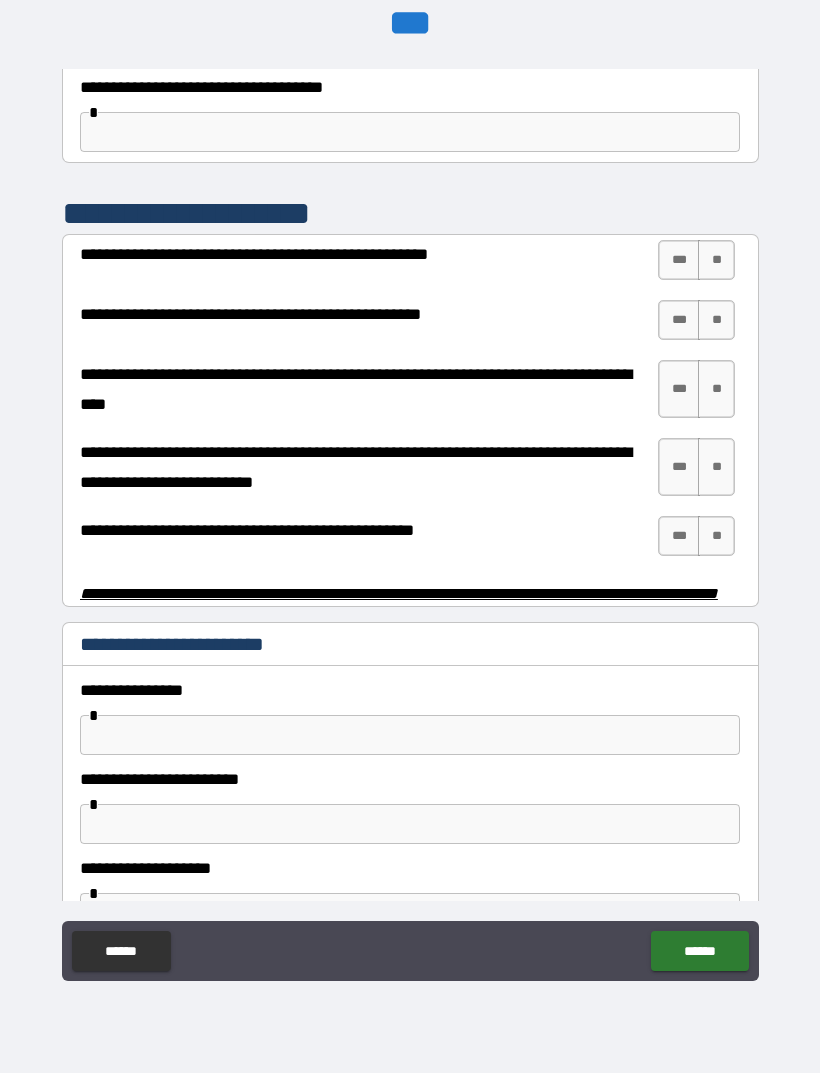 click on "**********" at bounding box center [410, 507] 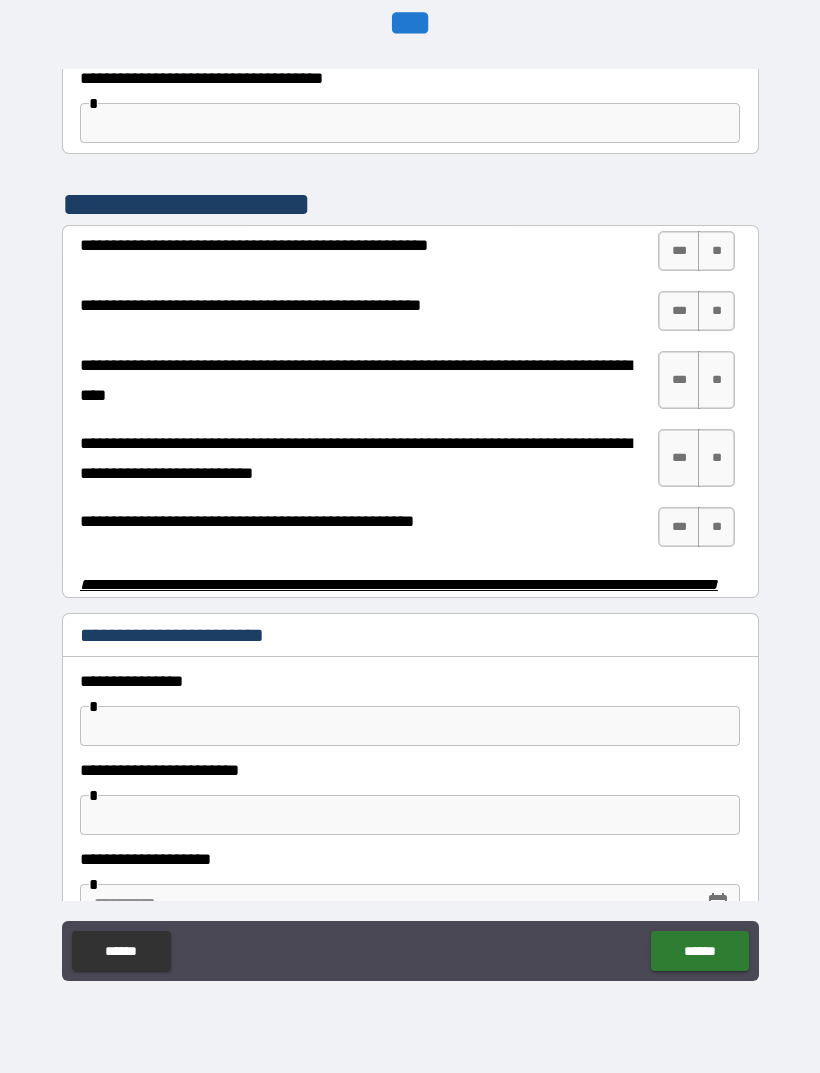 scroll, scrollTop: 3732, scrollLeft: 0, axis: vertical 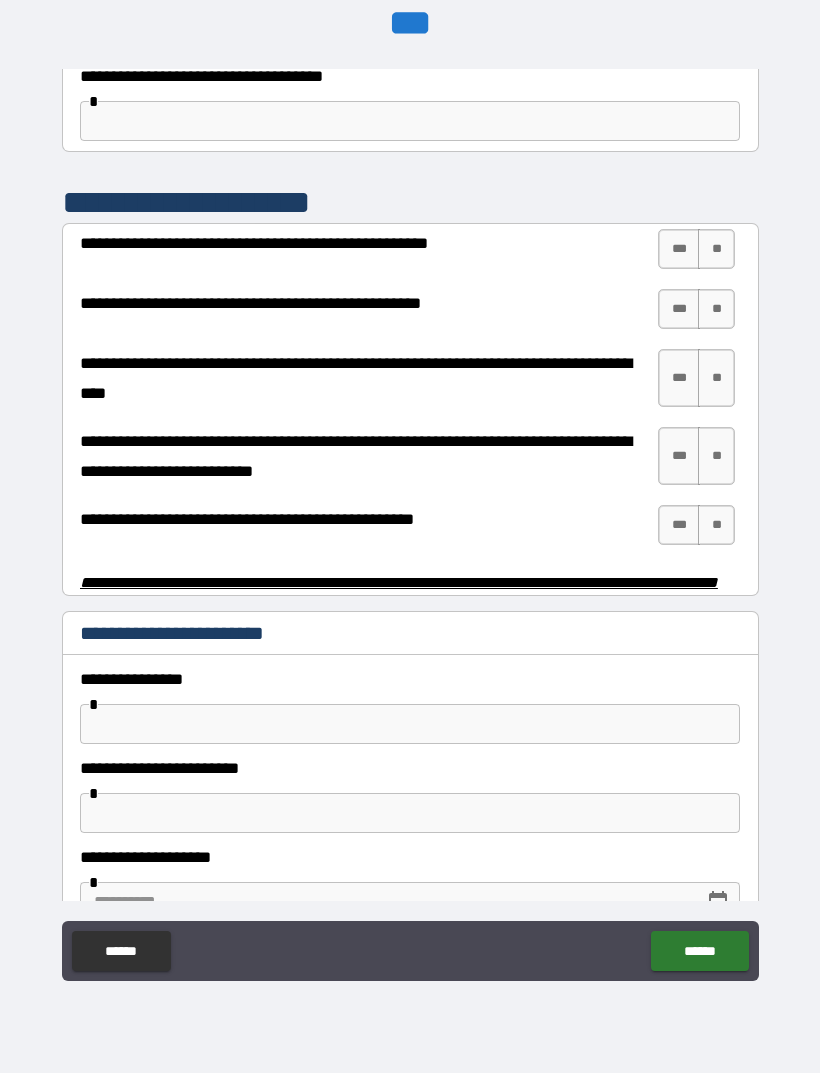 click on "**" at bounding box center [716, 249] 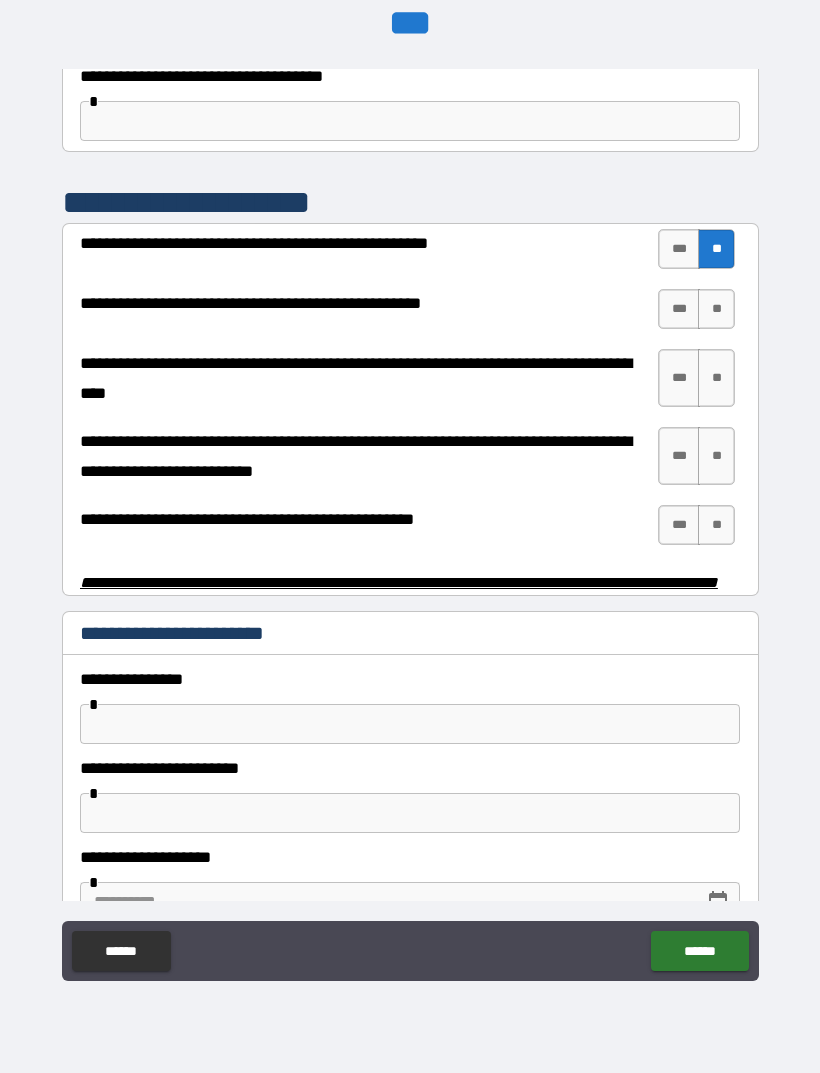 click on "**" at bounding box center (716, 309) 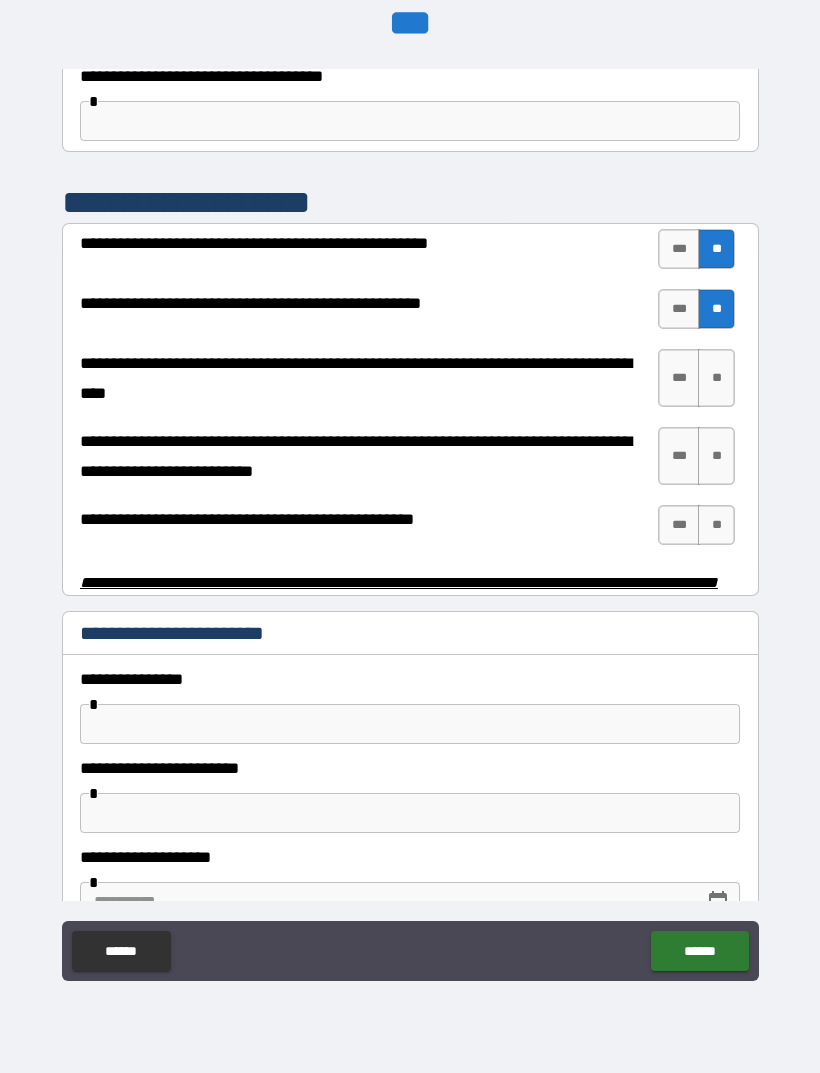 click on "**" at bounding box center (716, 378) 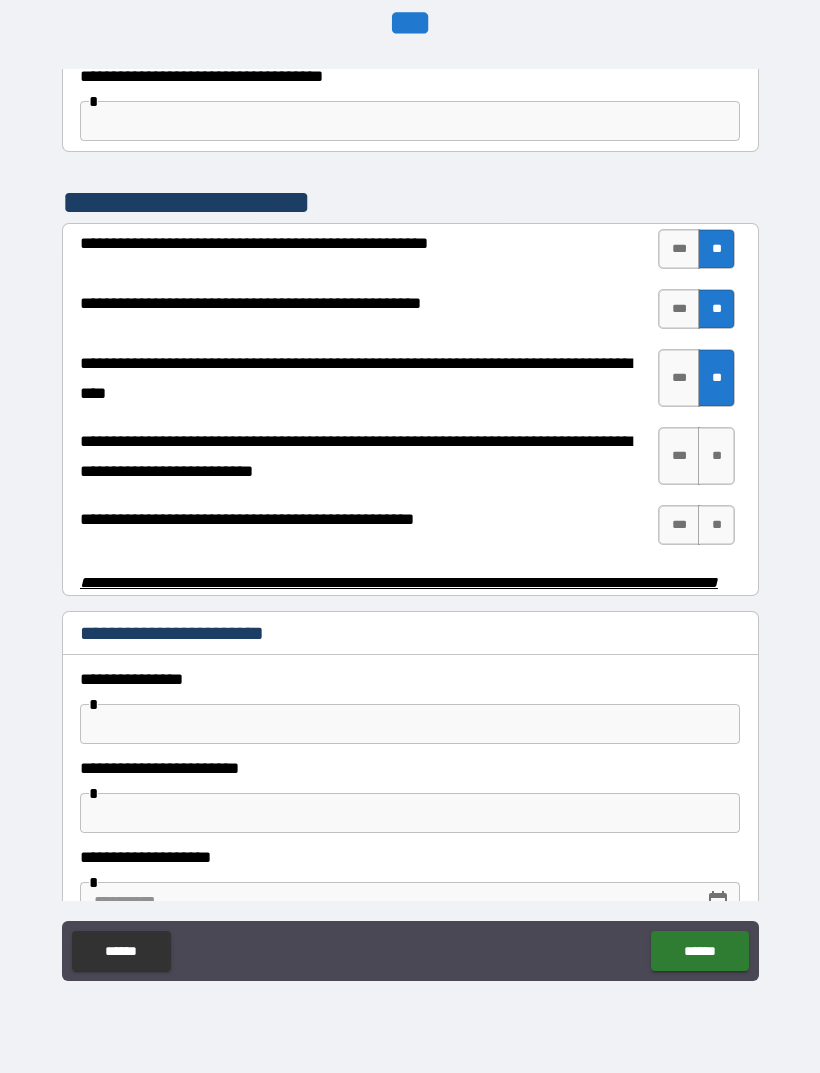 click on "**" at bounding box center [716, 456] 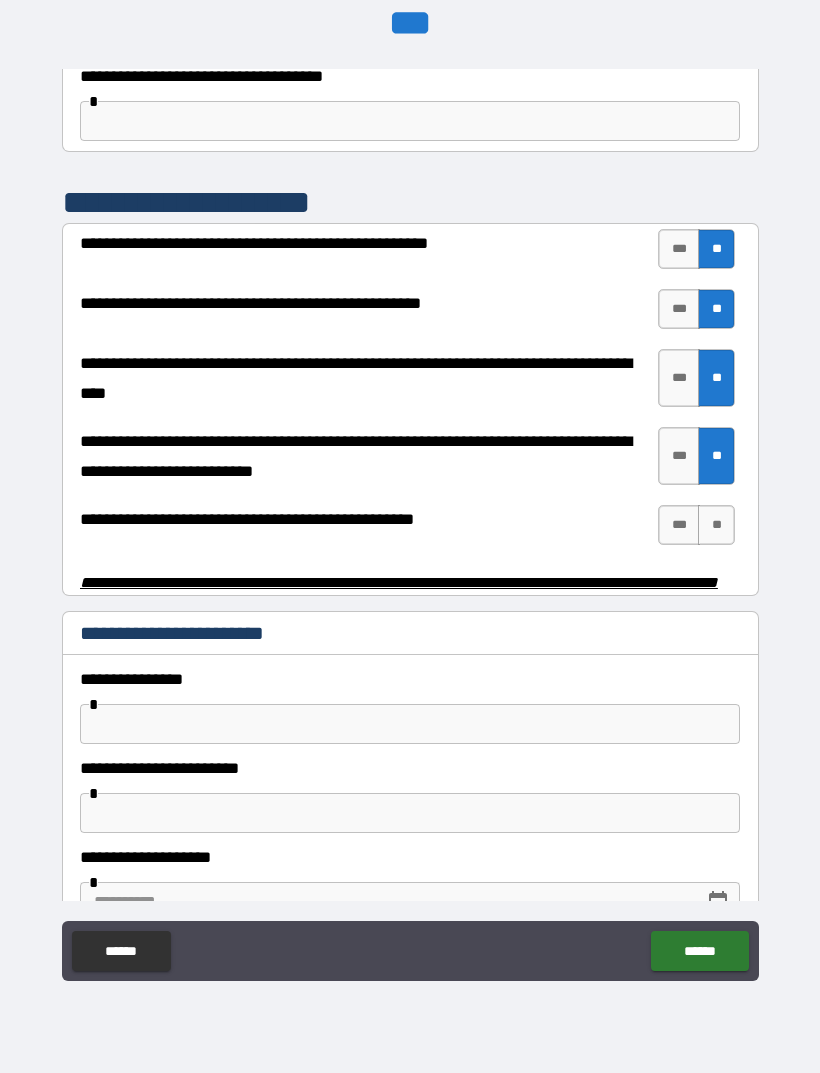 click on "**" at bounding box center (716, 525) 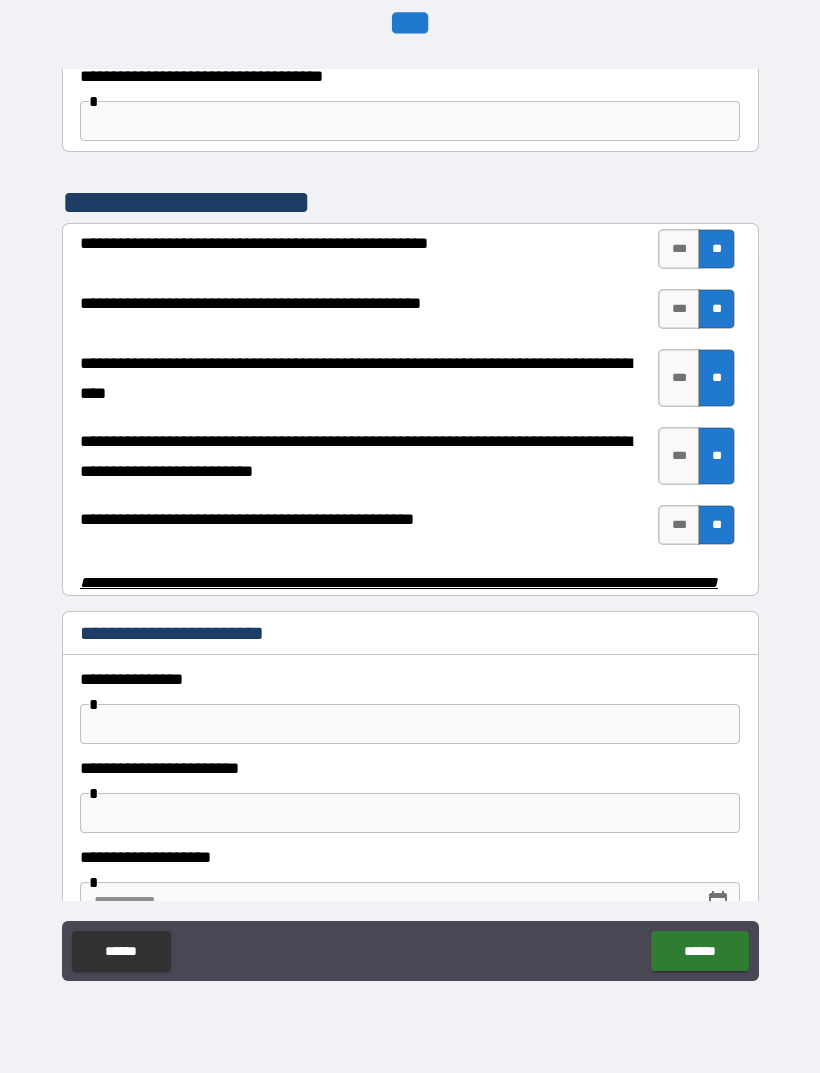 click on "***" at bounding box center [679, 525] 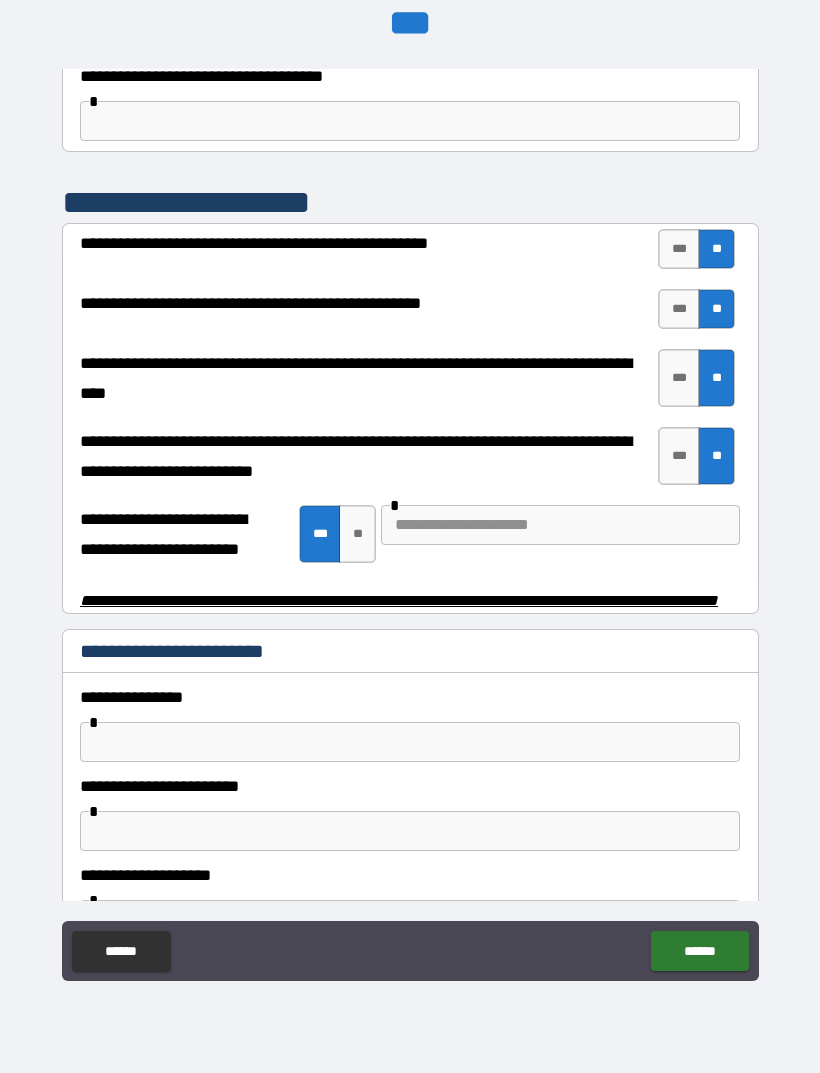 click on "**" at bounding box center (357, 534) 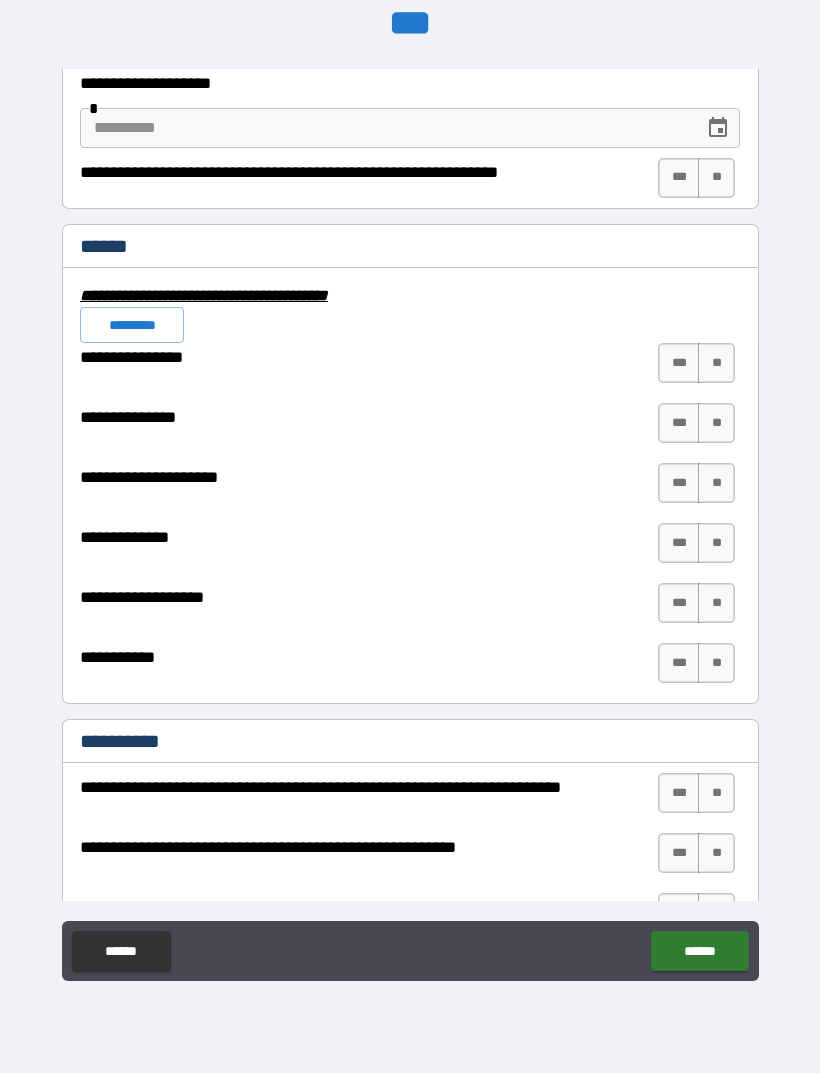 scroll, scrollTop: 4509, scrollLeft: 0, axis: vertical 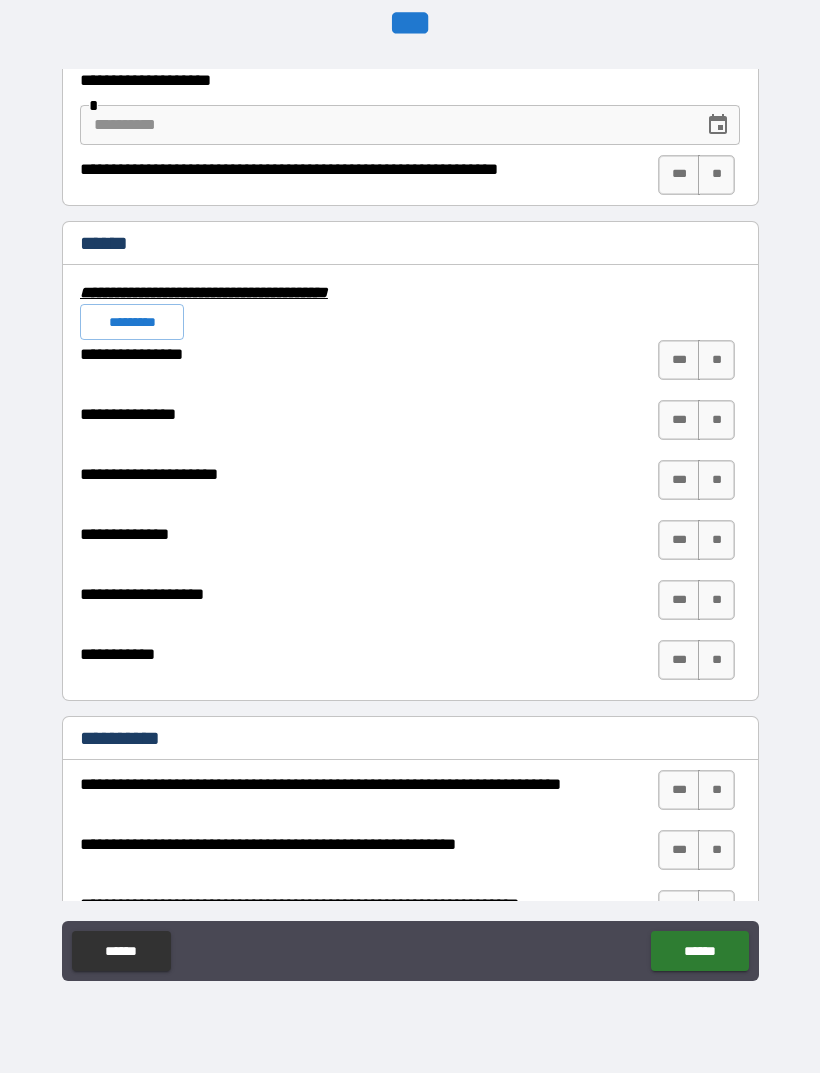 click on "**********" at bounding box center [410, 507] 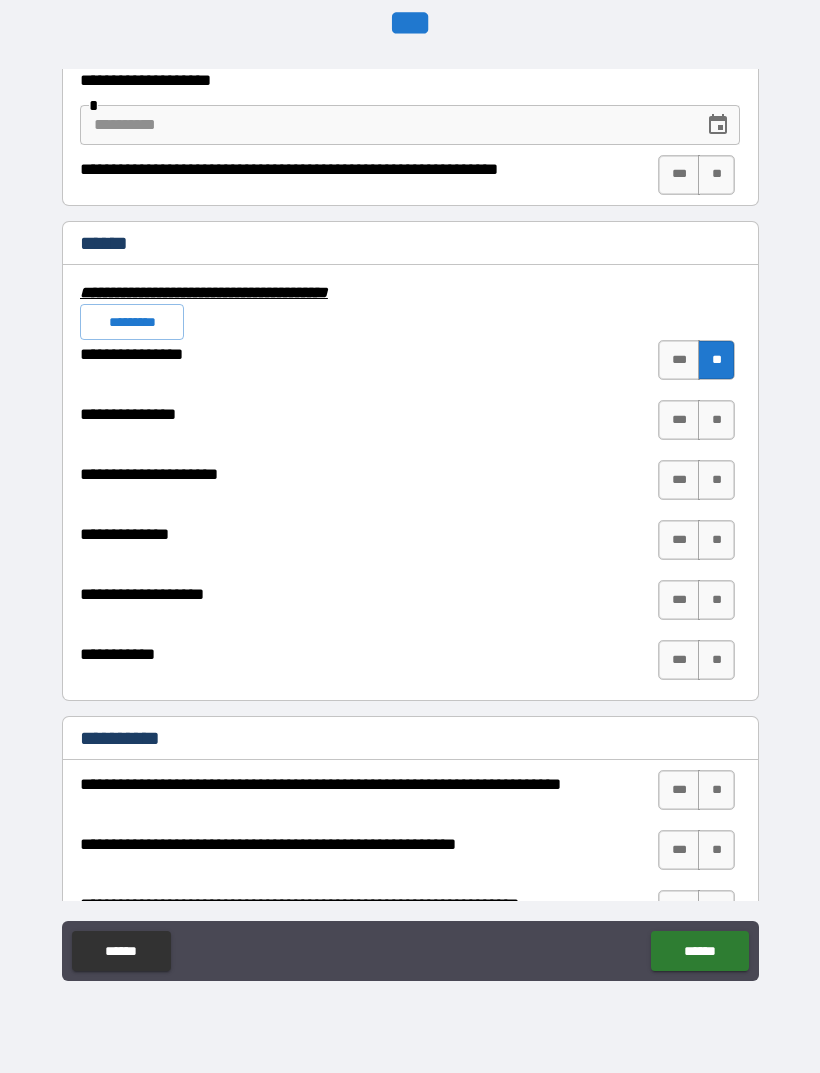 click on "**" at bounding box center [716, 420] 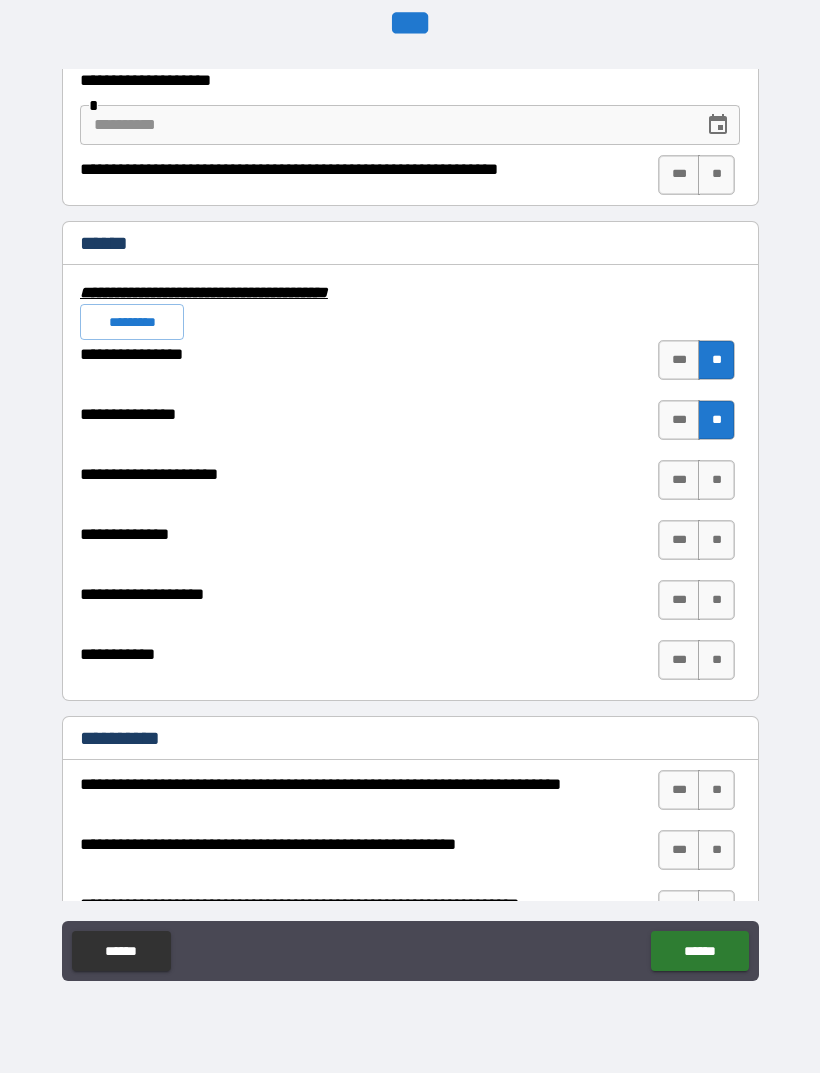 click on "**" at bounding box center [716, 480] 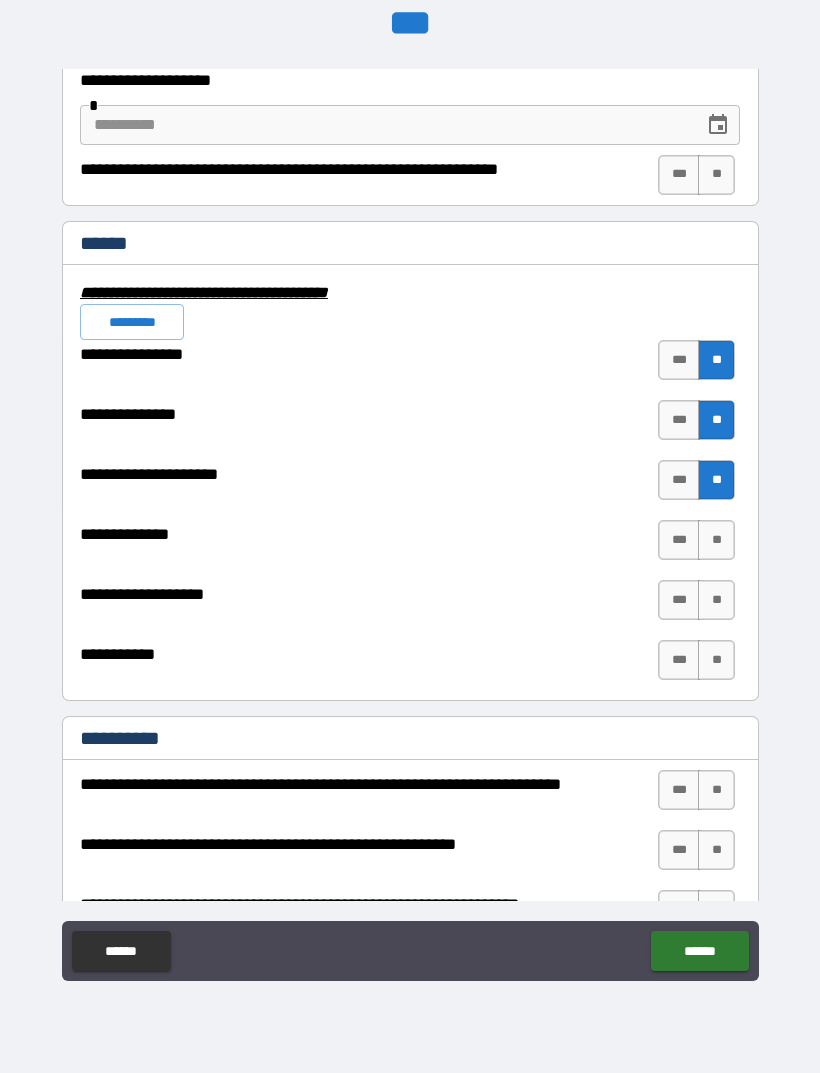 click on "**" at bounding box center (716, 540) 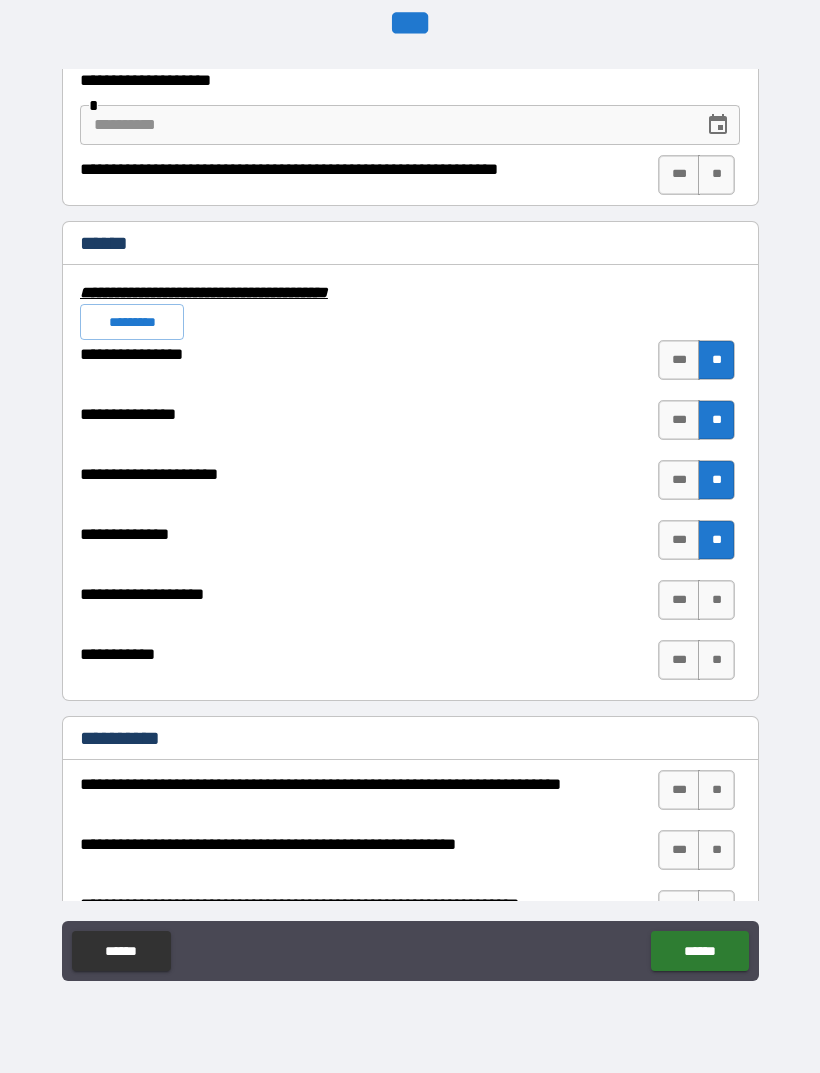 click on "**" at bounding box center (716, 600) 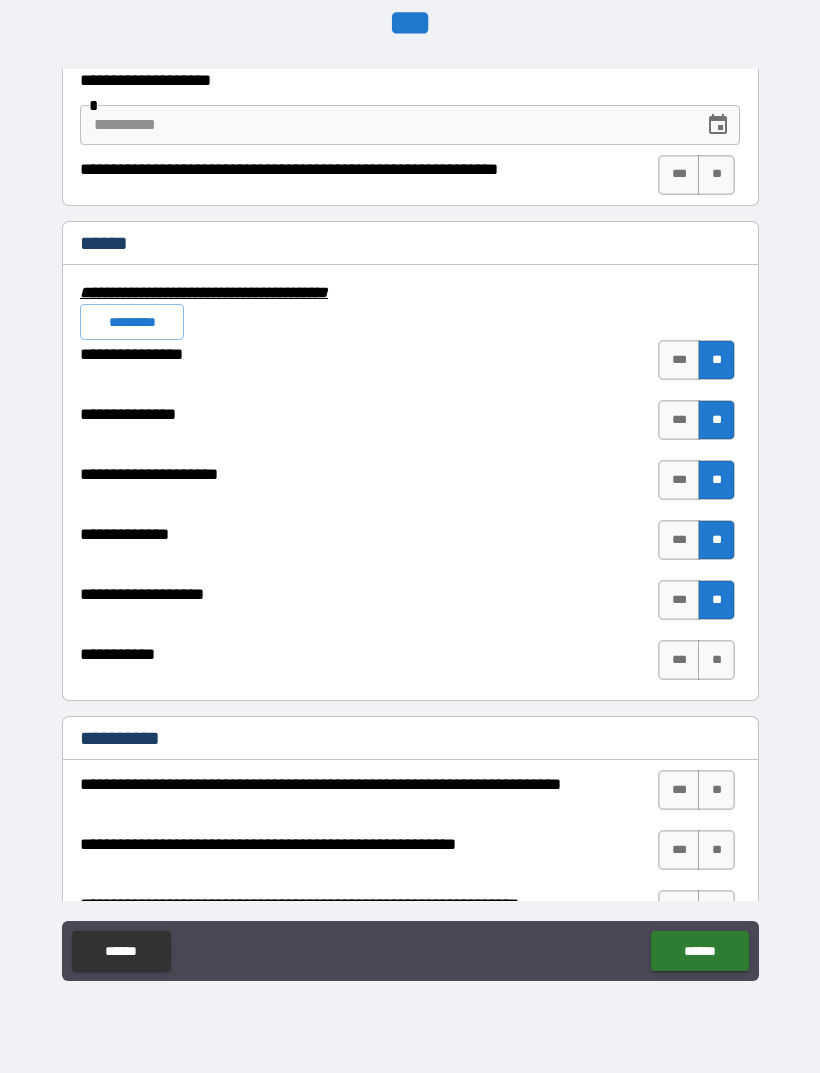 click on "**" at bounding box center (716, 660) 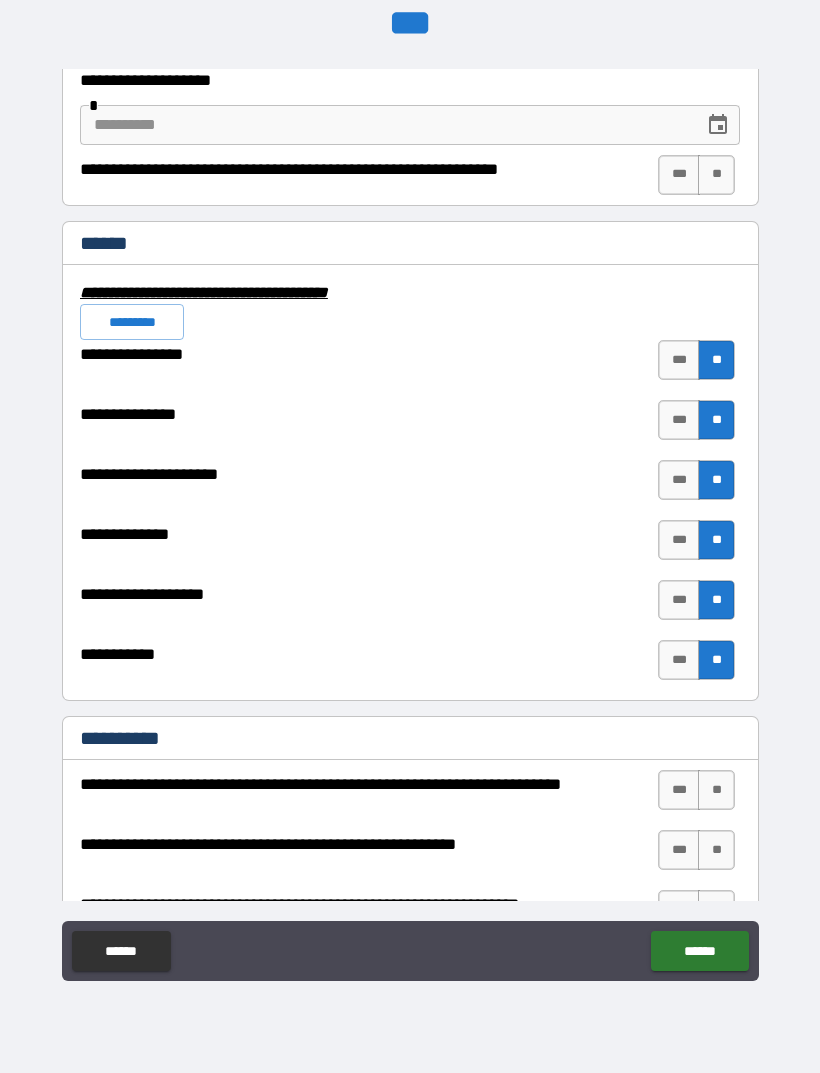 click on "**" at bounding box center (716, 790) 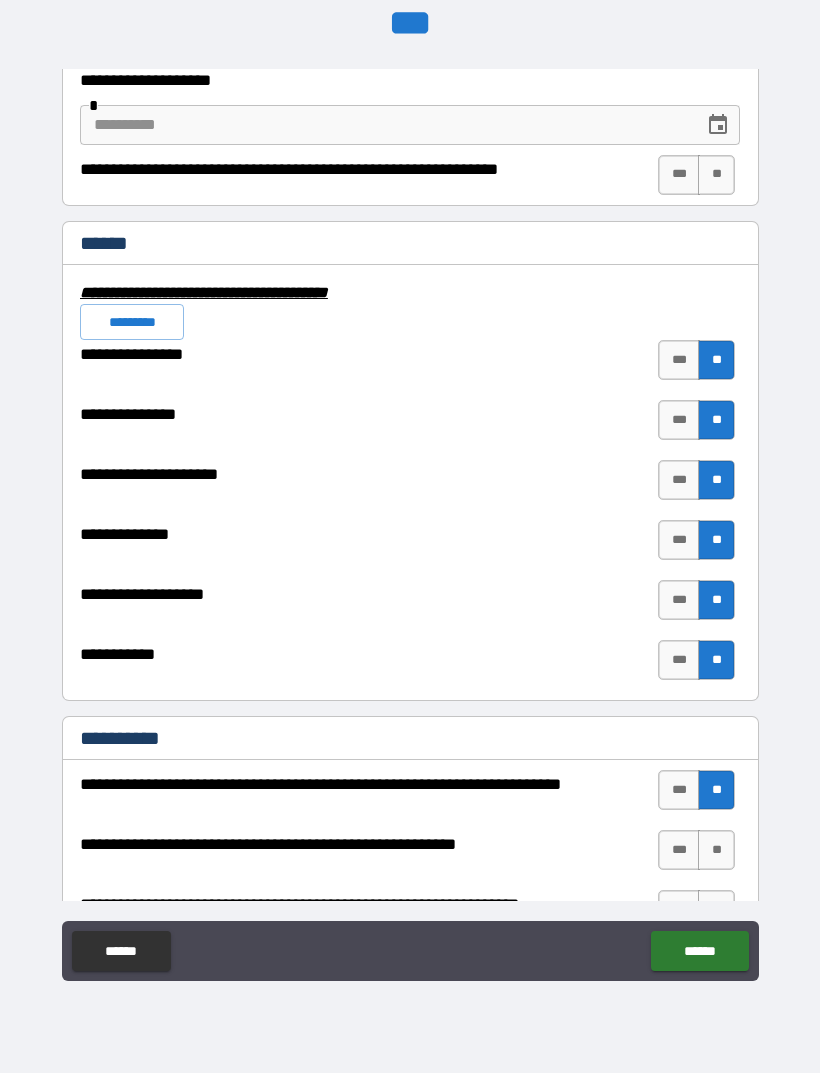 click on "**" at bounding box center [716, 850] 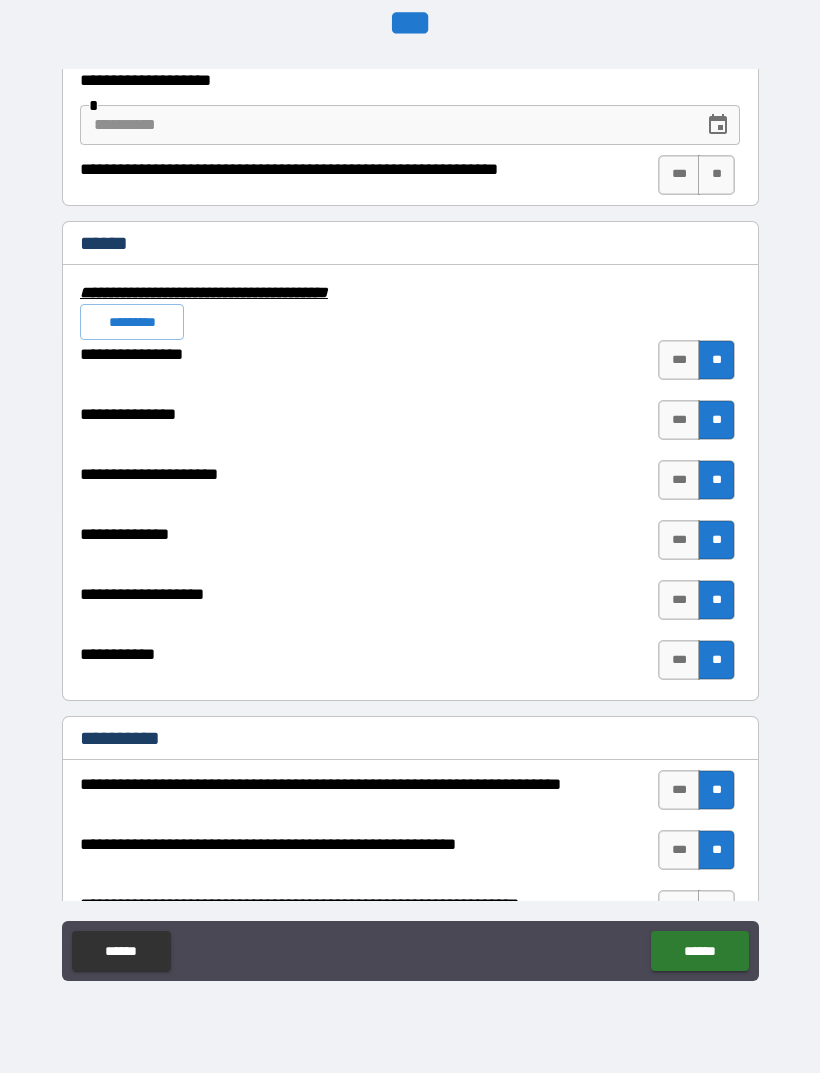click on "******" at bounding box center [699, 951] 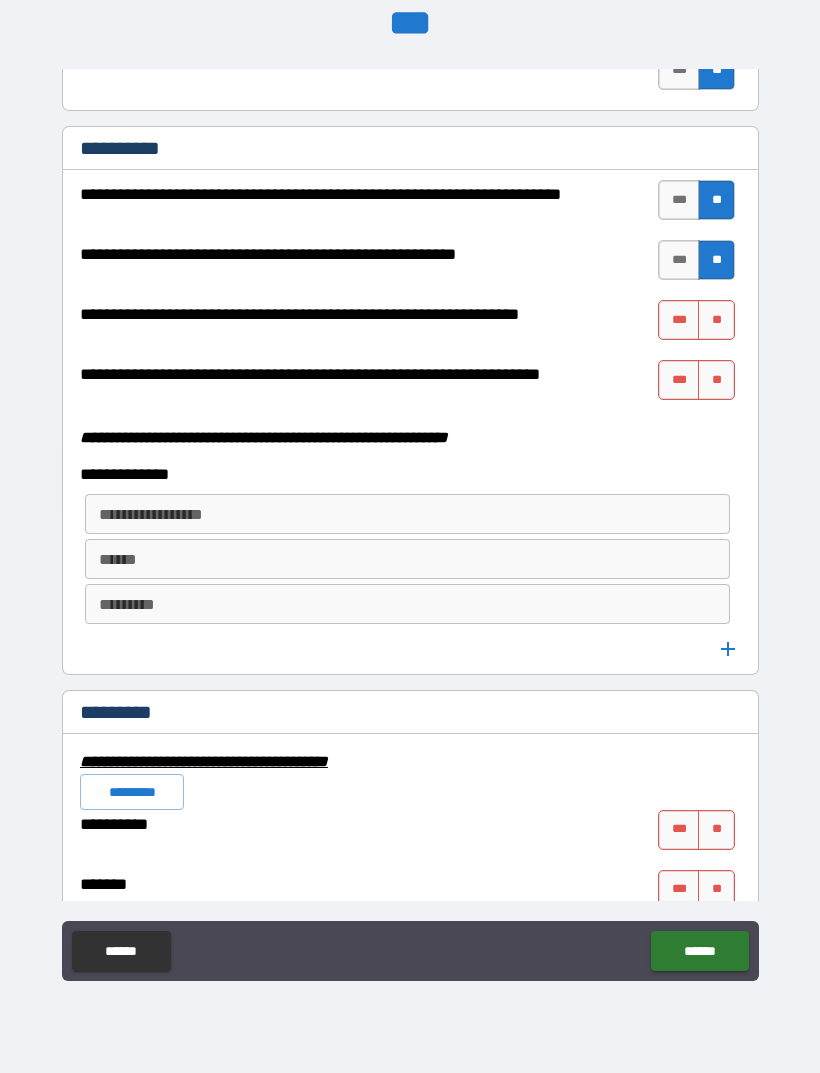 scroll, scrollTop: 5101, scrollLeft: 0, axis: vertical 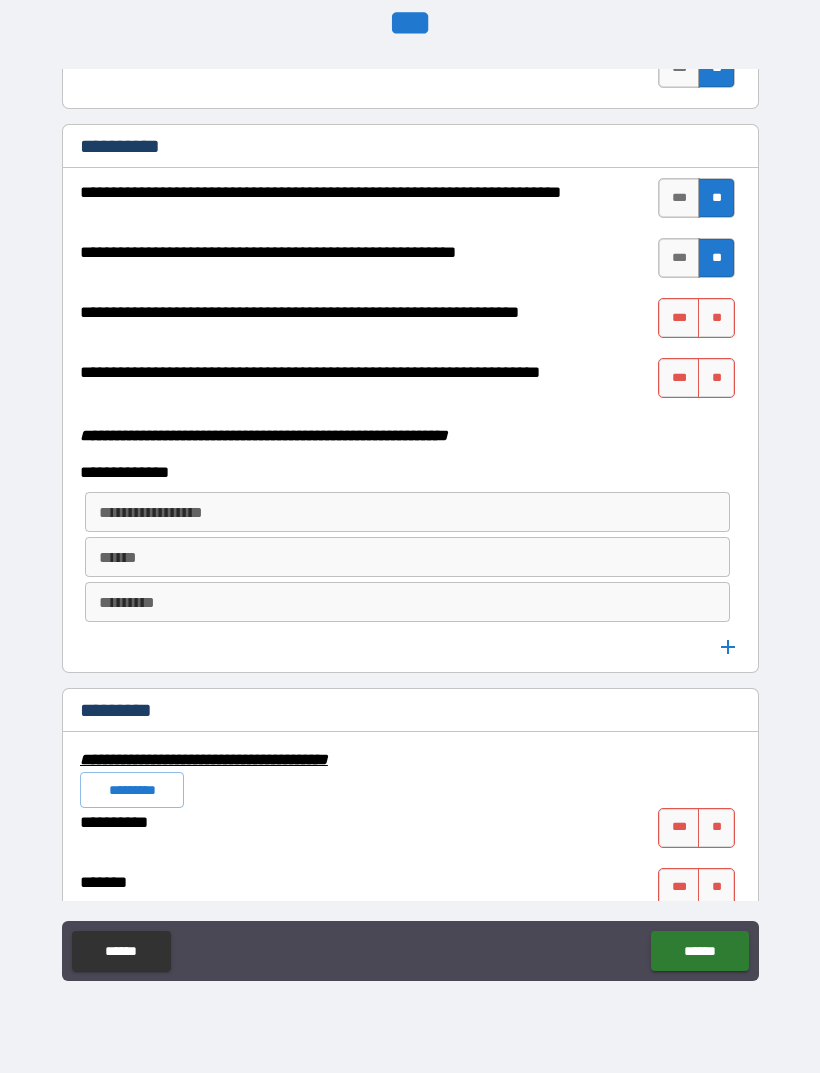 click on "**" at bounding box center [716, 318] 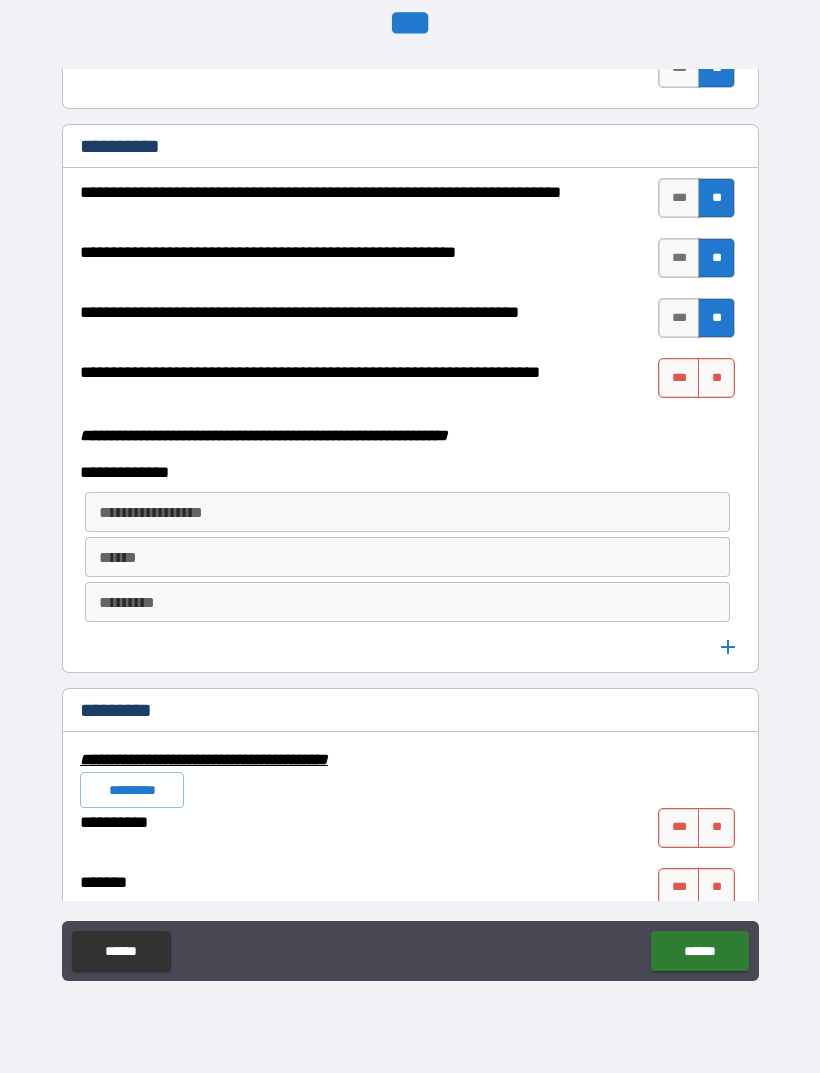 click on "**" at bounding box center [716, 378] 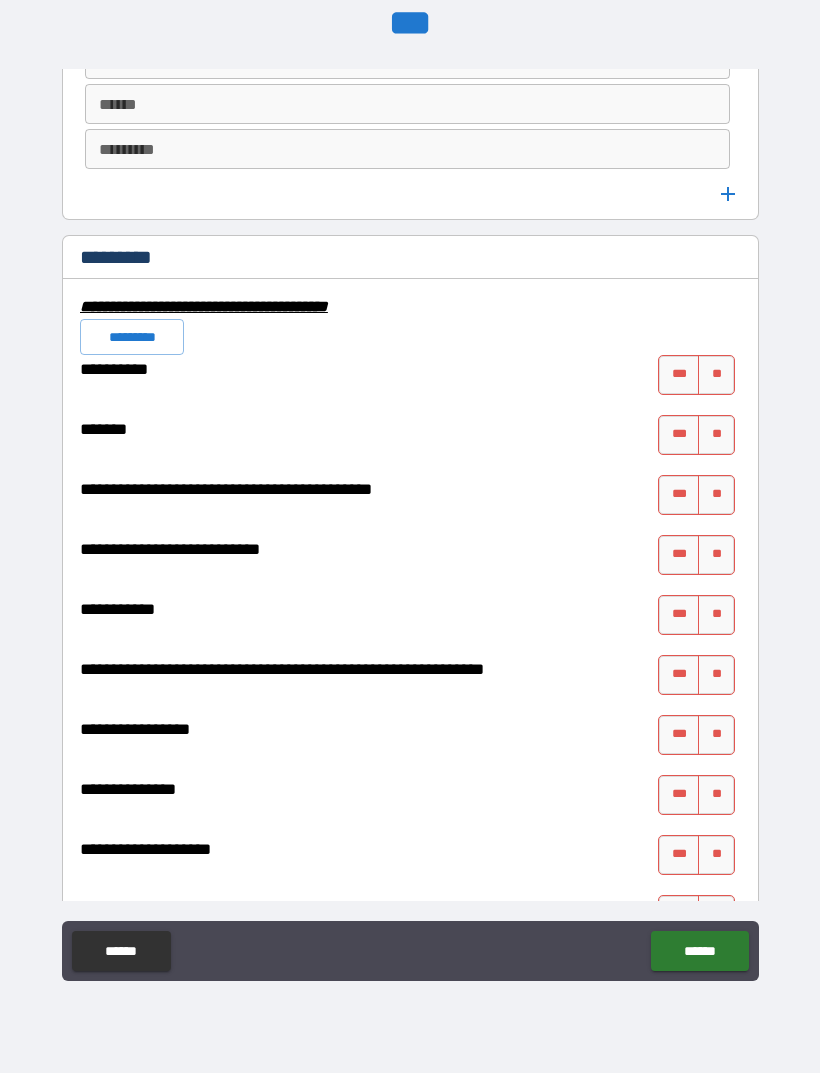 click on "**********" at bounding box center [410, 507] 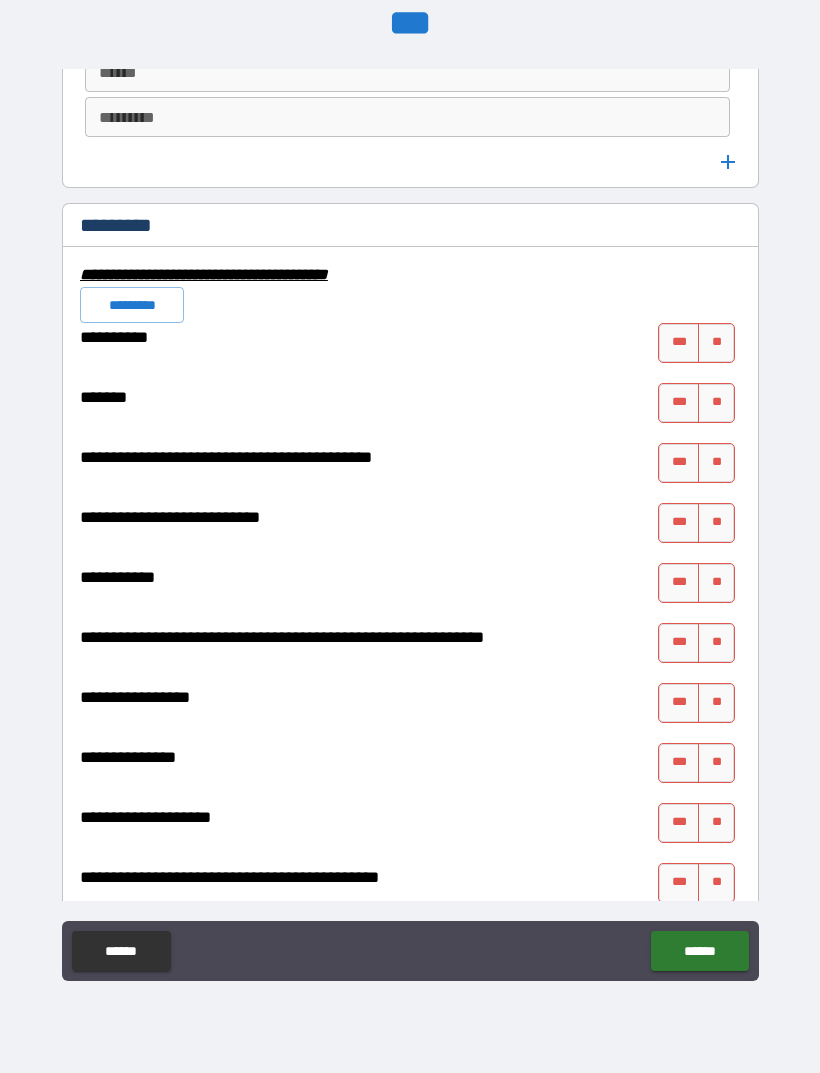 scroll, scrollTop: 5588, scrollLeft: 0, axis: vertical 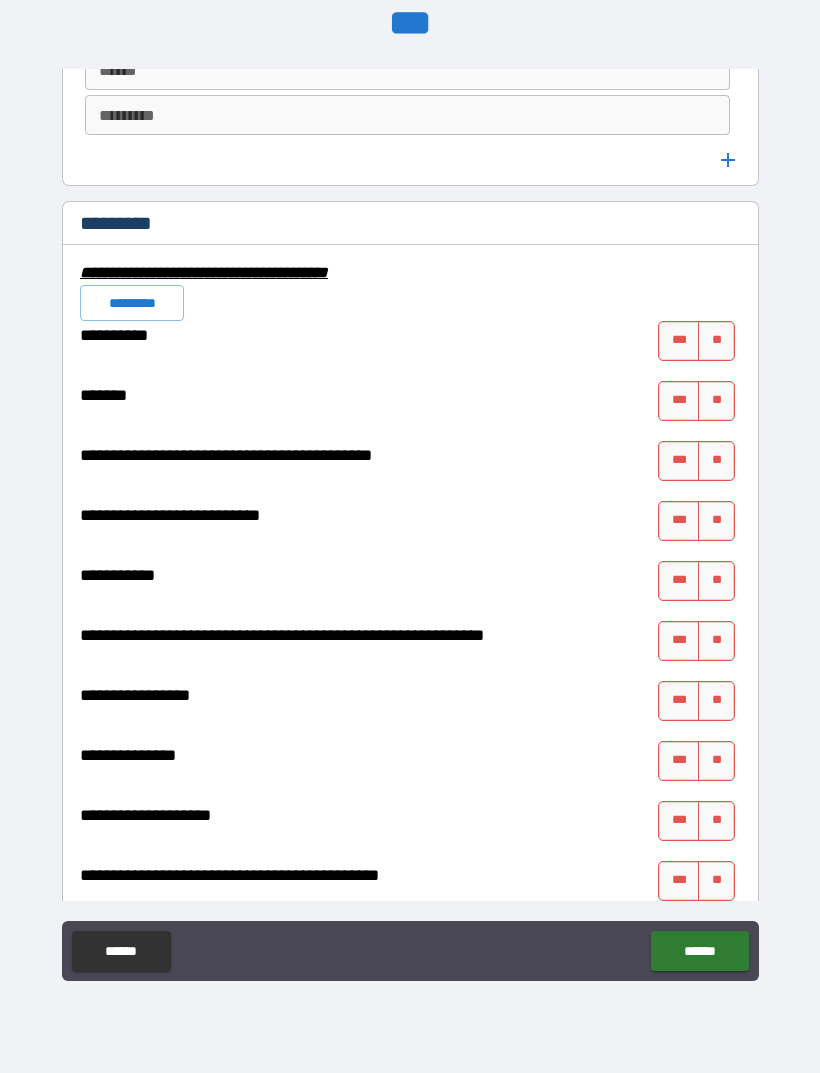 click on "**" at bounding box center (716, 341) 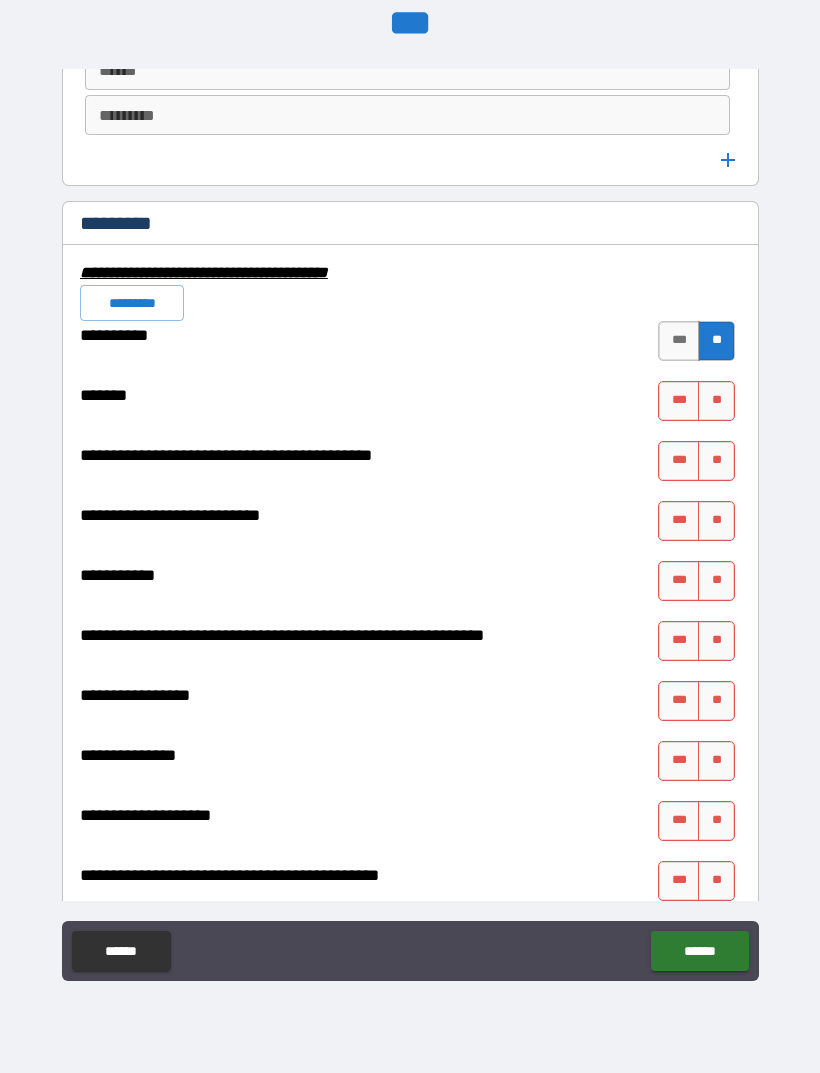 click on "**" at bounding box center (716, 401) 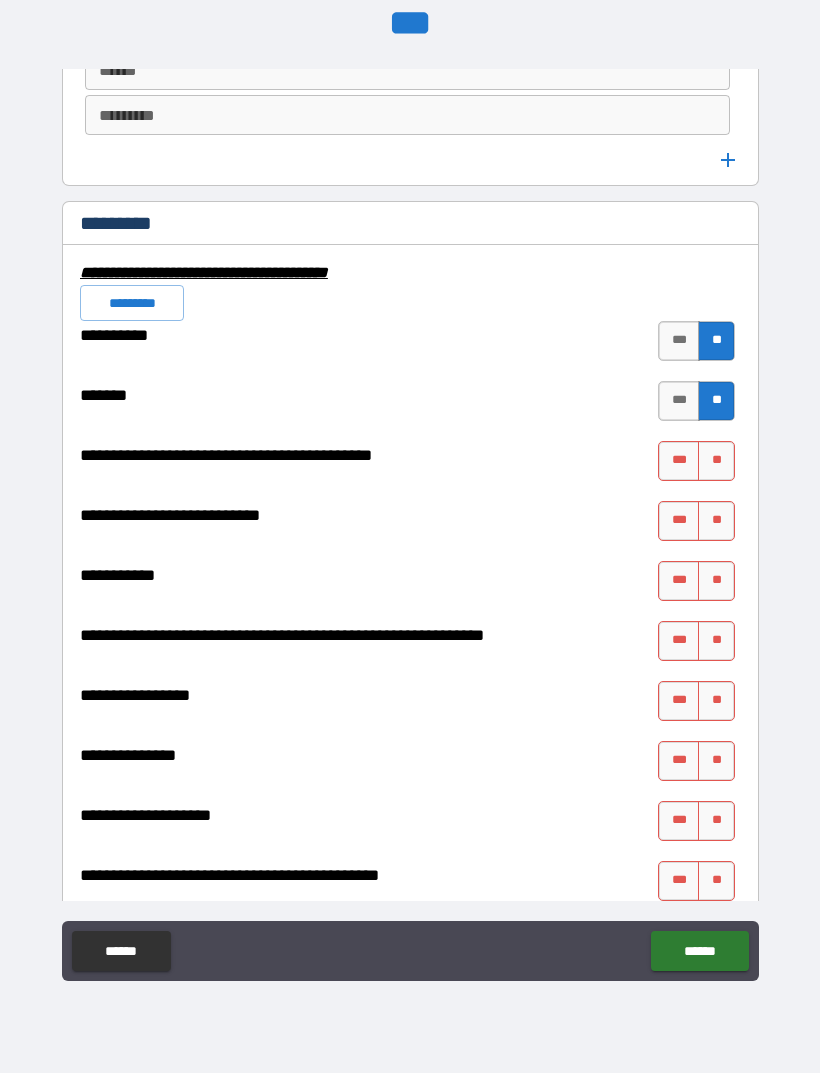 click on "**" at bounding box center (716, 461) 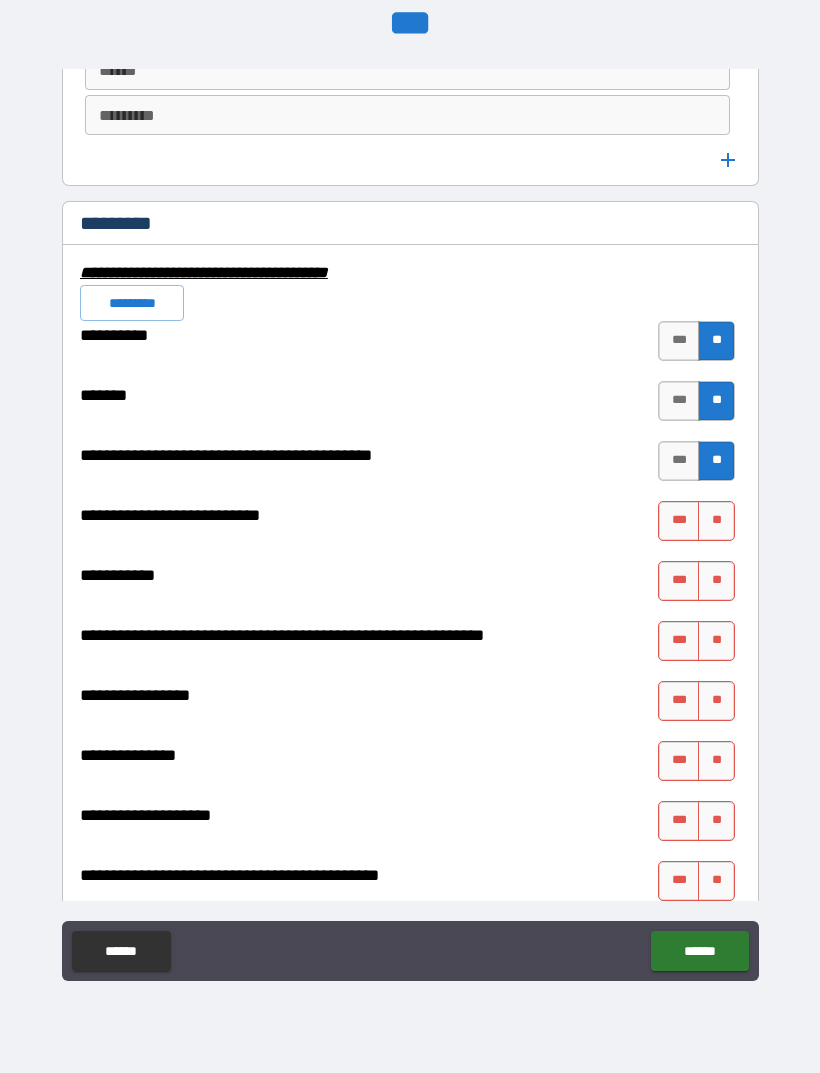 click on "**" at bounding box center [716, 521] 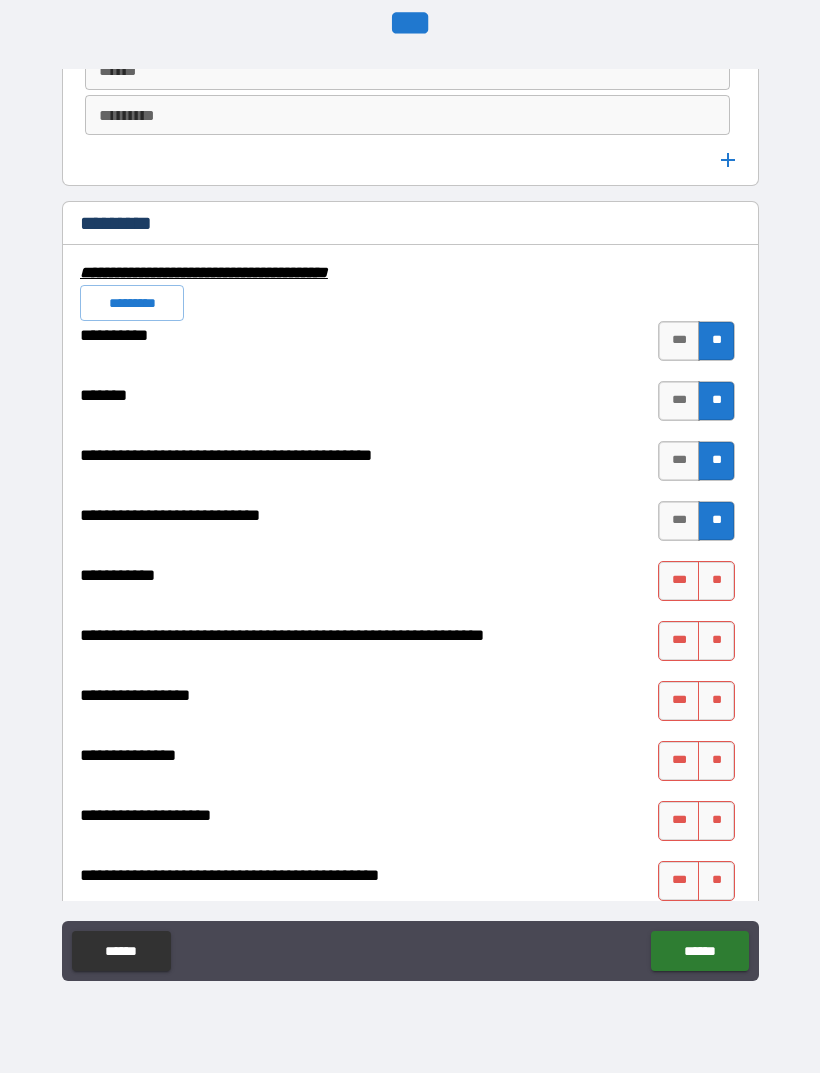 click on "**" at bounding box center [716, 581] 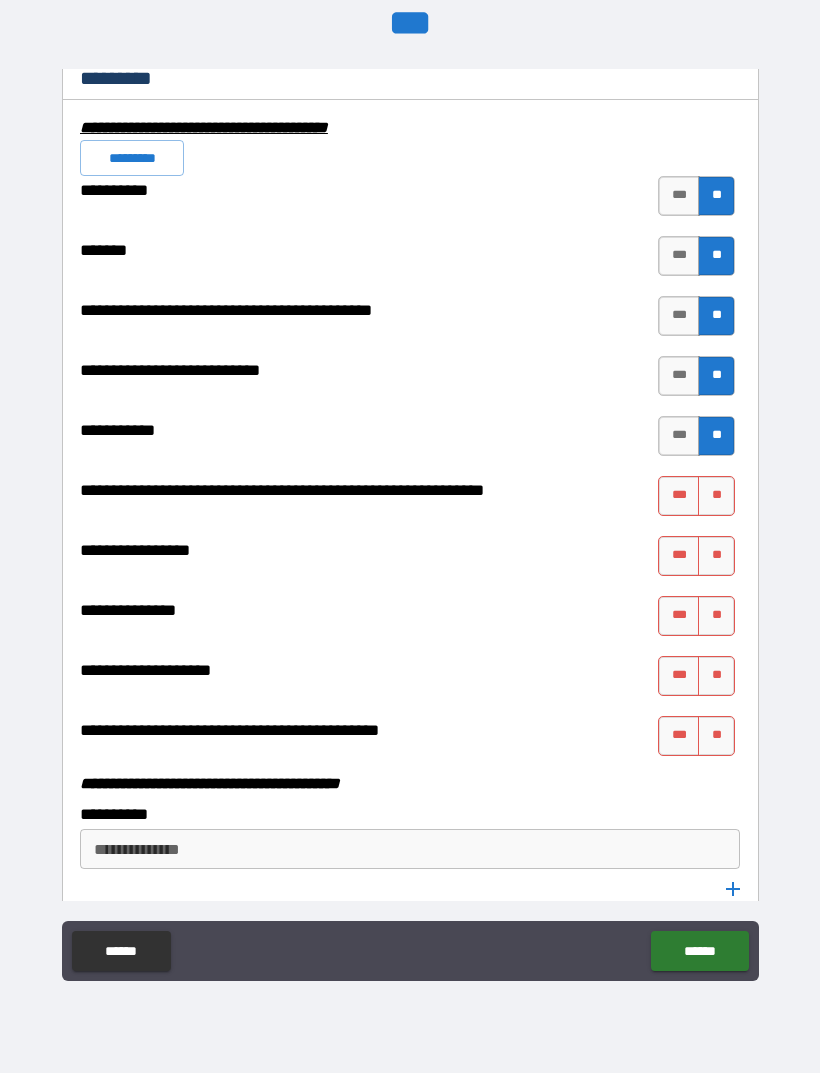 scroll, scrollTop: 5741, scrollLeft: 0, axis: vertical 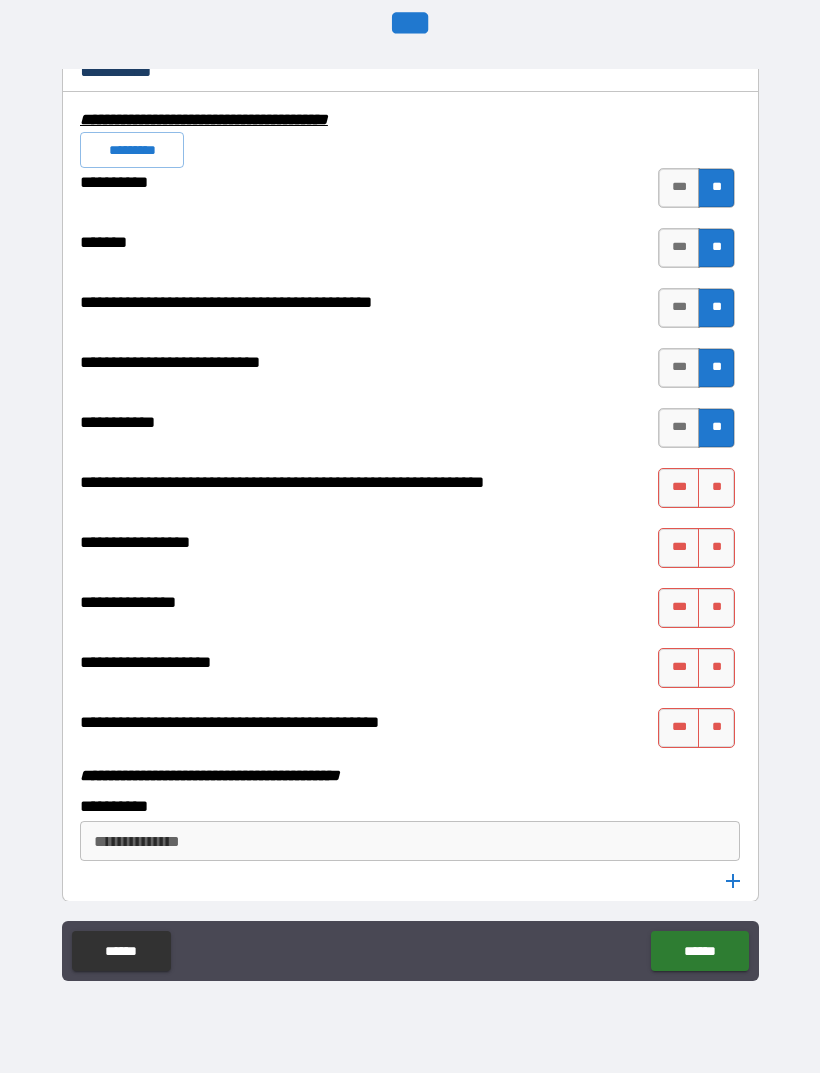 click on "**********" at bounding box center (410, 507) 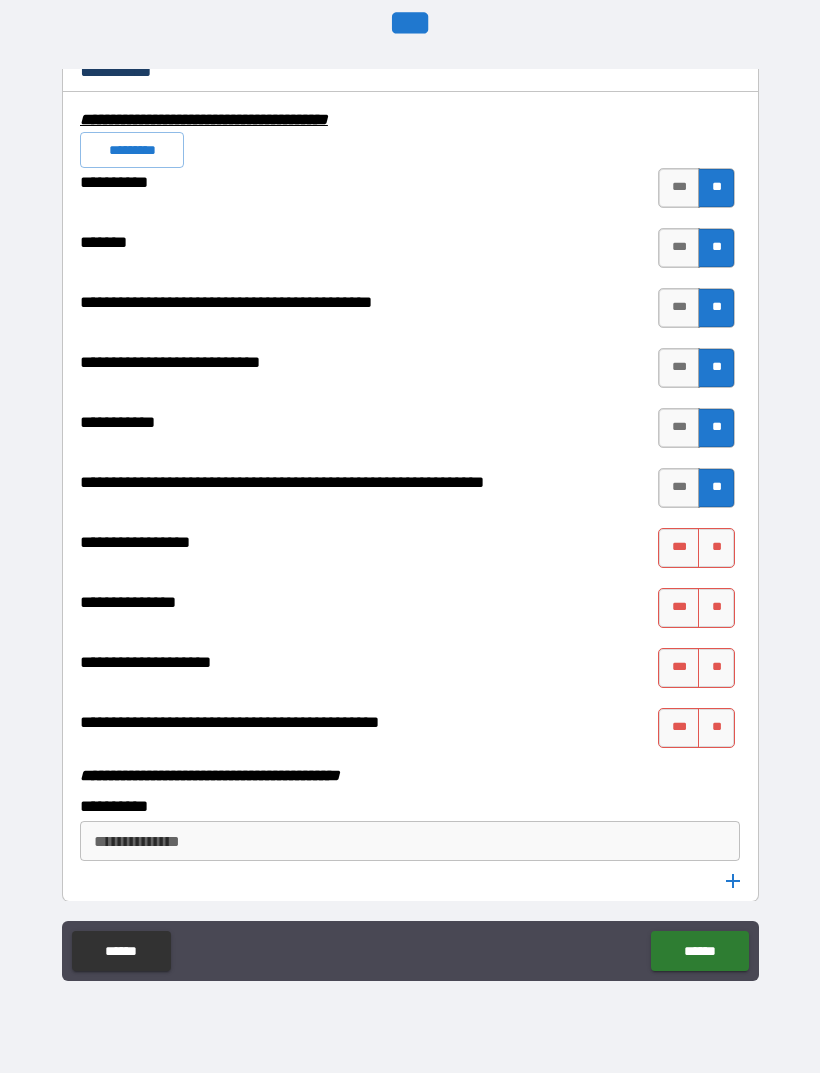 click on "**" at bounding box center [716, 548] 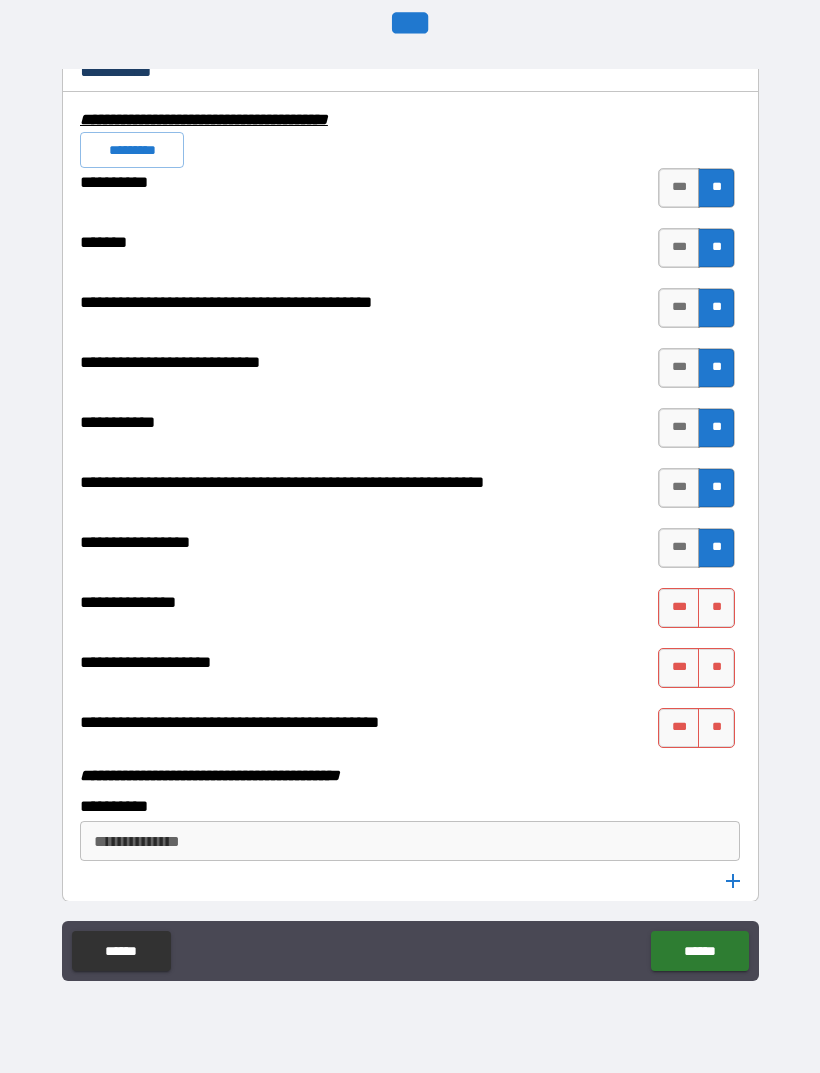 click on "**" at bounding box center (716, 608) 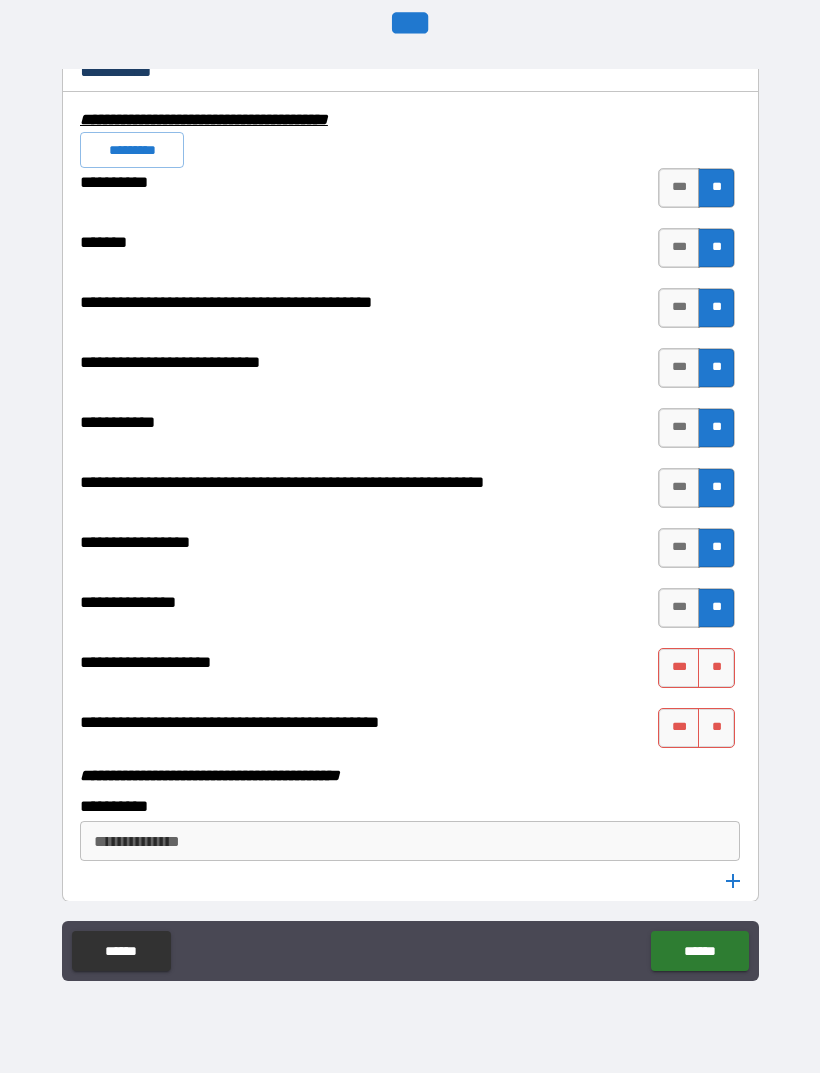 click on "**" at bounding box center [716, 668] 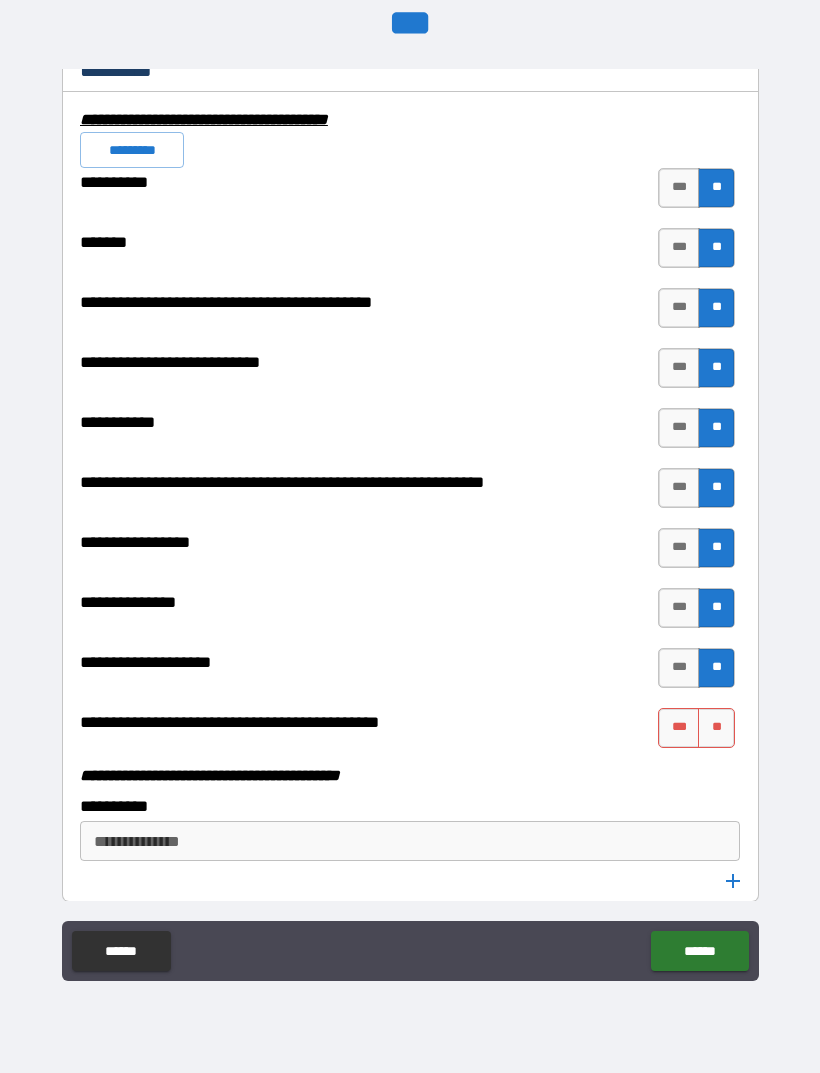 click on "**" at bounding box center (716, 728) 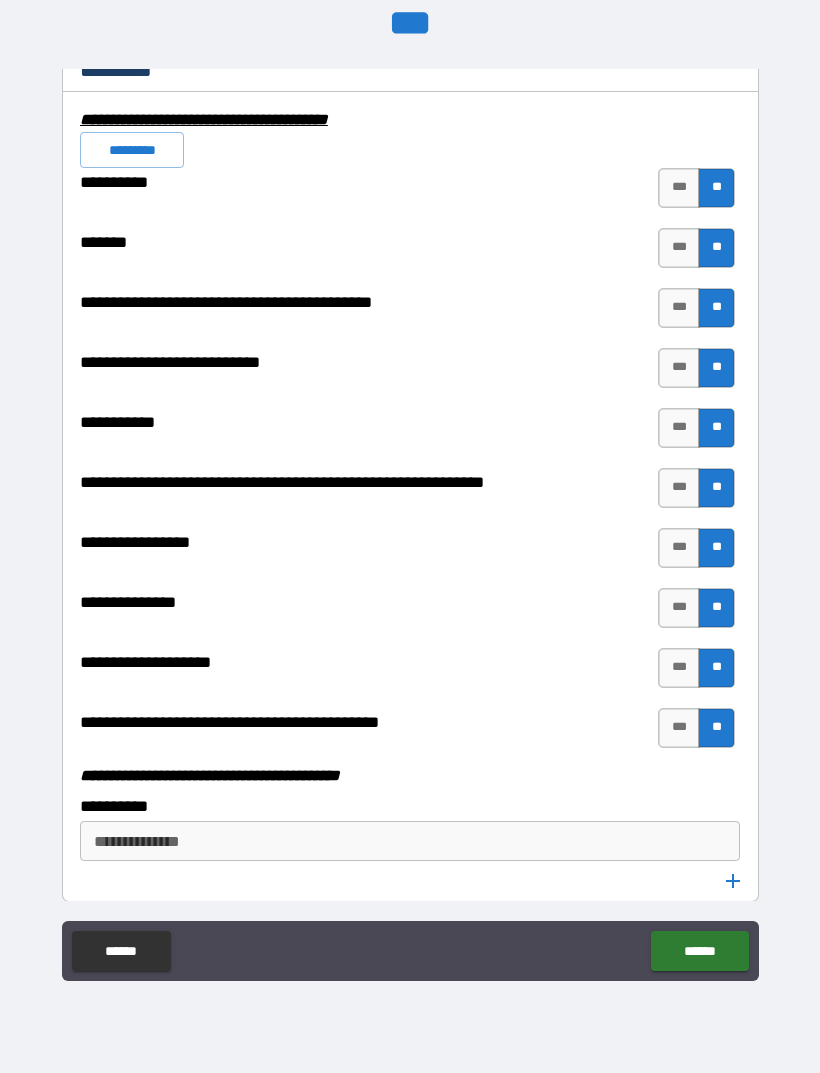 click on "**********" at bounding box center [410, 507] 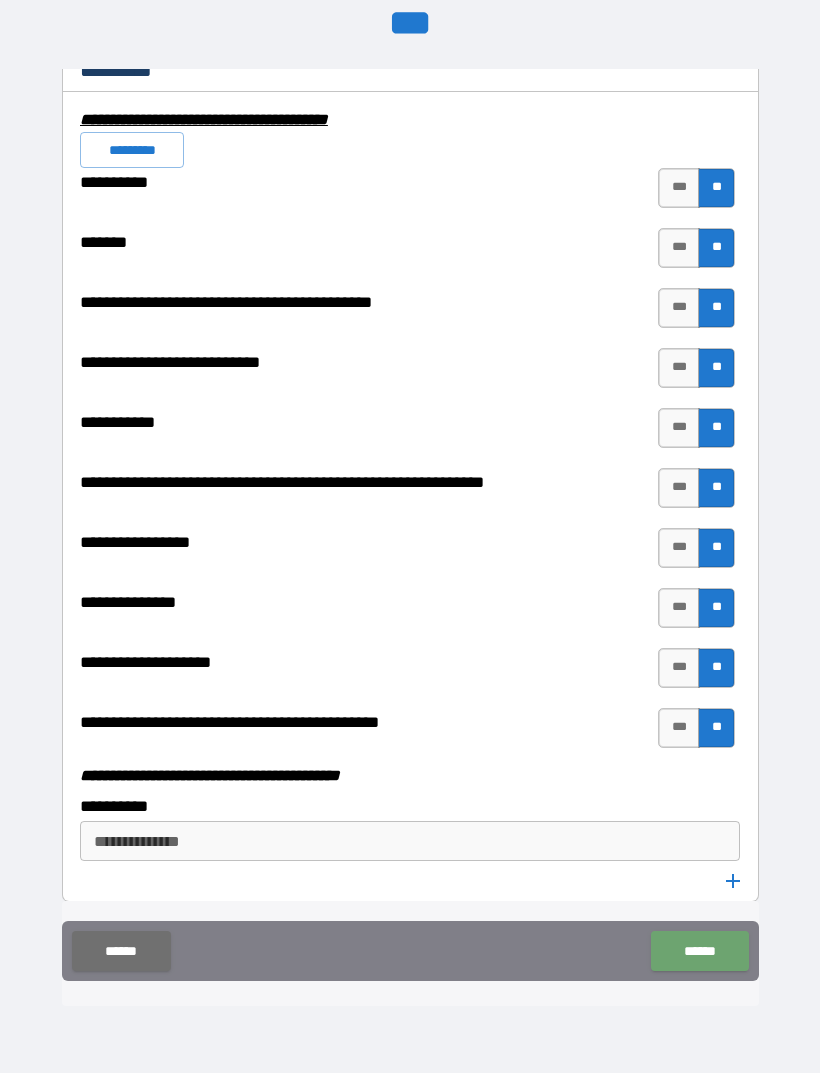 click on "******" at bounding box center [699, 951] 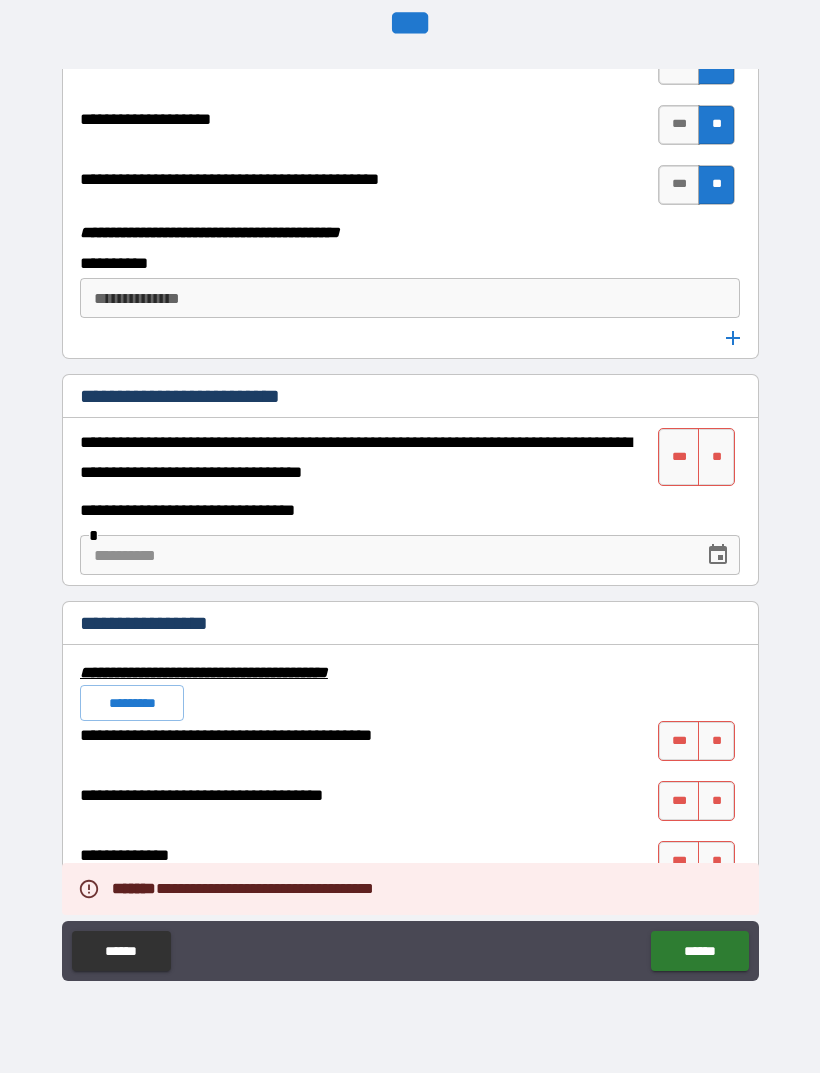 scroll, scrollTop: 6278, scrollLeft: 0, axis: vertical 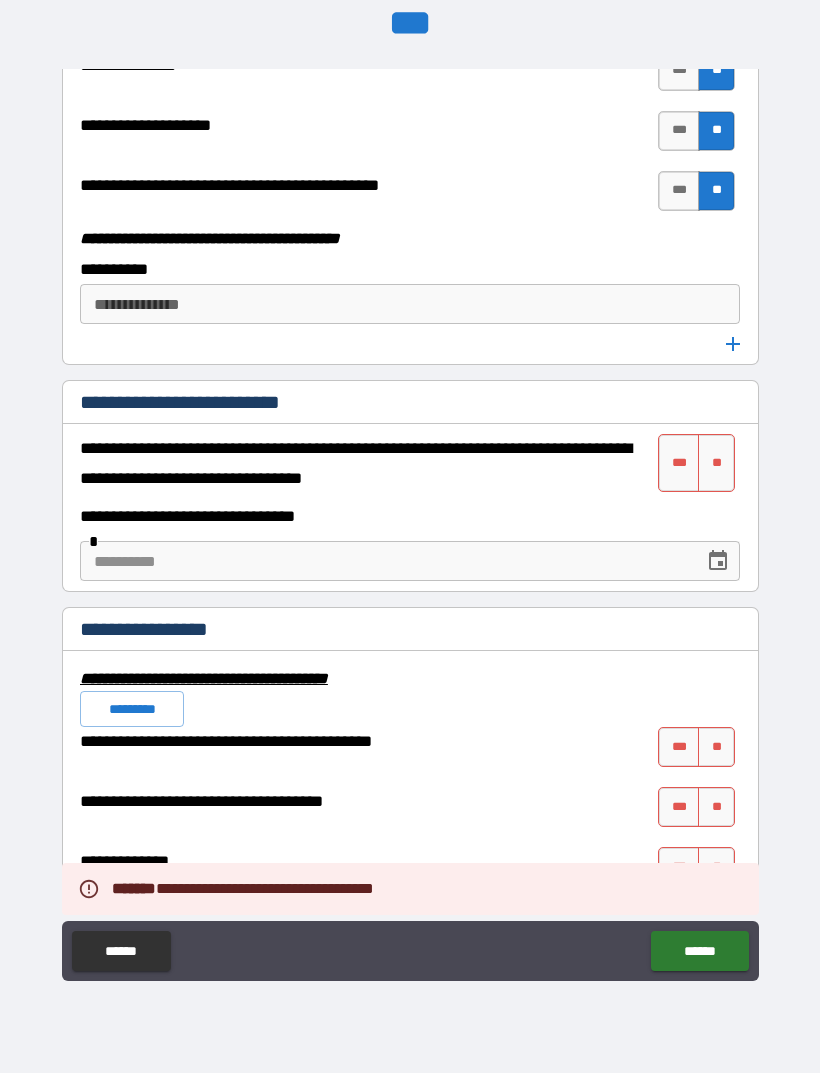 click on "**" at bounding box center [716, 463] 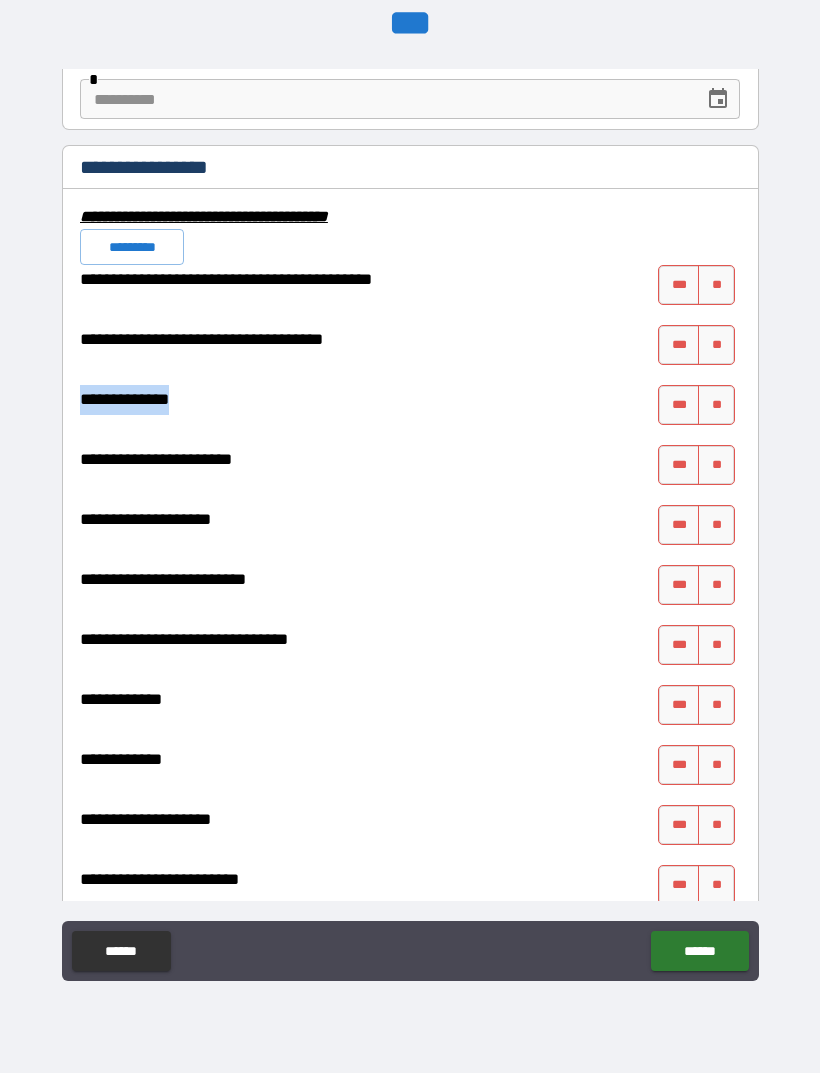 scroll, scrollTop: 6741, scrollLeft: 0, axis: vertical 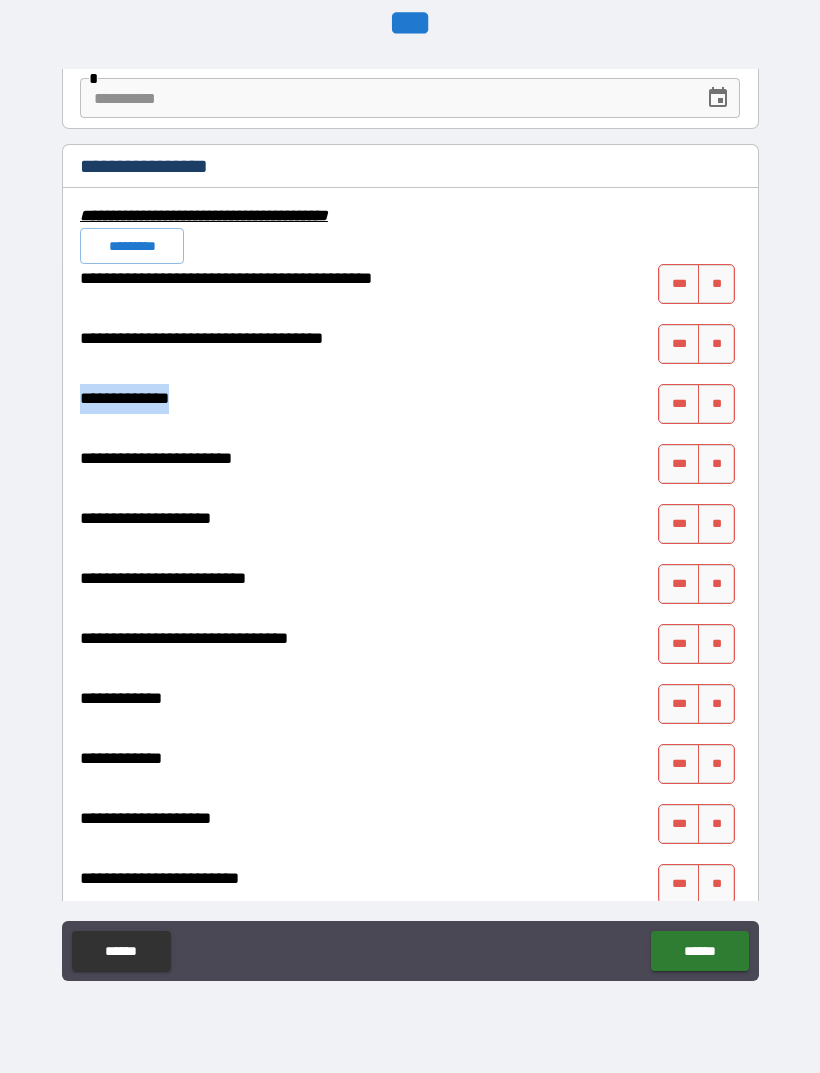 click on "**" at bounding box center (716, 284) 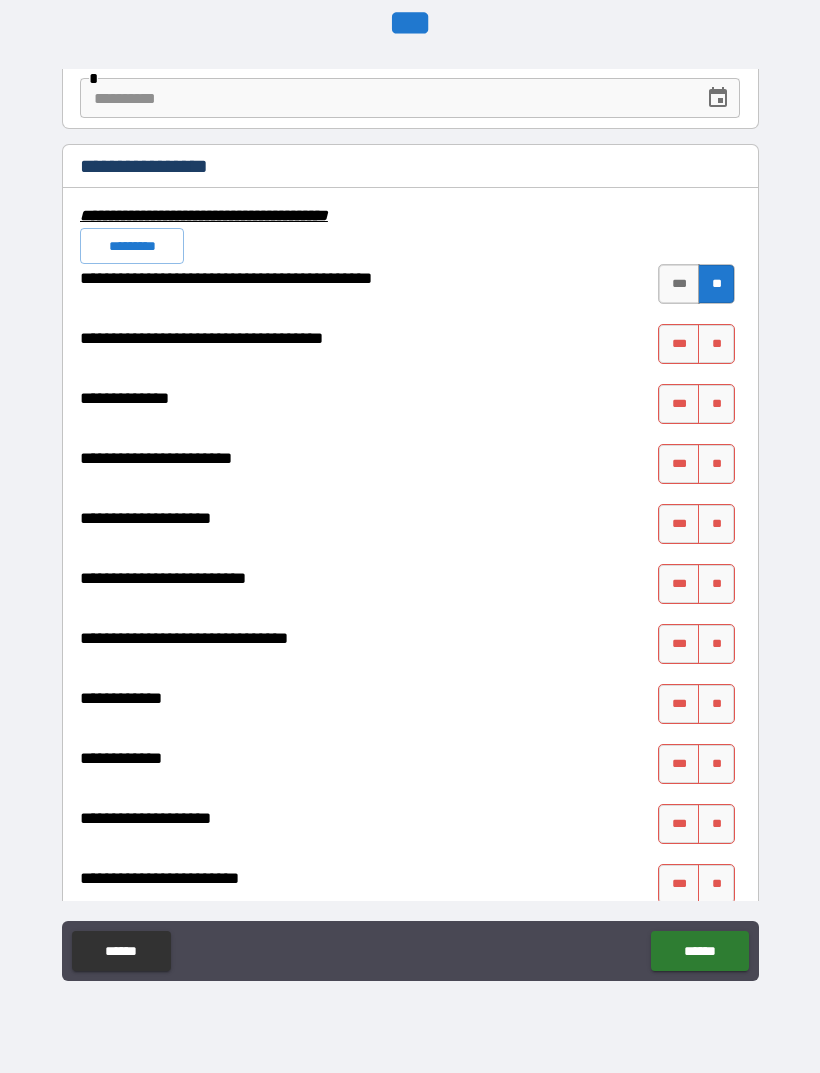 click on "**" at bounding box center [716, 344] 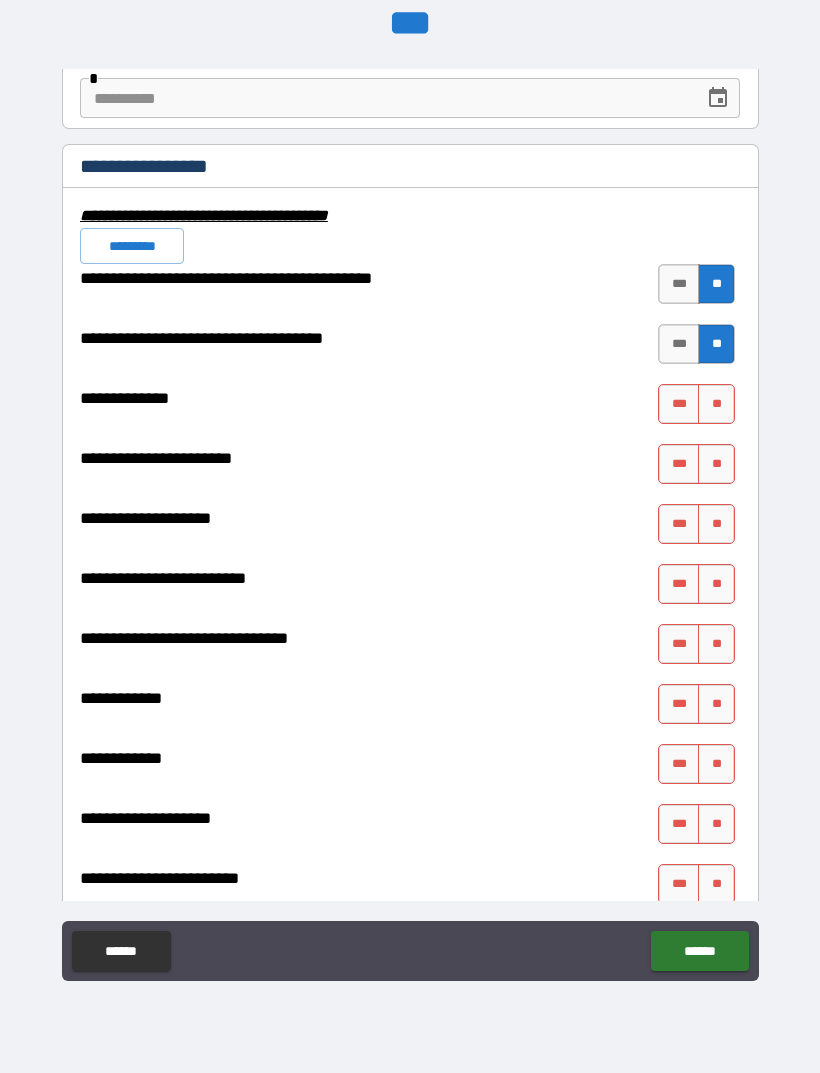 click on "**" at bounding box center [716, 404] 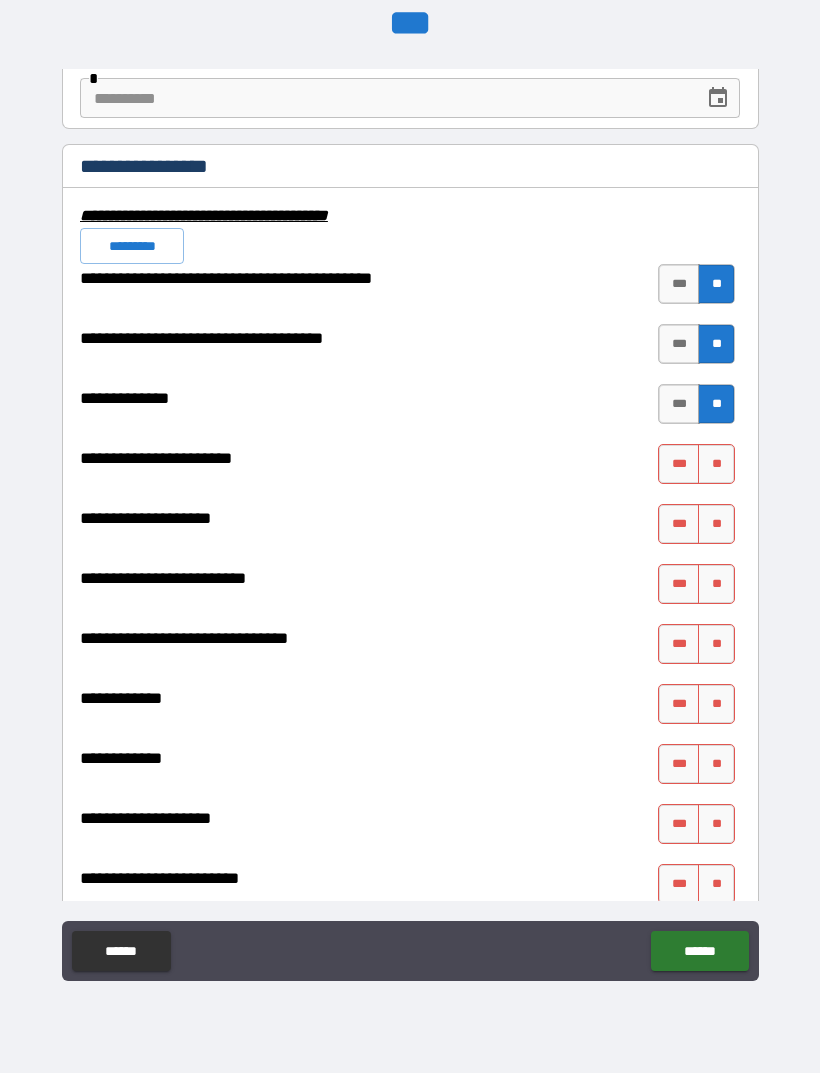click on "**" at bounding box center (716, 464) 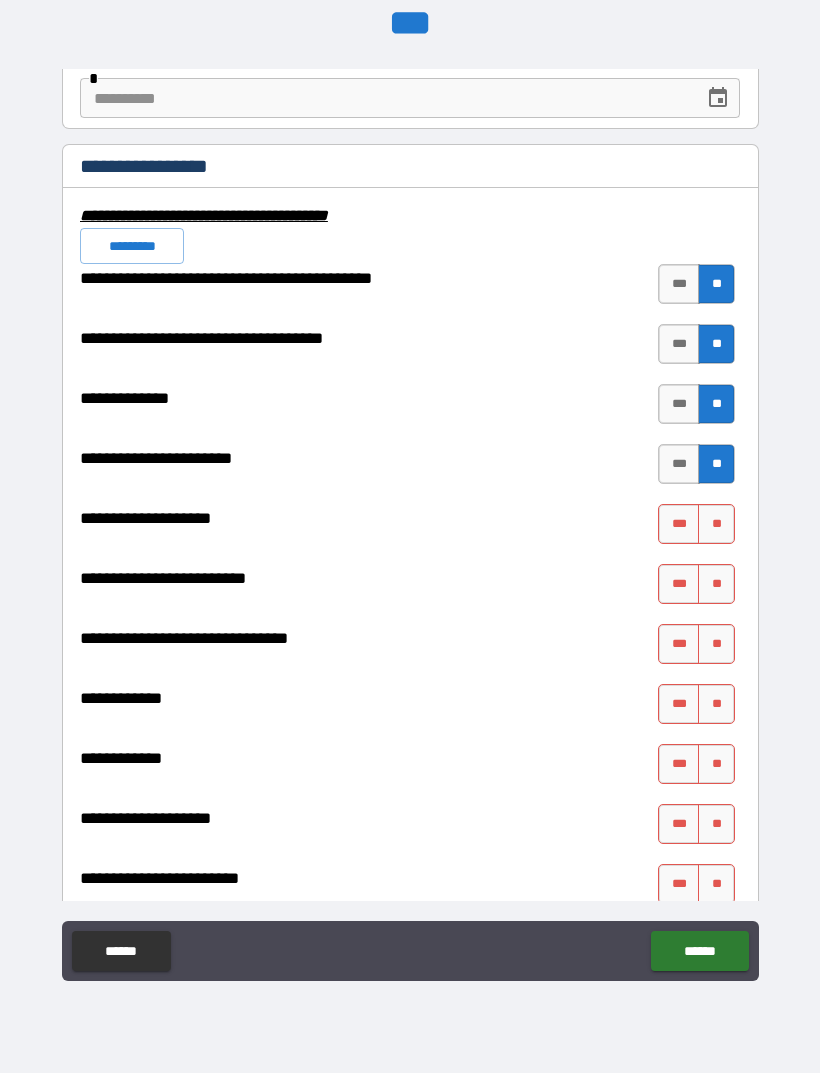 click on "**" at bounding box center (716, 524) 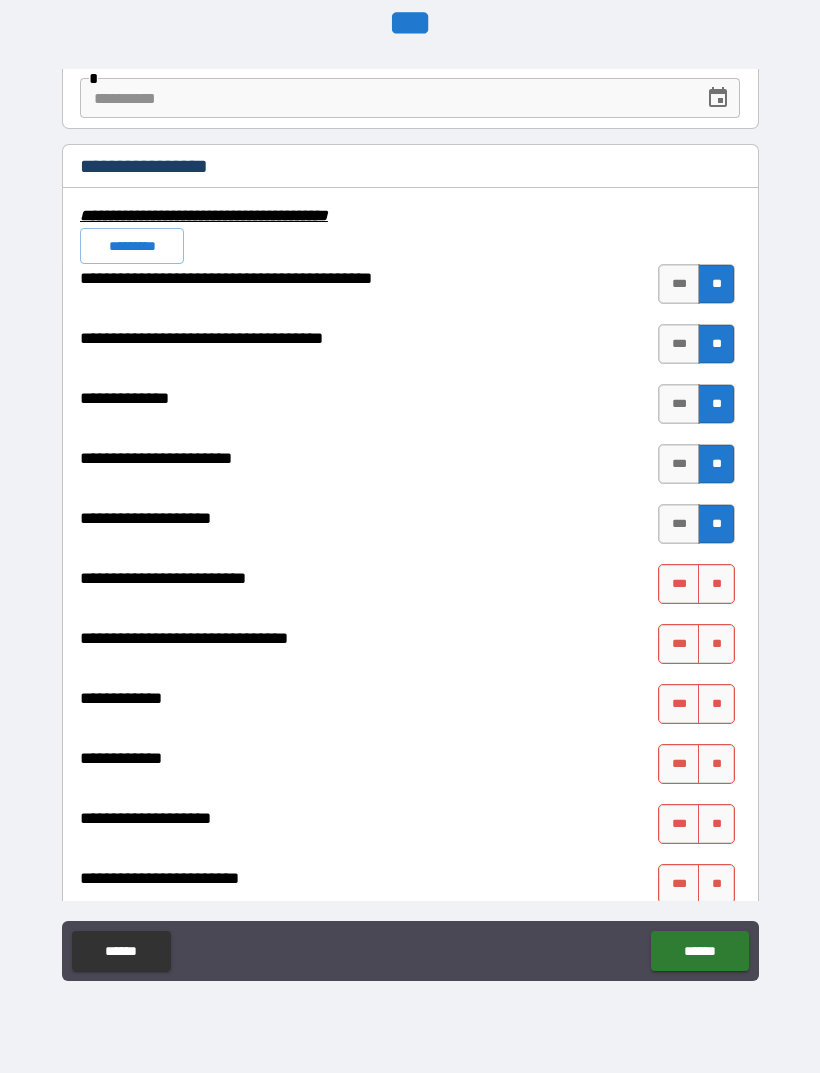 click on "**" at bounding box center (716, 584) 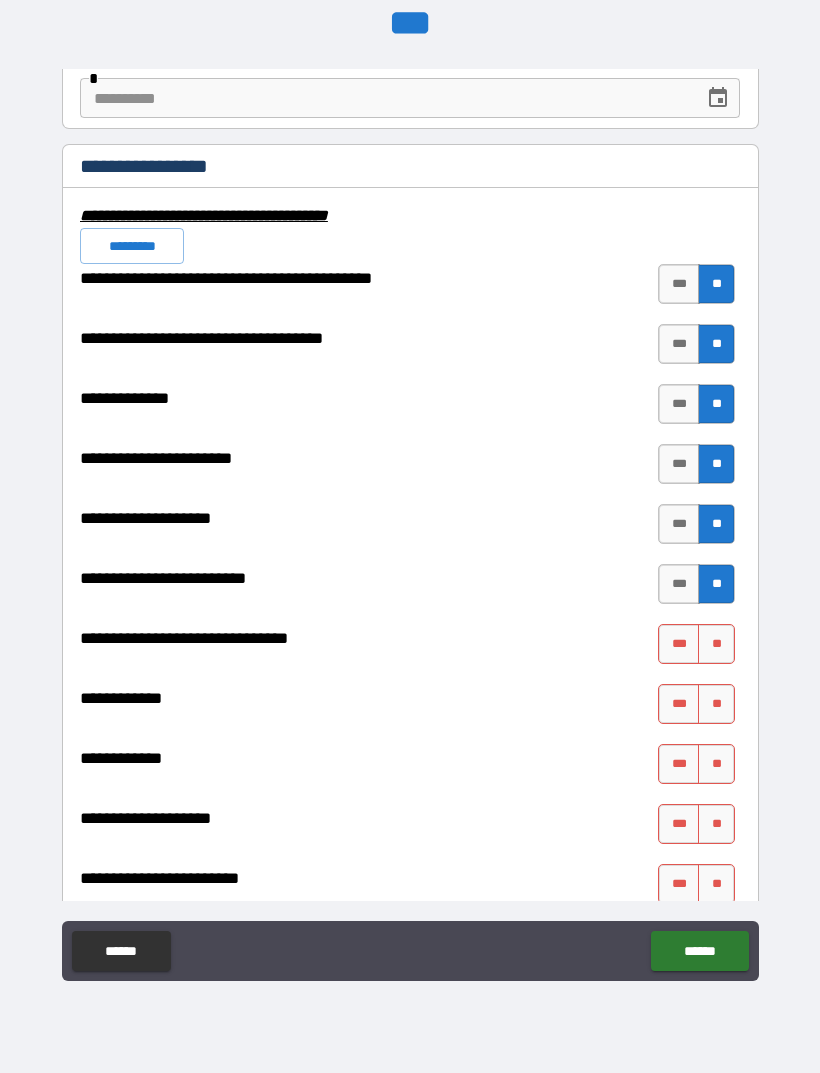 click on "**" at bounding box center (716, 644) 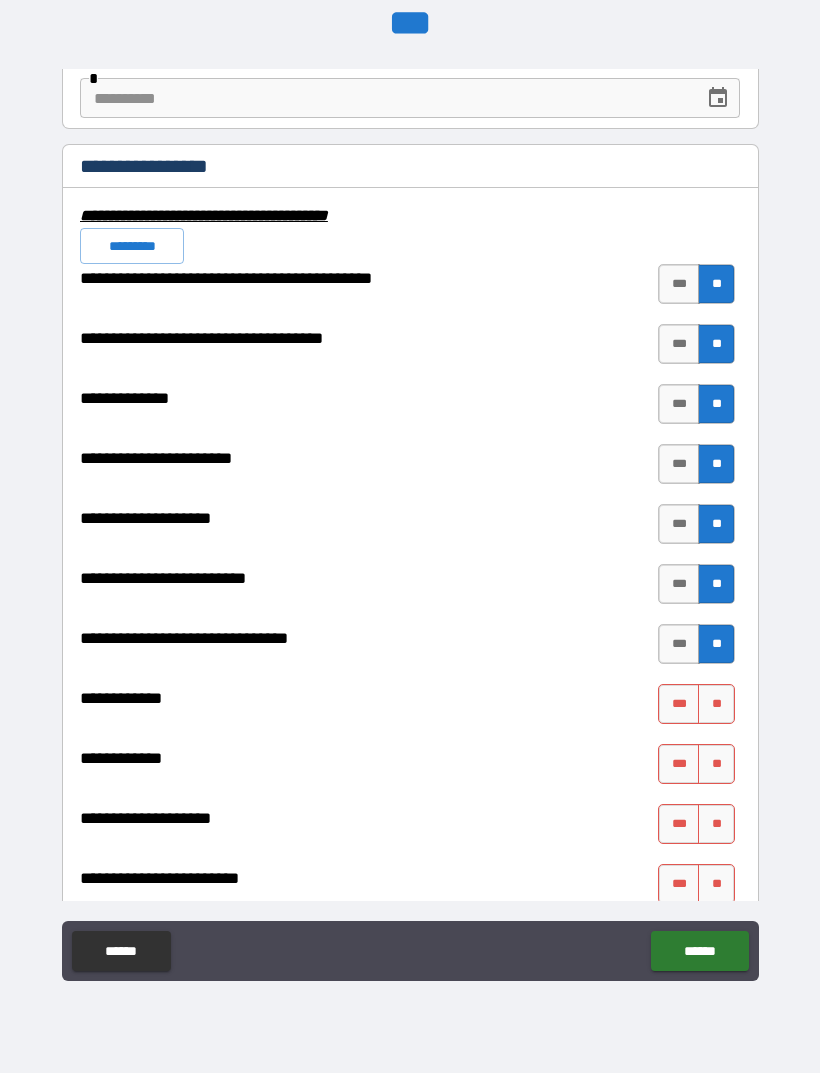click on "**" at bounding box center [716, 704] 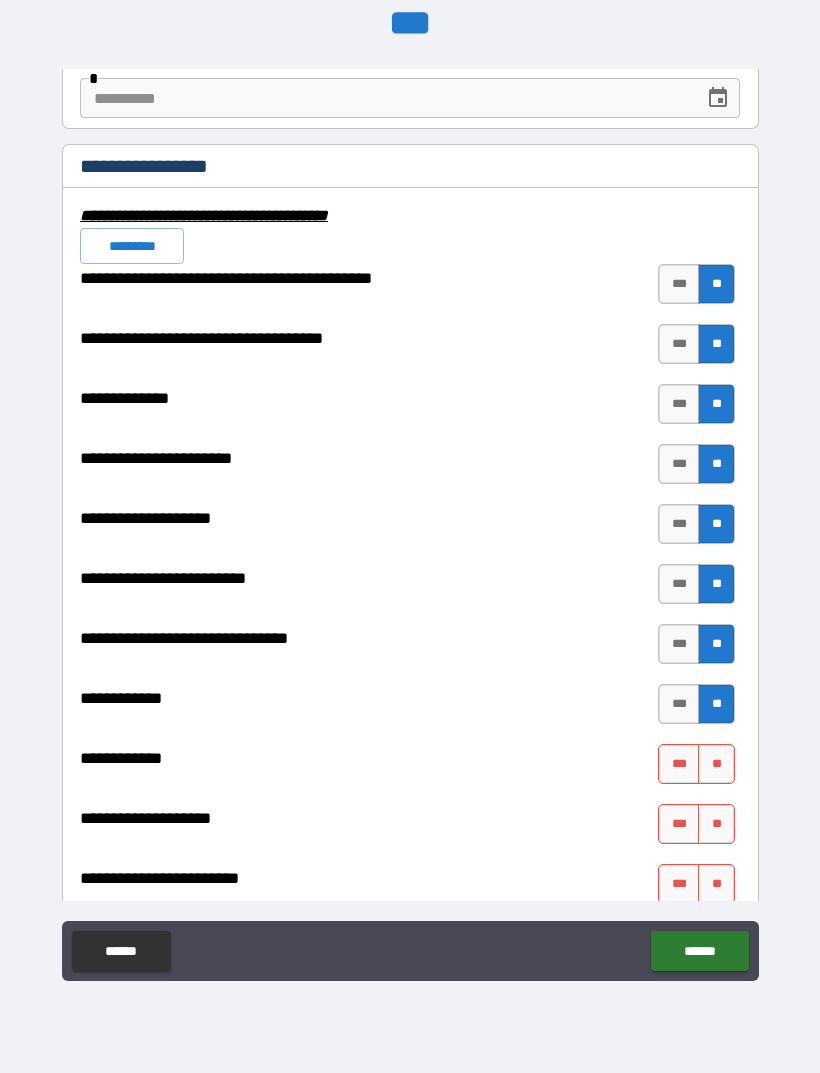 click on "**" at bounding box center (716, 764) 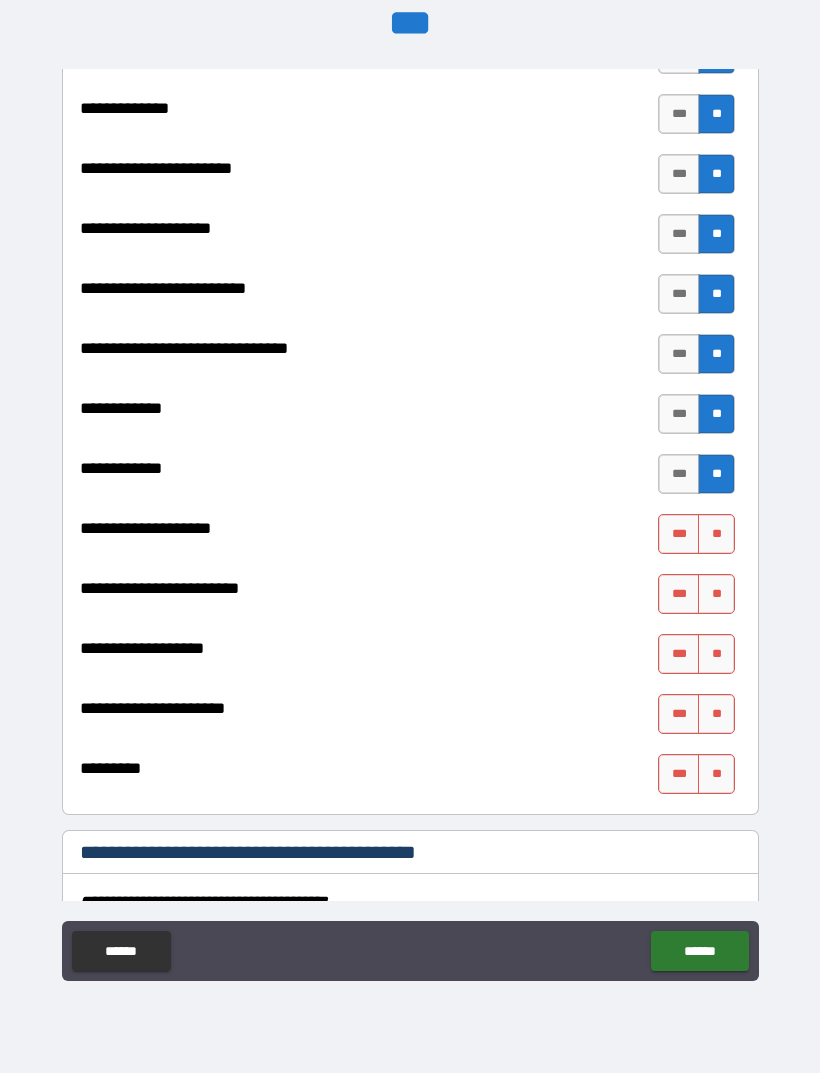 scroll, scrollTop: 7036, scrollLeft: 0, axis: vertical 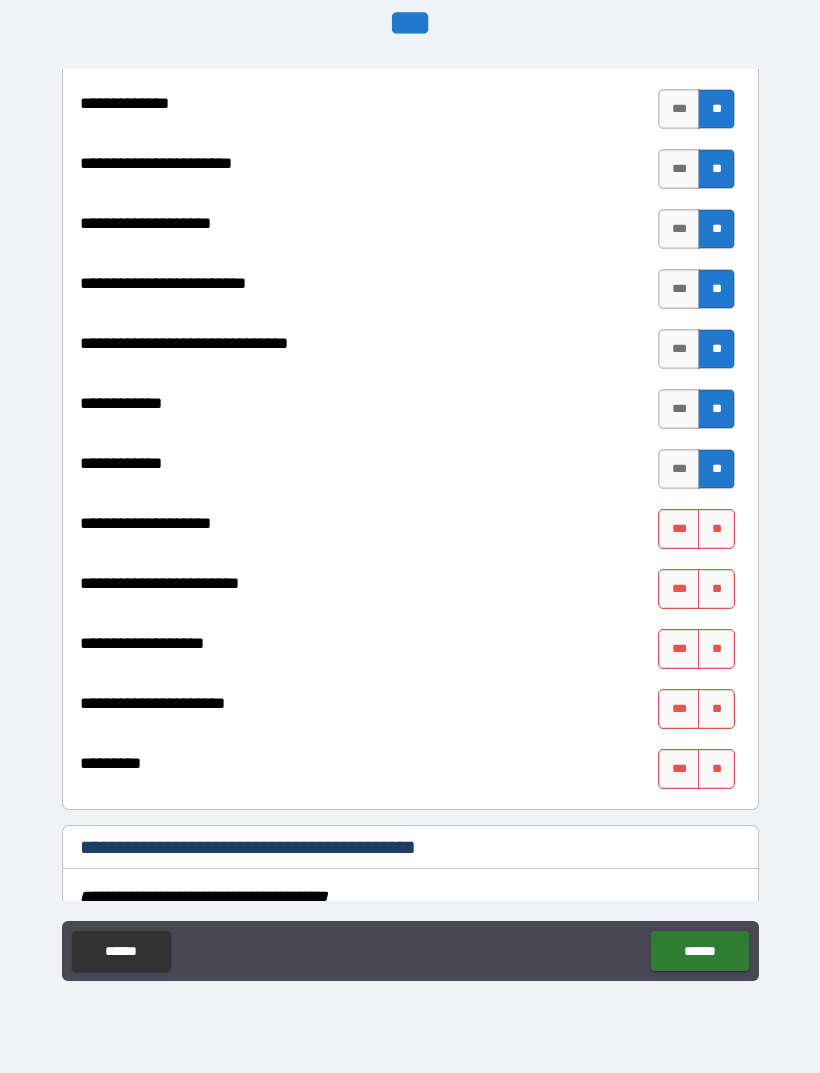 click on "**" at bounding box center (716, 529) 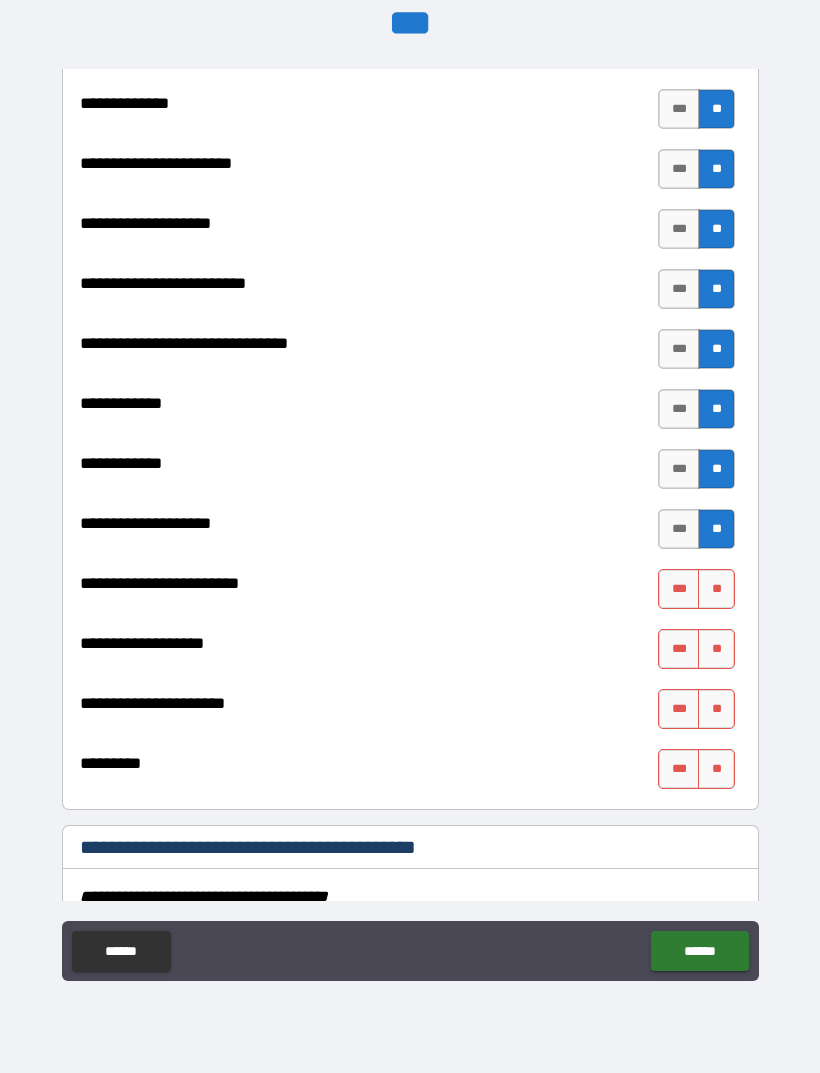 click on "**" at bounding box center (716, 589) 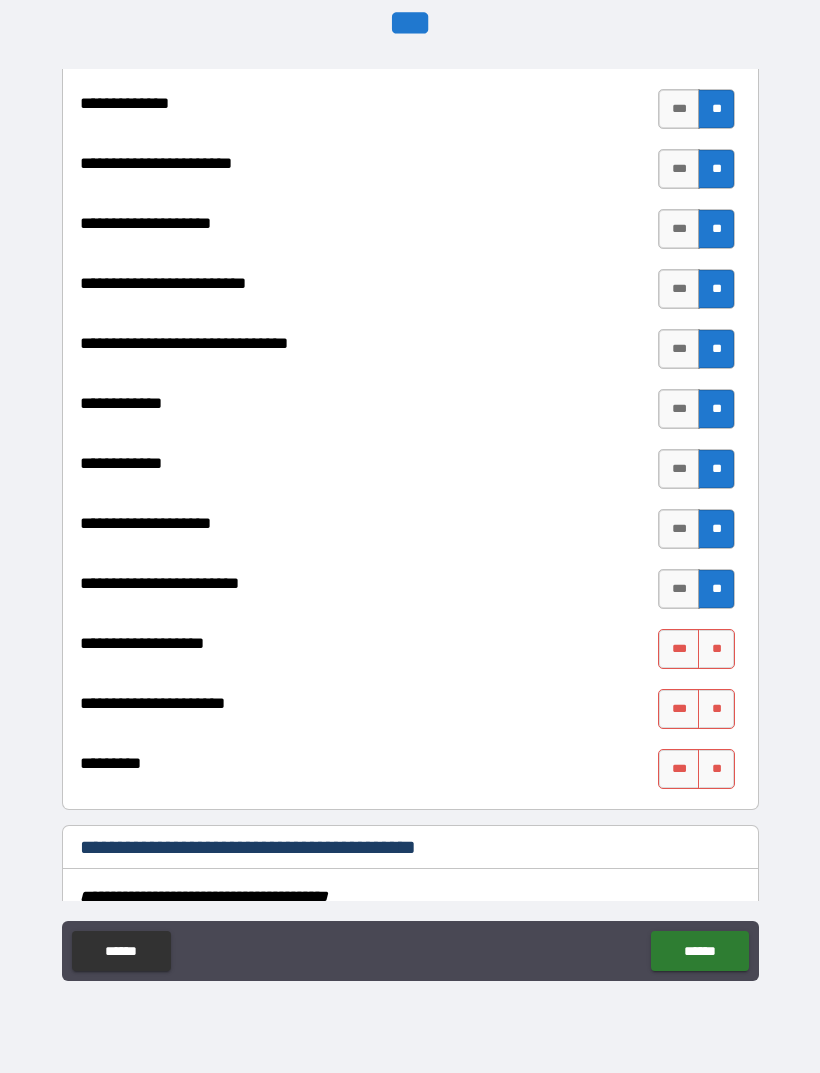 click on "**" at bounding box center [716, 649] 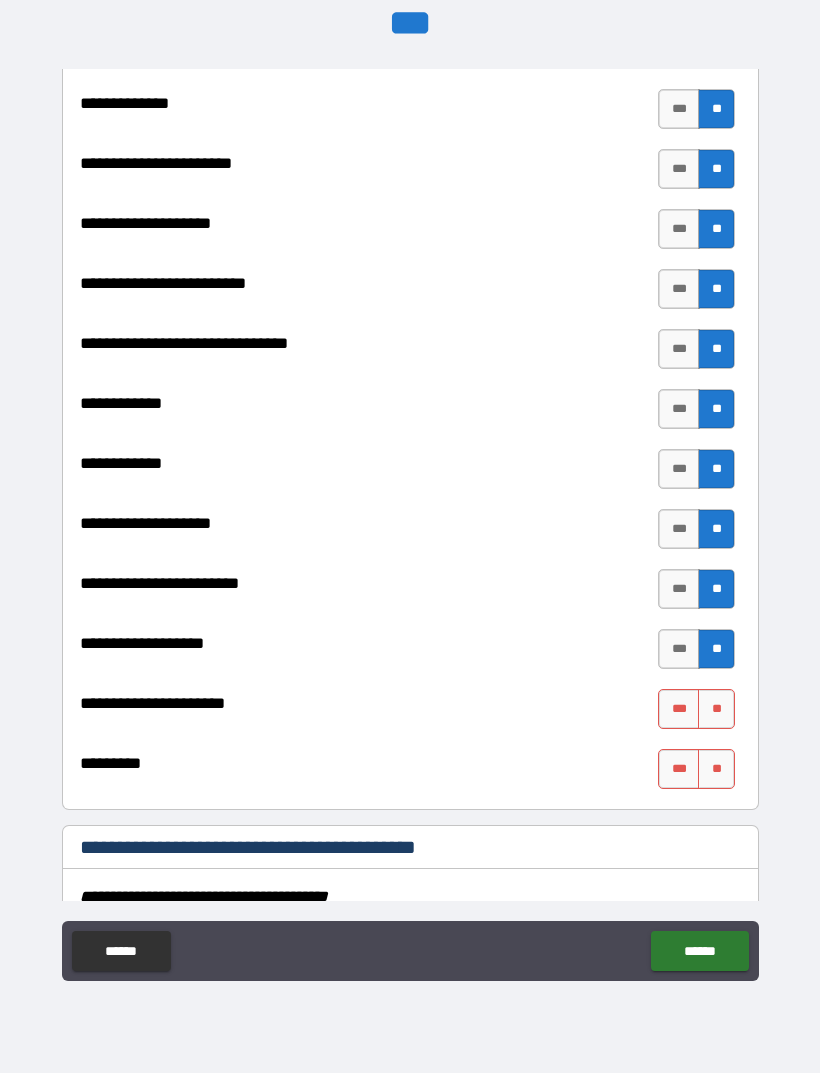click on "**" at bounding box center [716, 709] 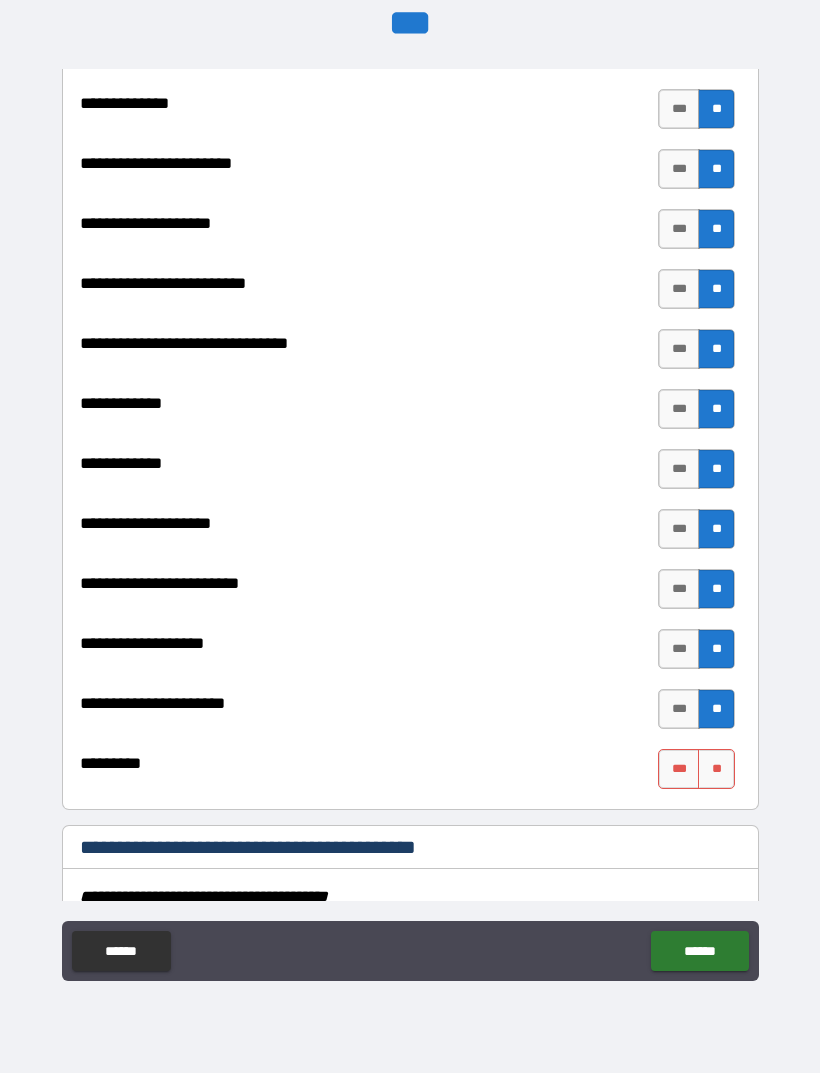 click on "**" at bounding box center [716, 769] 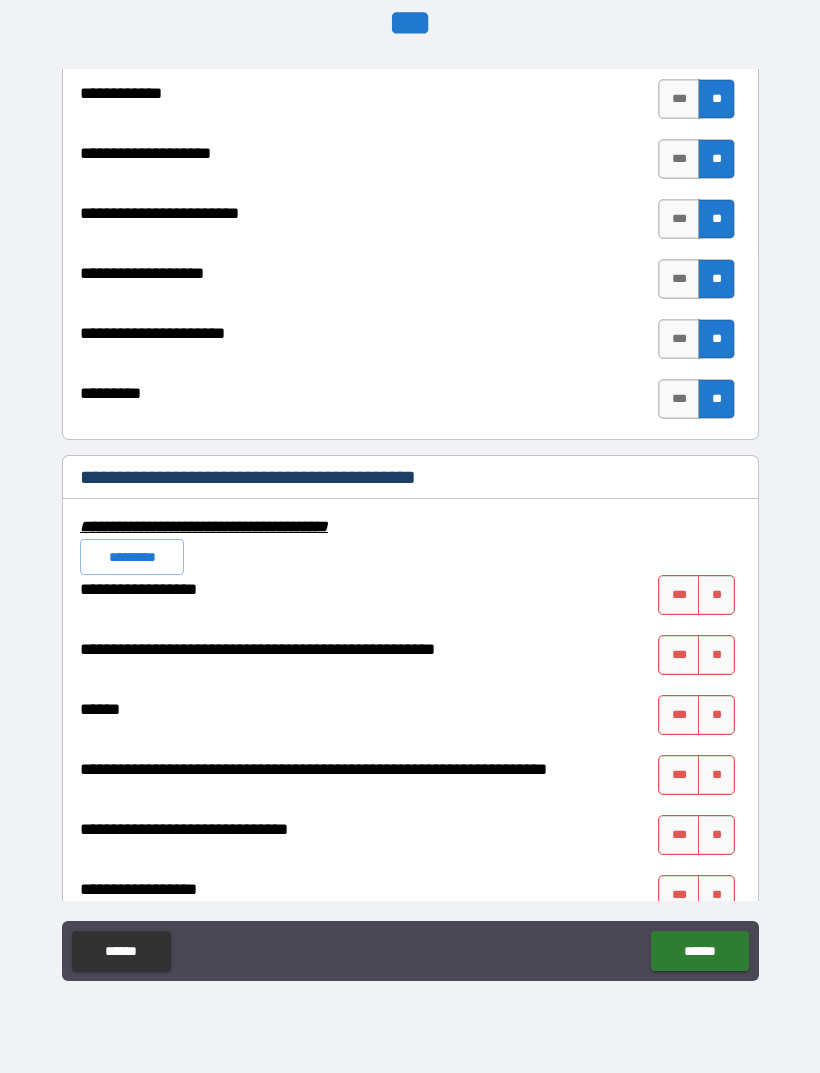 scroll, scrollTop: 7432, scrollLeft: 0, axis: vertical 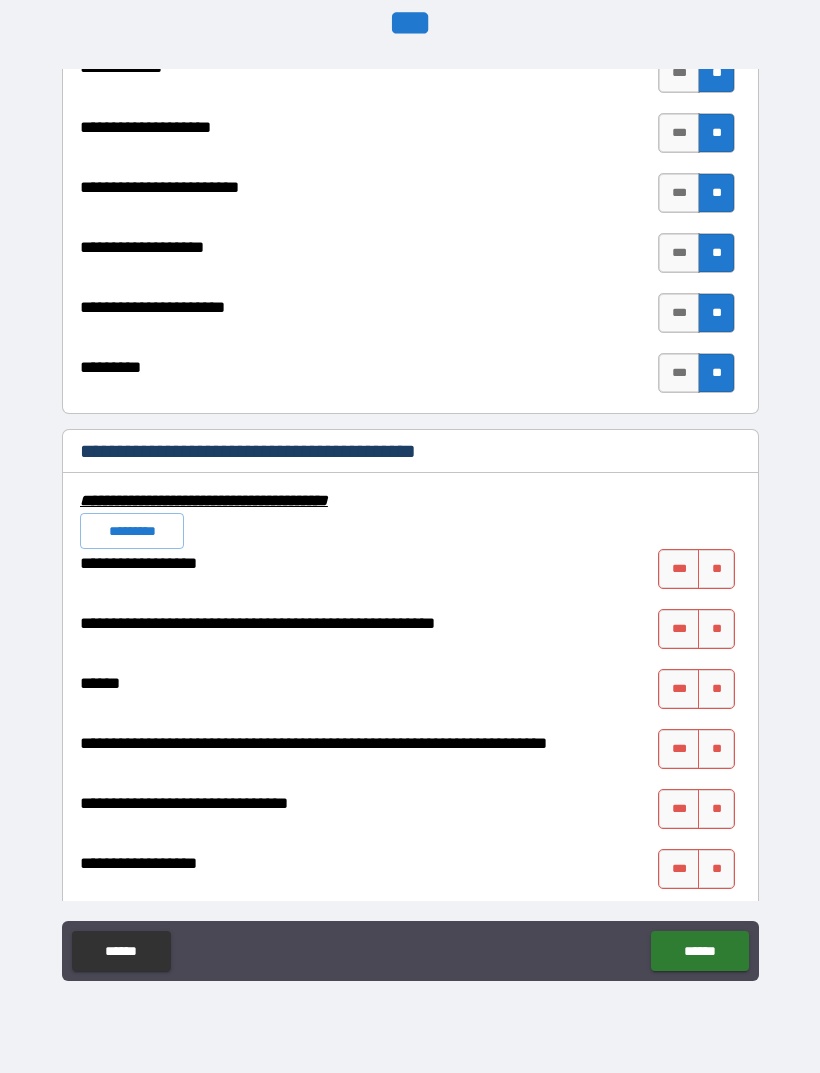 click on "**" at bounding box center (716, 569) 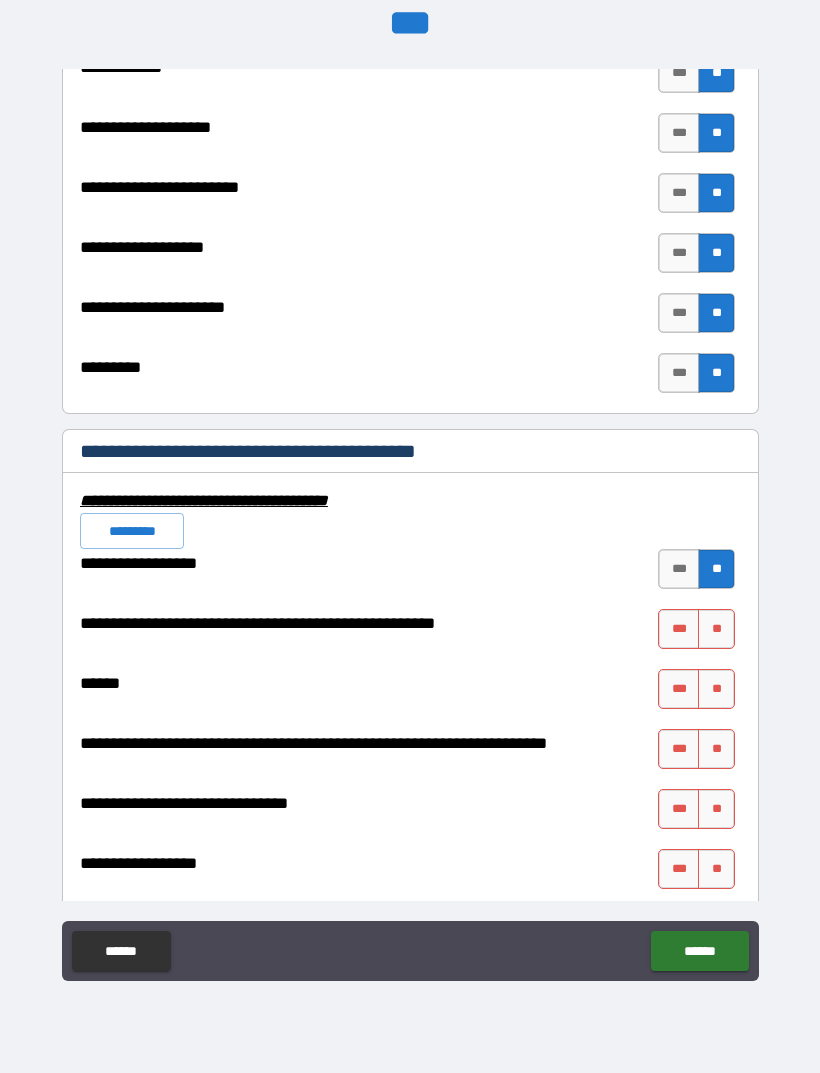 click on "**" at bounding box center (716, 629) 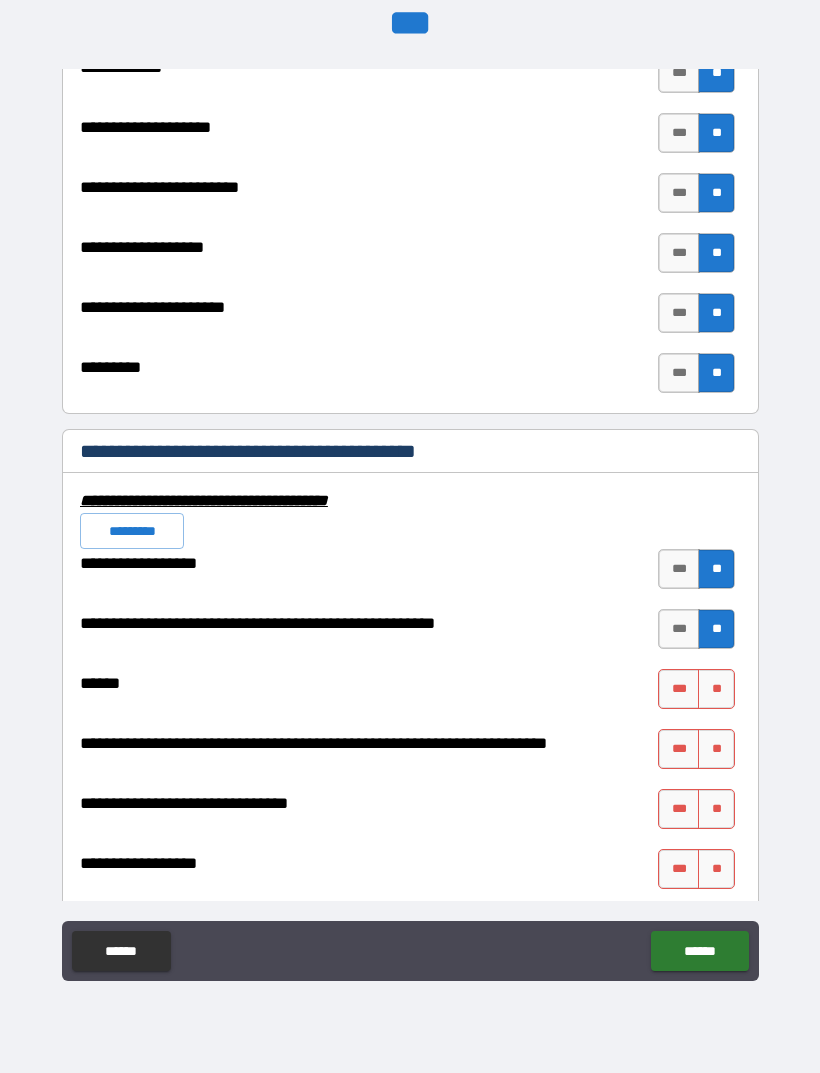 click on "**" at bounding box center [716, 689] 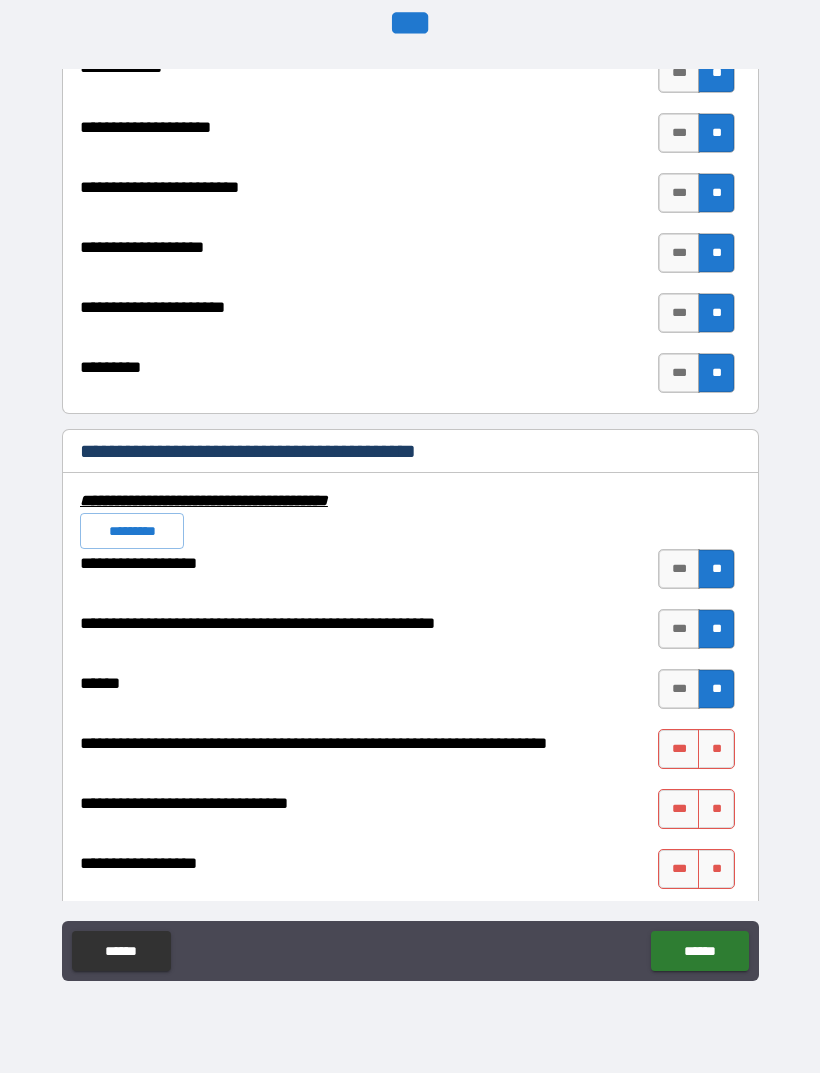 click on "**" at bounding box center [716, 749] 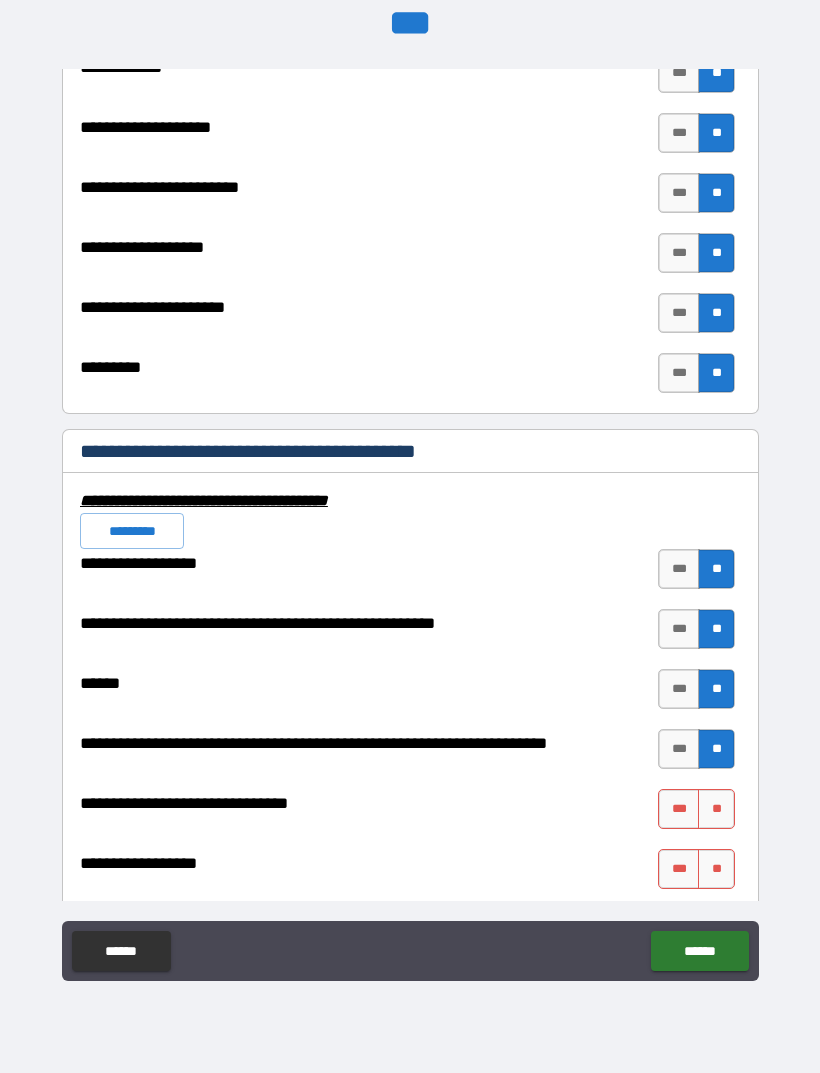 click on "**" at bounding box center [716, 809] 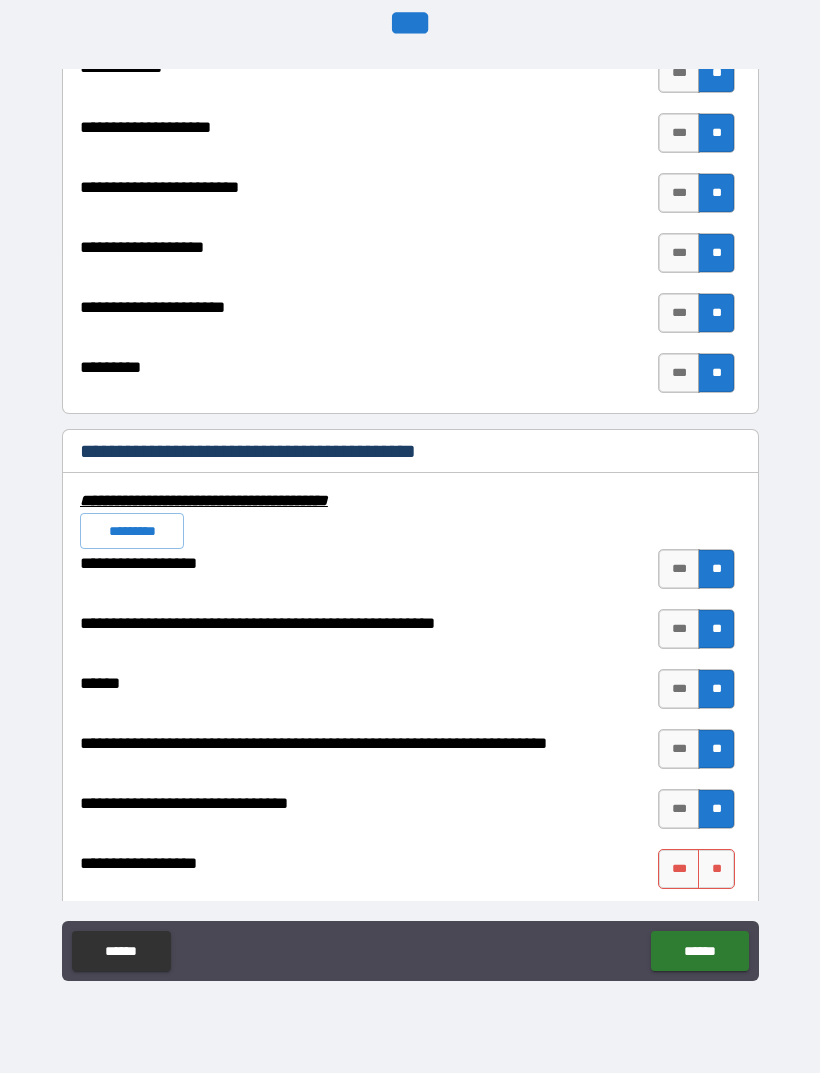 click on "**" at bounding box center (716, 869) 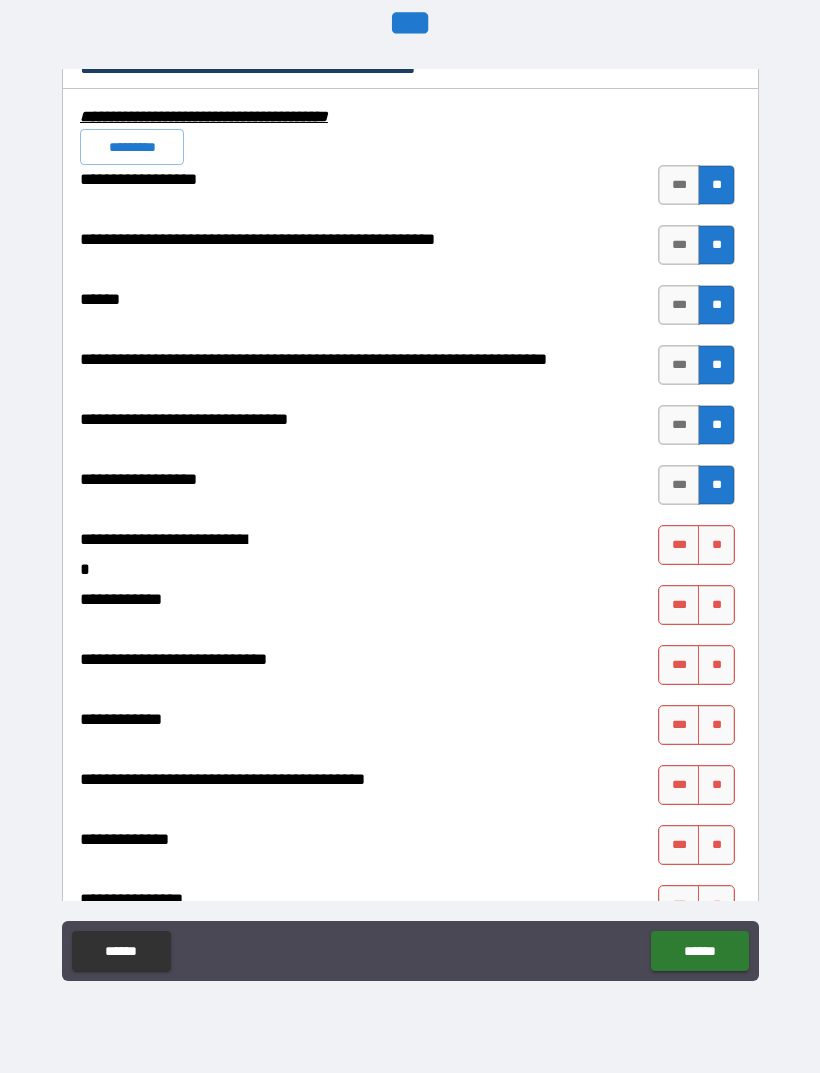 scroll, scrollTop: 7822, scrollLeft: 0, axis: vertical 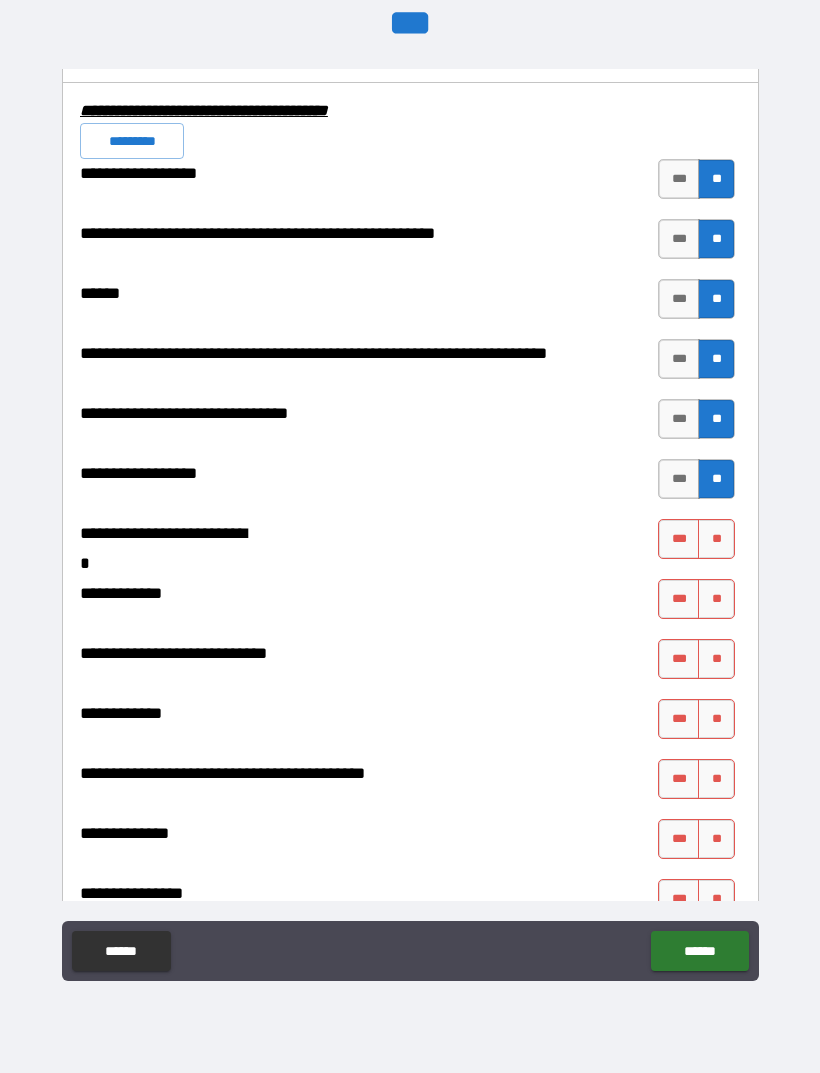 click on "**" at bounding box center [716, 539] 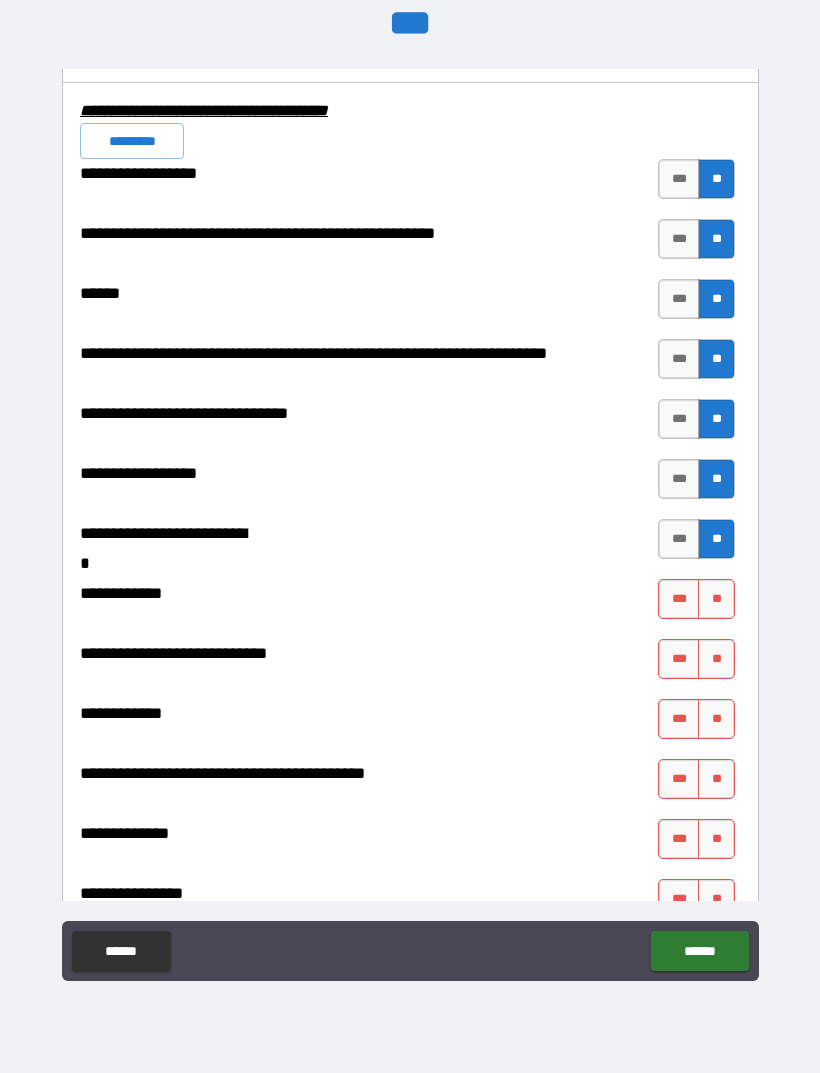 click on "**" at bounding box center [716, 599] 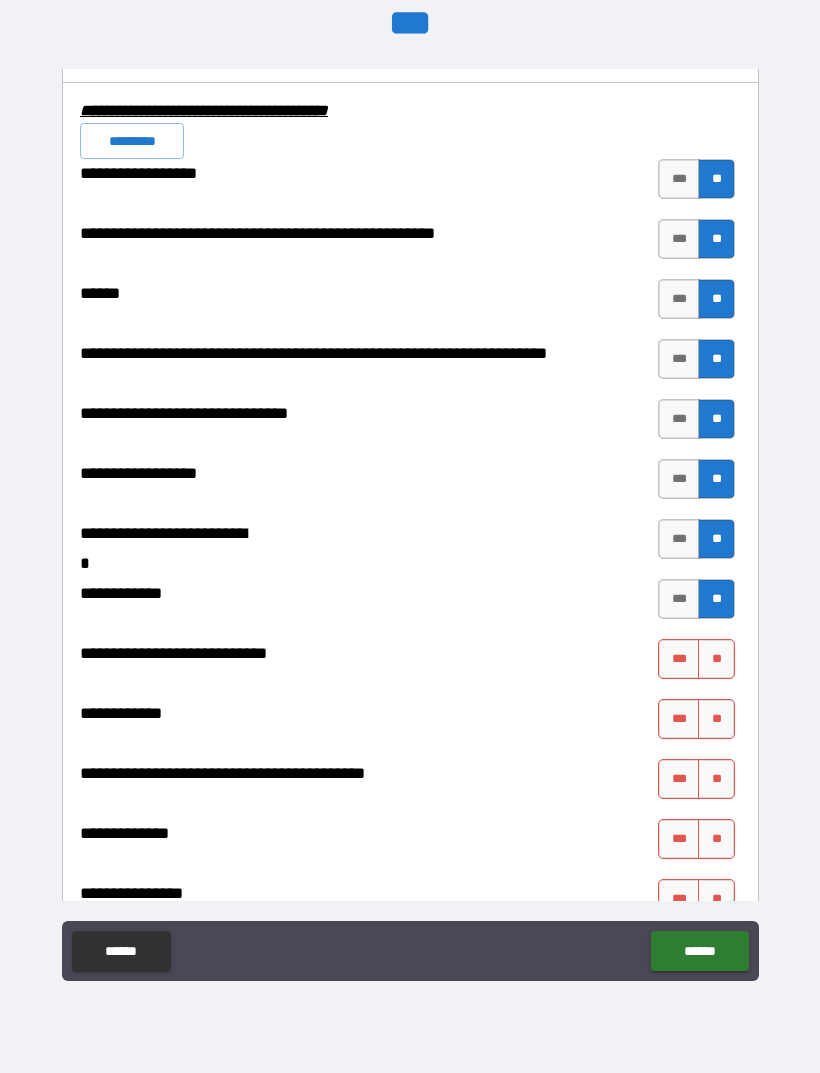 click on "**" at bounding box center (716, 659) 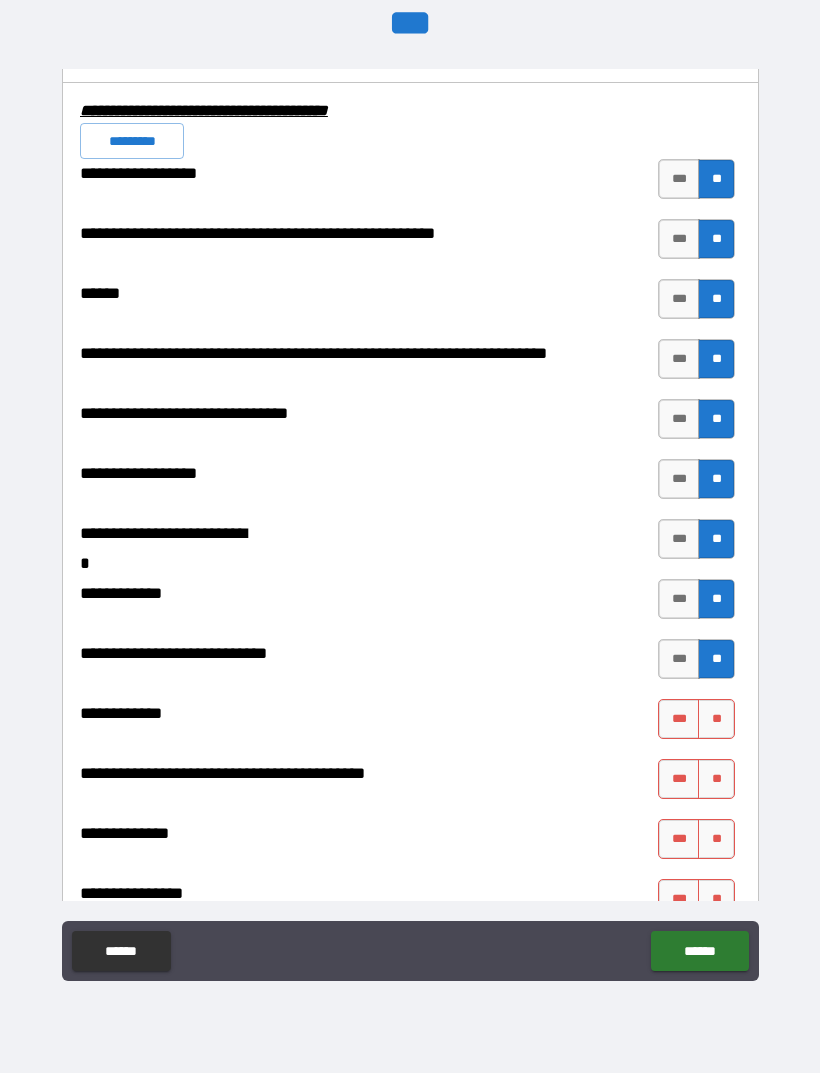 click on "**" at bounding box center (716, 719) 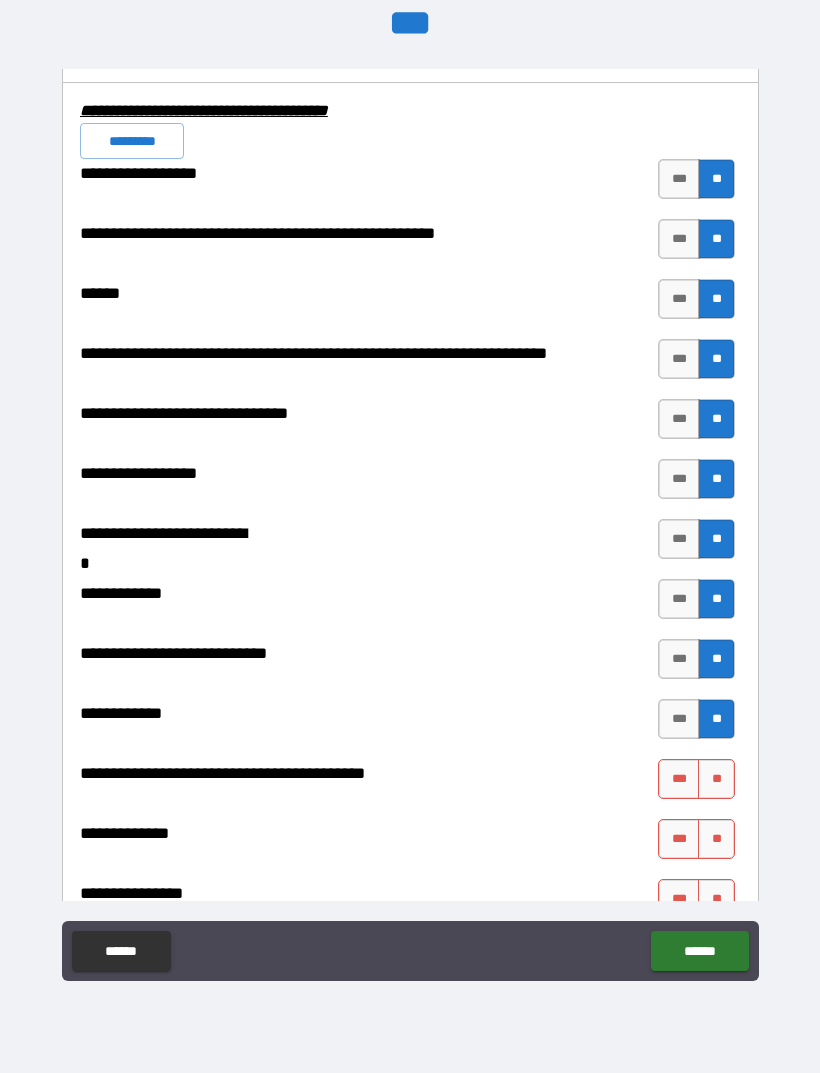 click on "**" at bounding box center (716, 779) 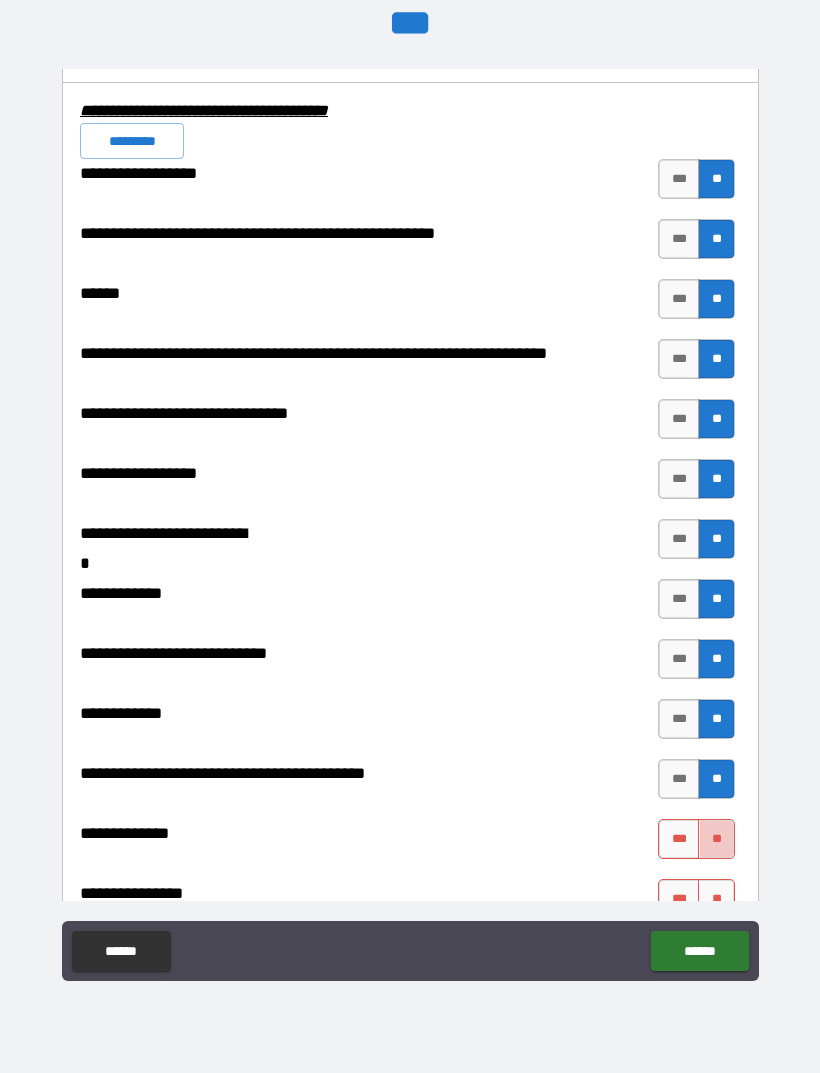 click on "**" at bounding box center [716, 839] 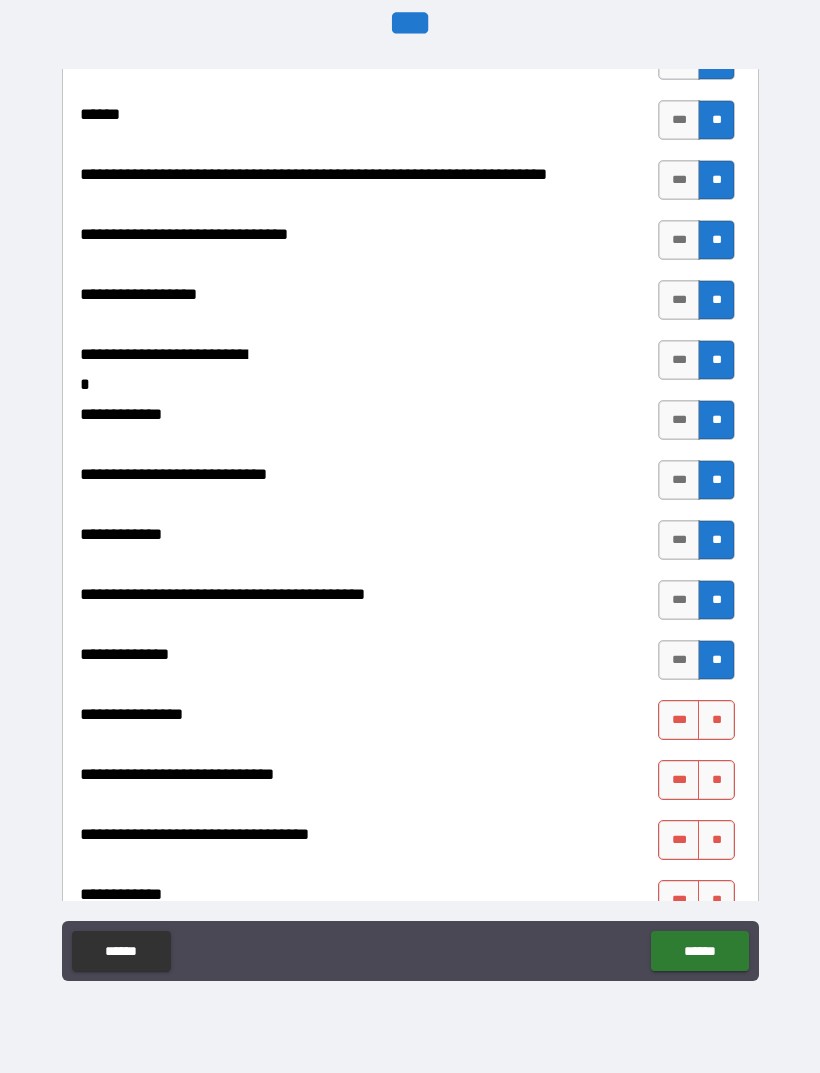 scroll, scrollTop: 8007, scrollLeft: 0, axis: vertical 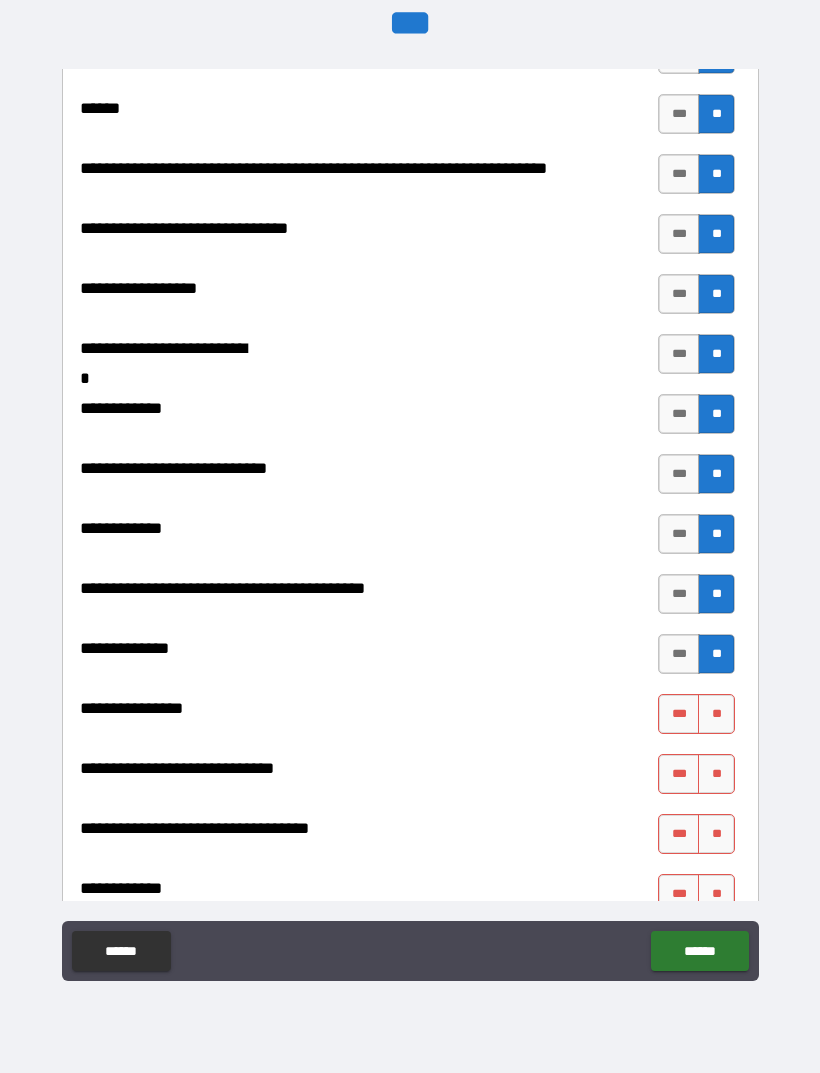 click on "**" at bounding box center (716, 714) 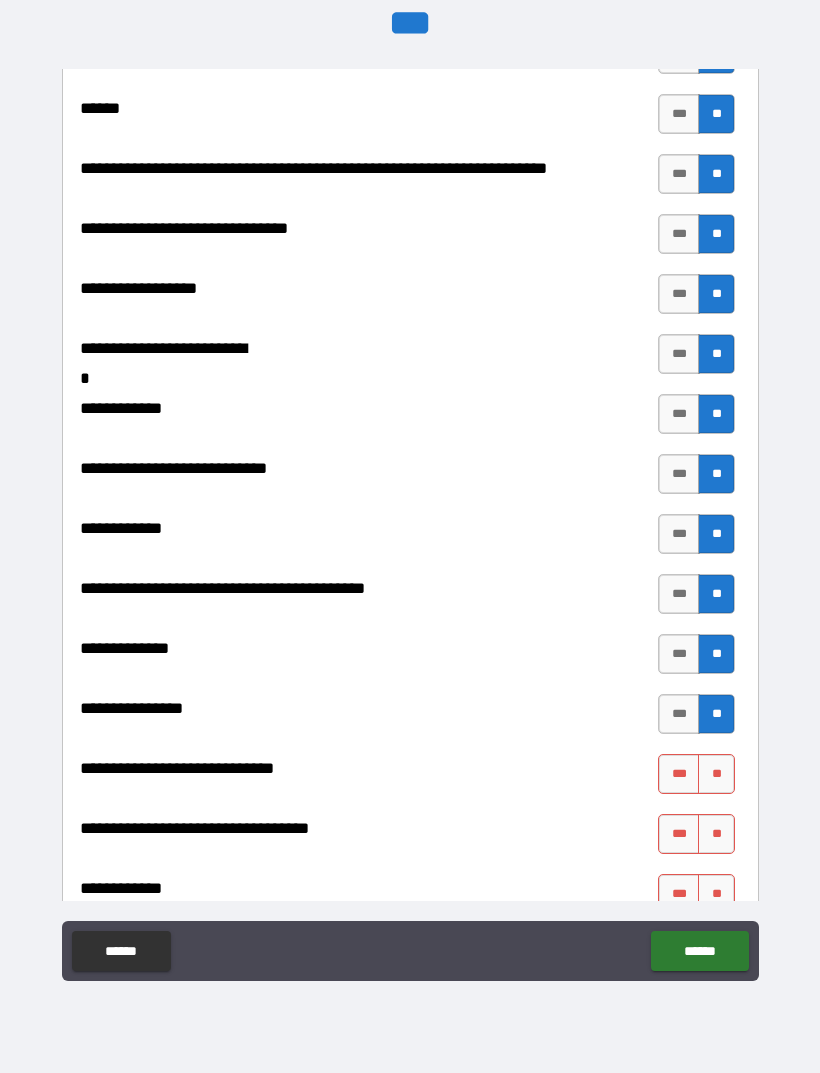 click on "**" at bounding box center (716, 774) 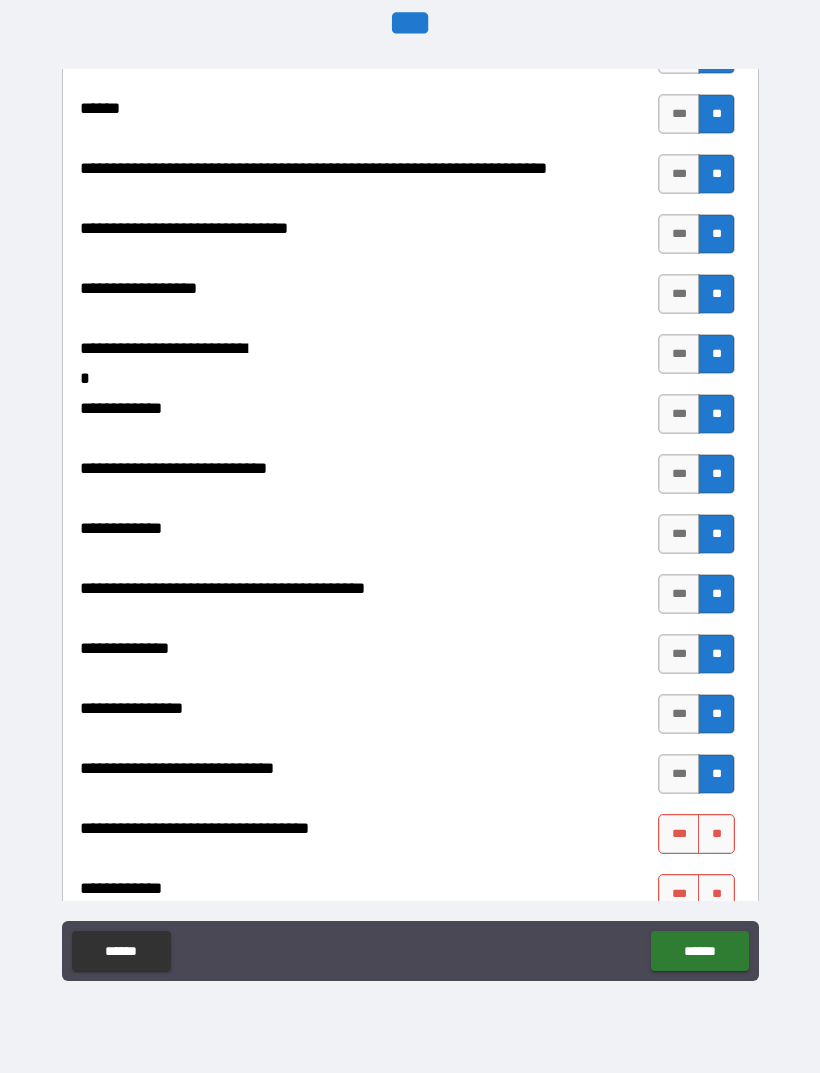 click on "**" at bounding box center [716, 834] 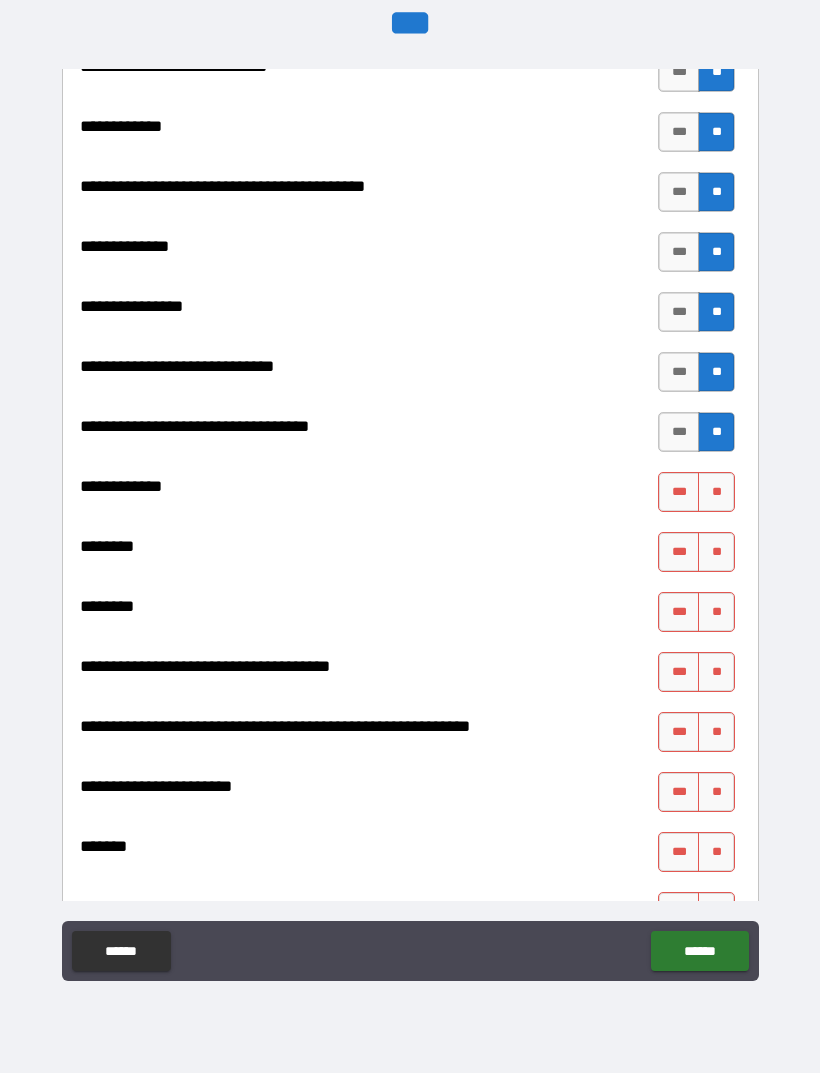 scroll, scrollTop: 8428, scrollLeft: 0, axis: vertical 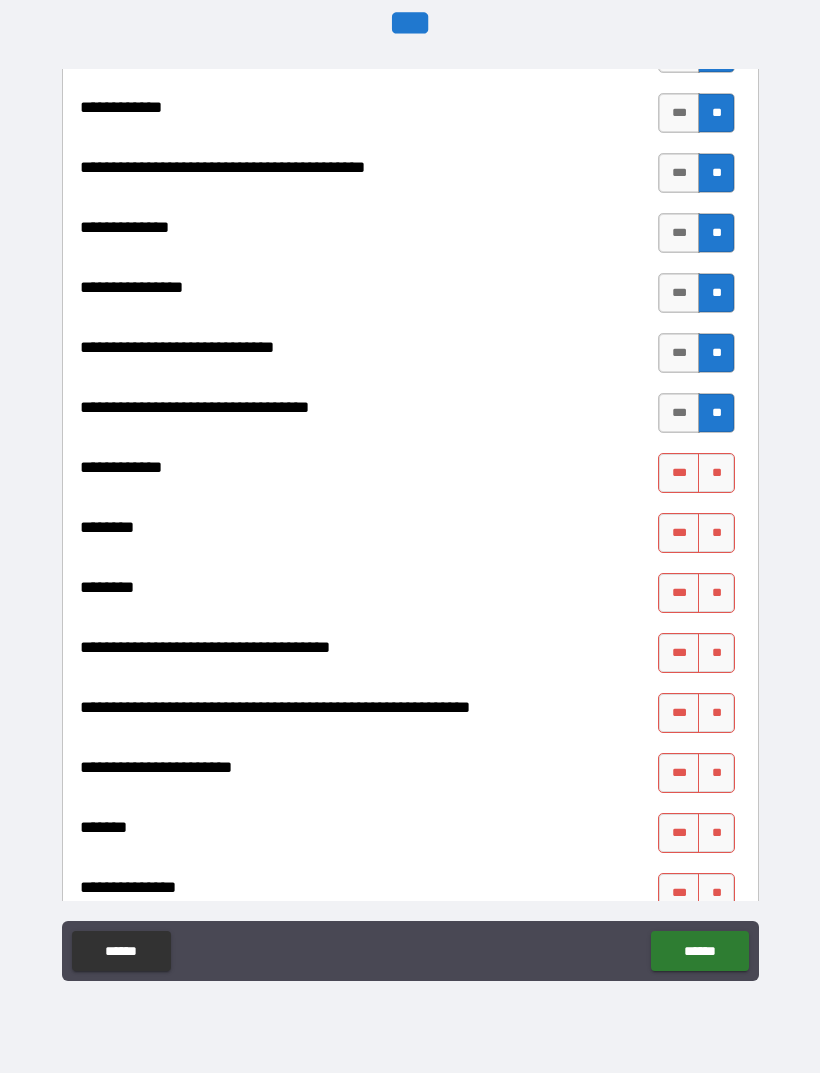 click on "**" at bounding box center (716, 473) 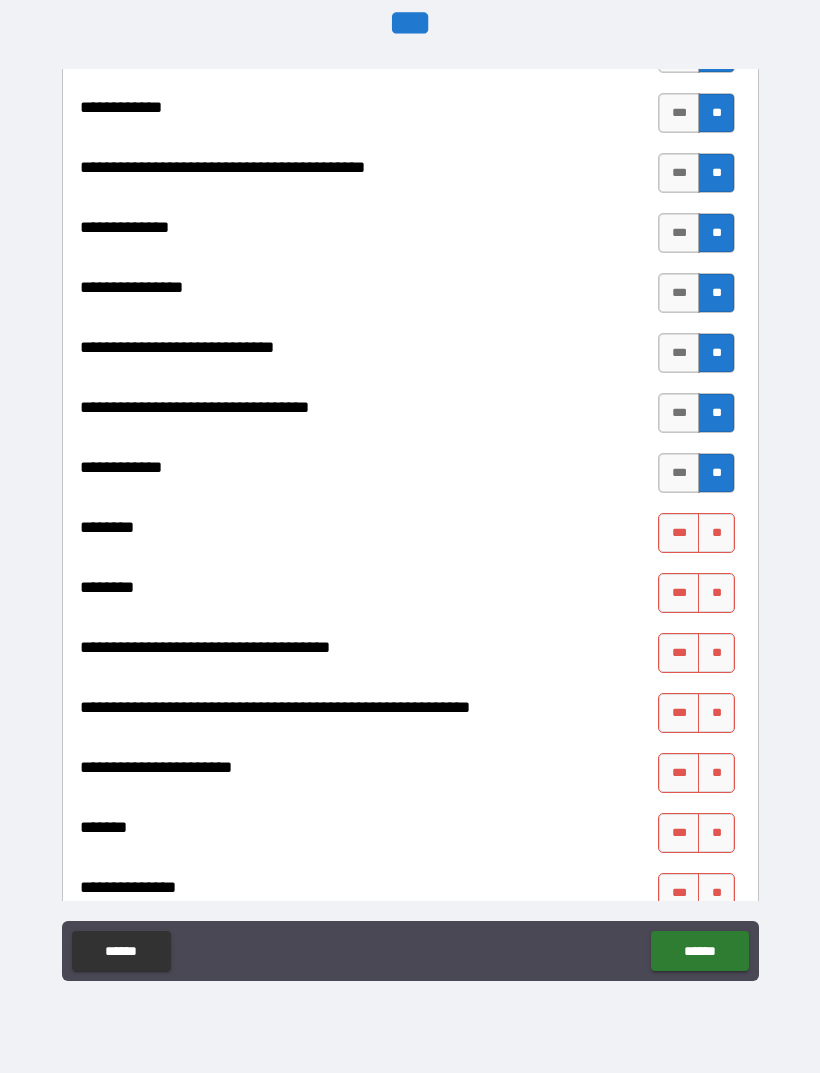 click on "**" at bounding box center (716, 533) 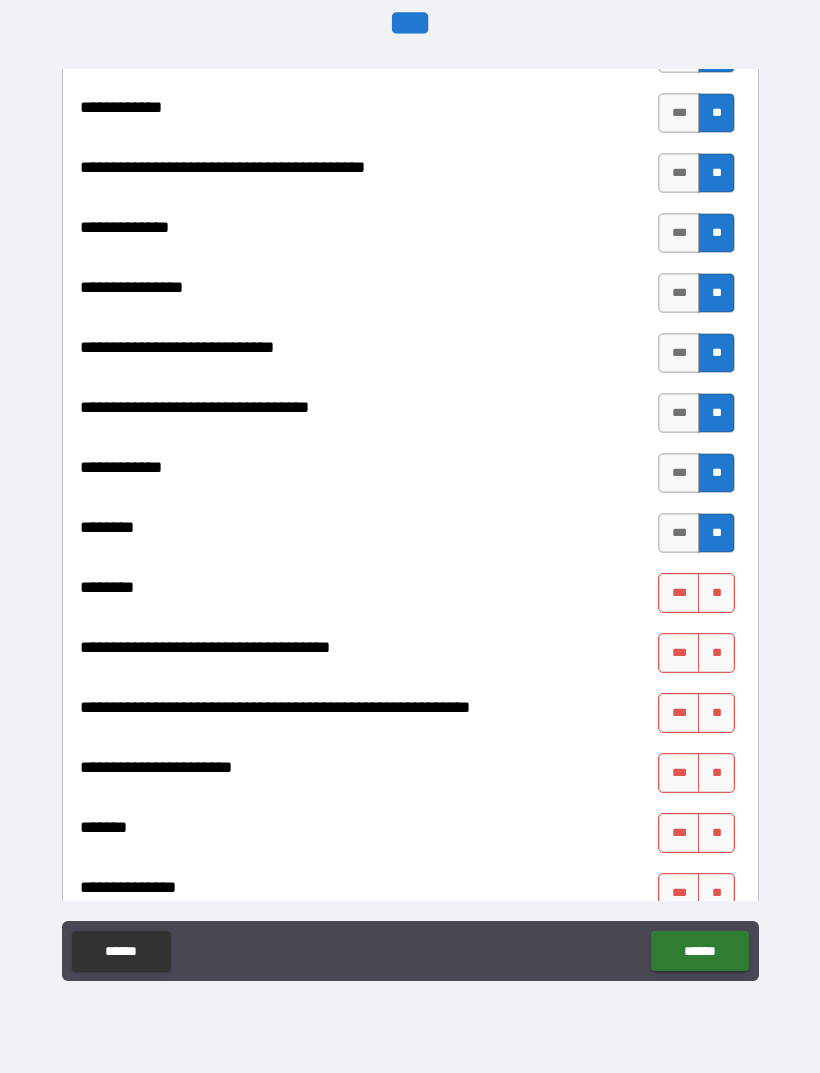 click on "**" at bounding box center [716, 593] 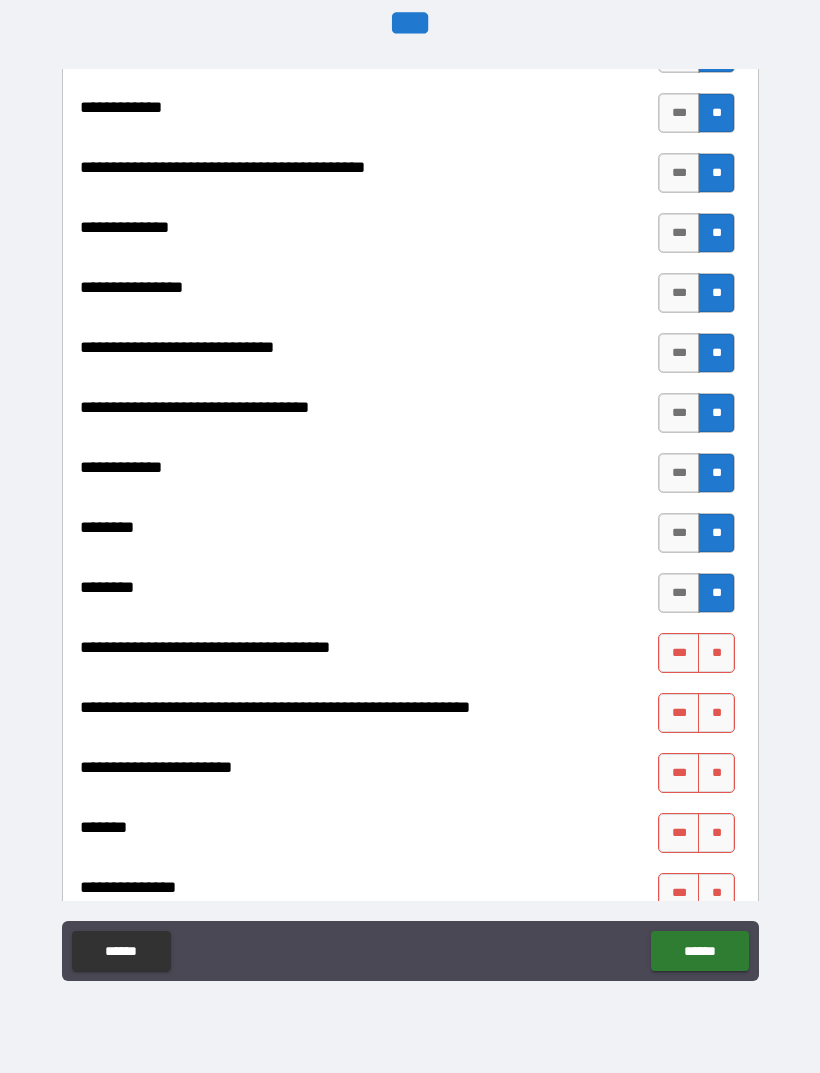 click on "**" at bounding box center (716, 653) 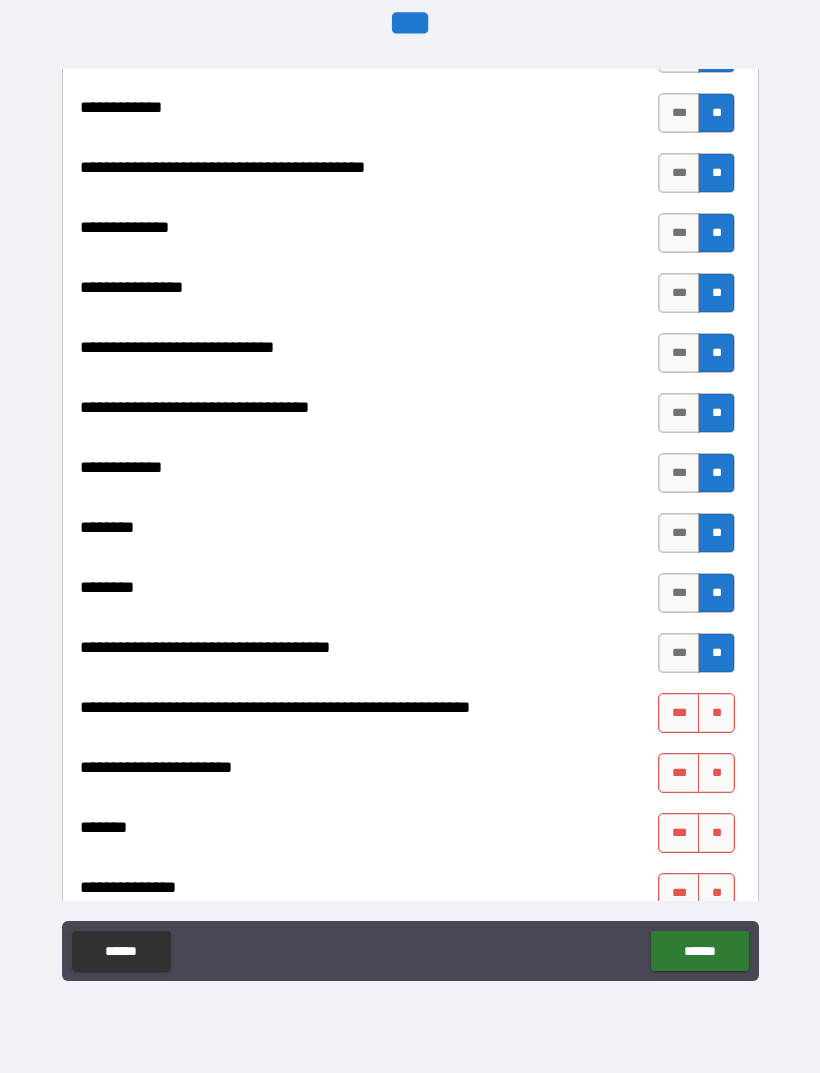 click on "**" at bounding box center (716, 713) 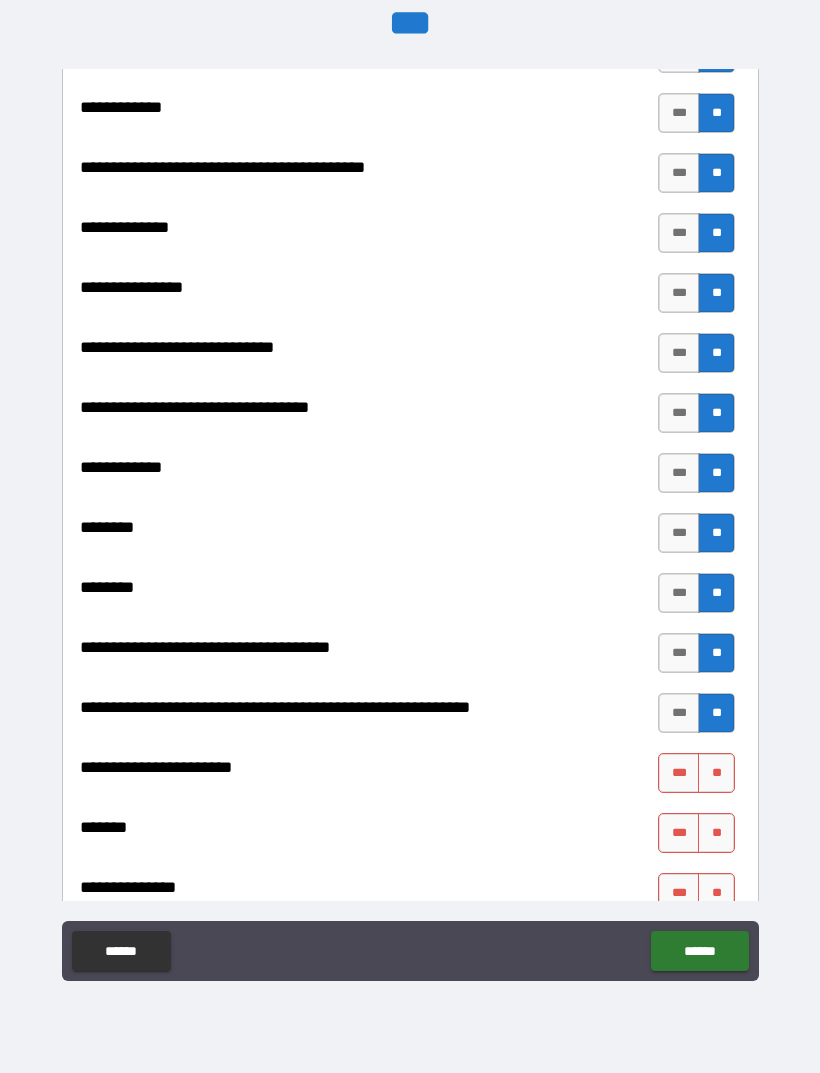 click on "**" at bounding box center [716, 773] 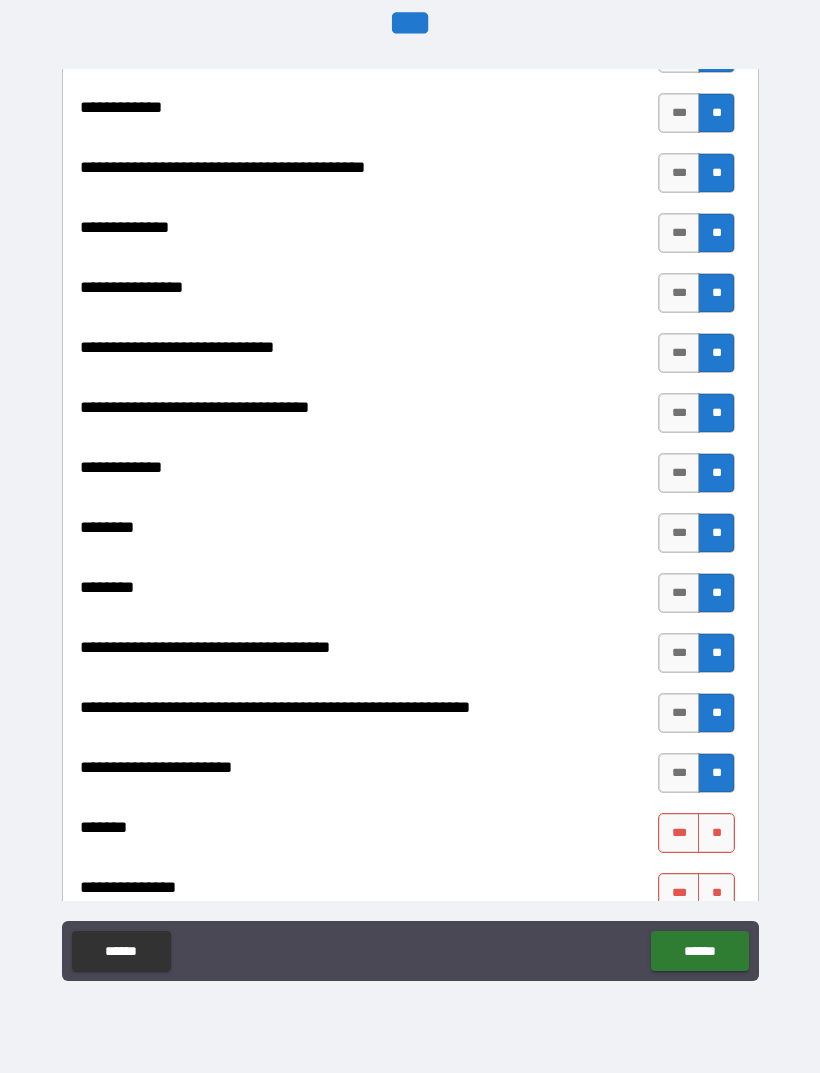 click on "**" at bounding box center (716, 833) 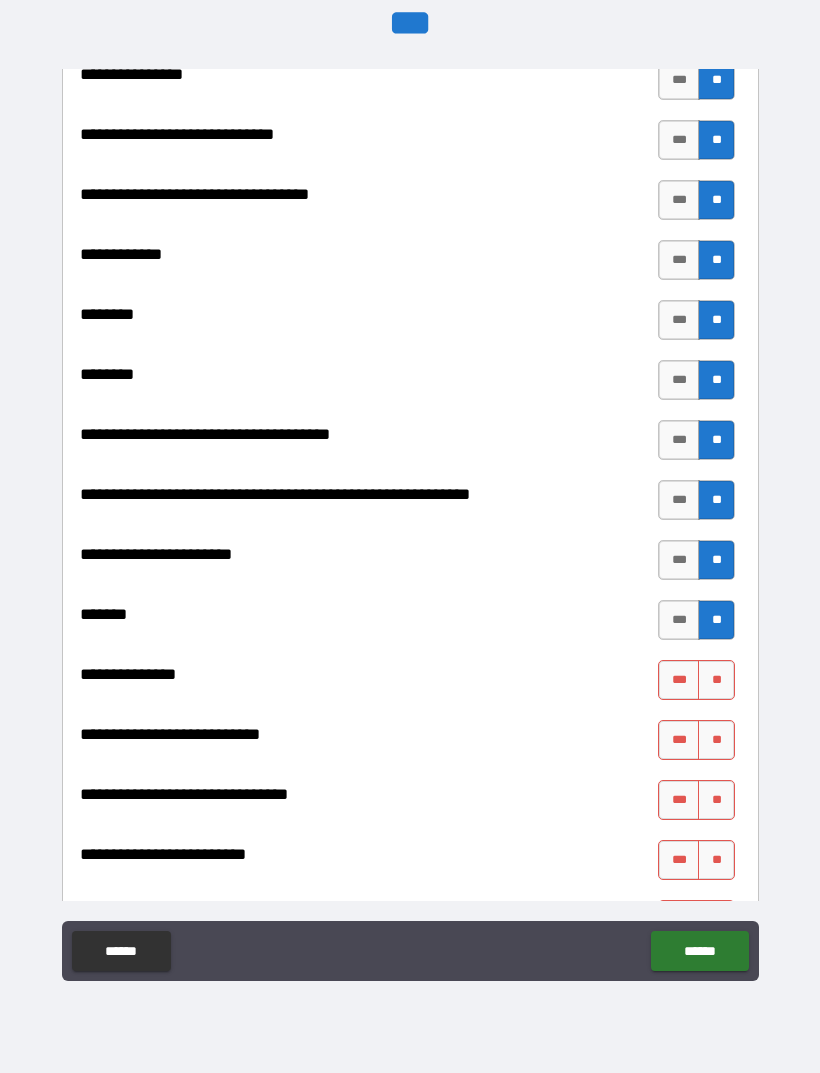 scroll, scrollTop: 8730, scrollLeft: 0, axis: vertical 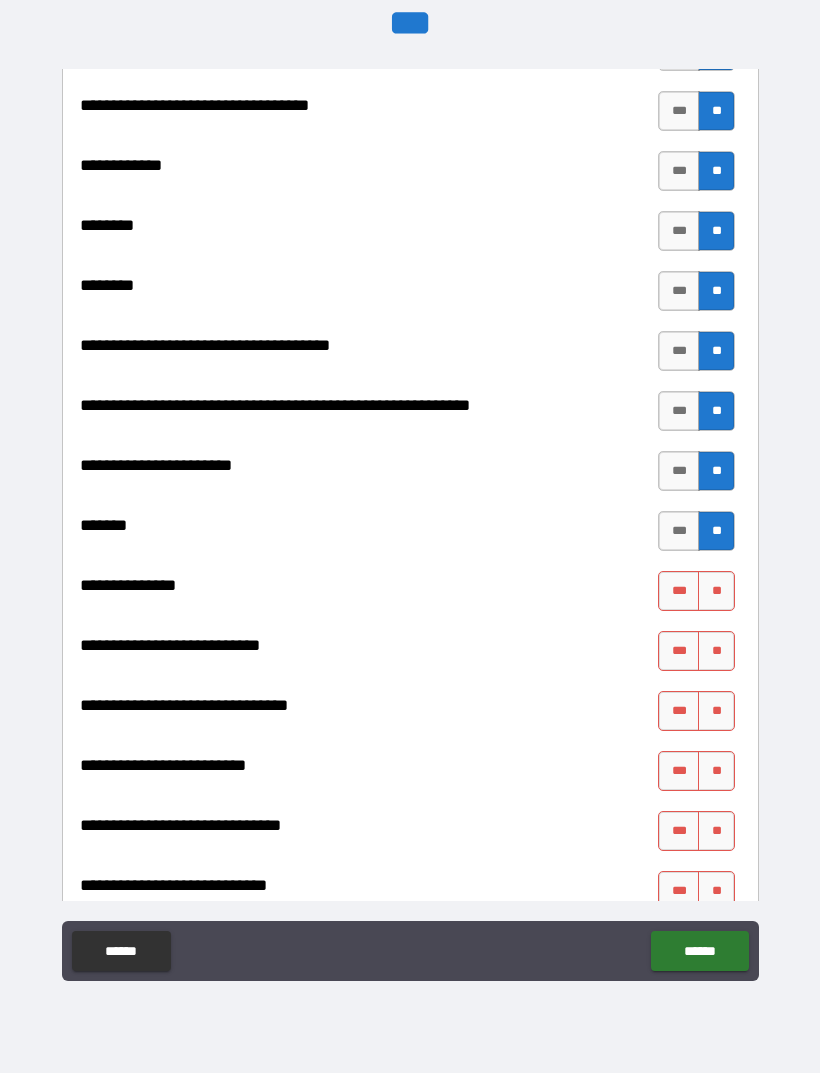 click on "**" at bounding box center [716, 591] 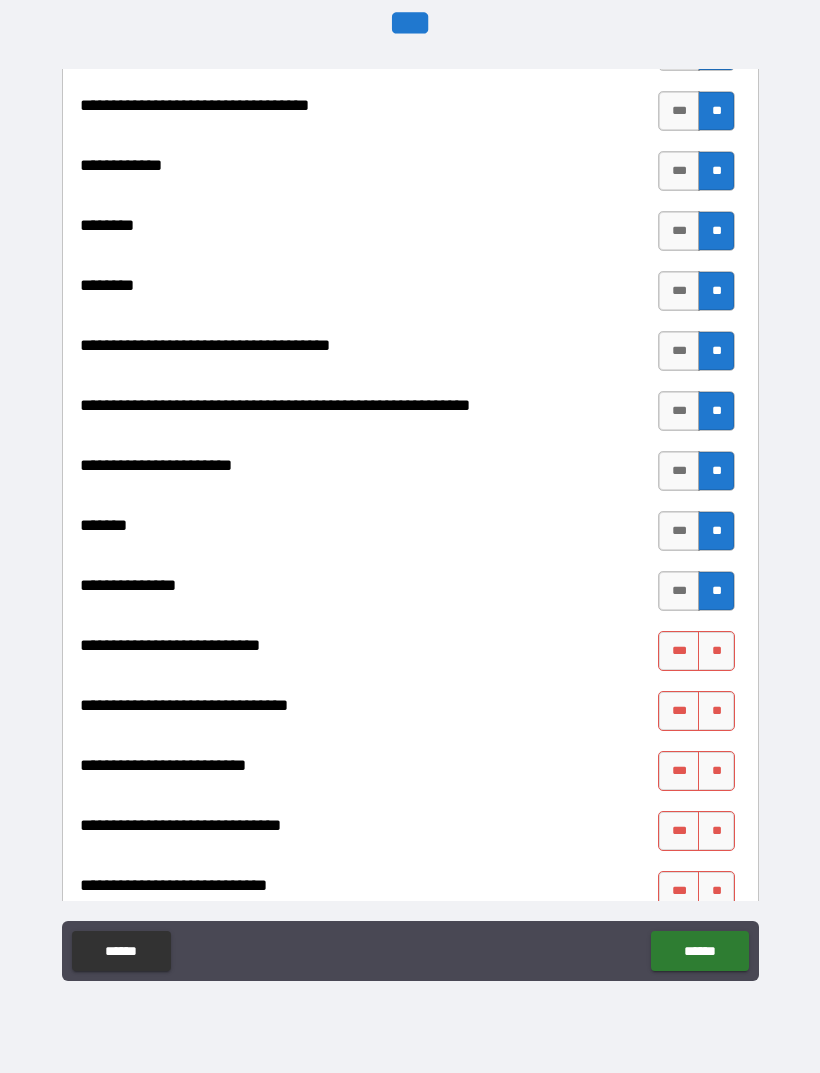 click on "**" at bounding box center [716, 651] 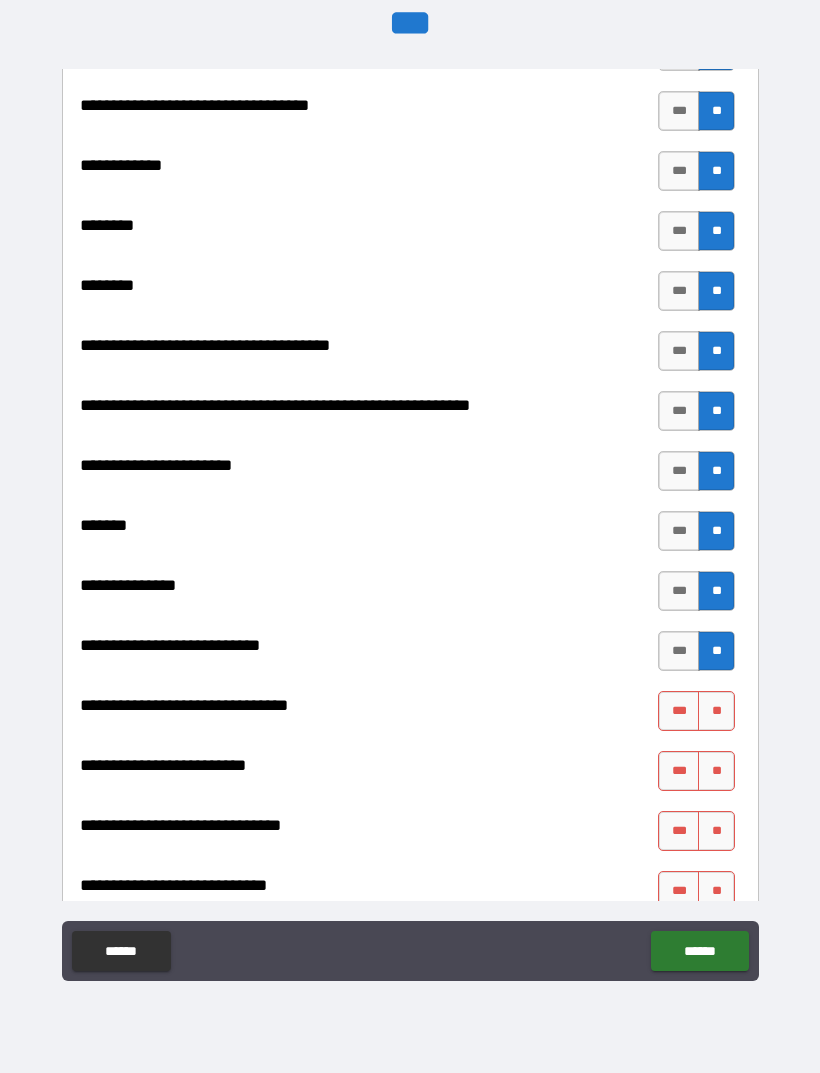 click on "**" at bounding box center [716, 651] 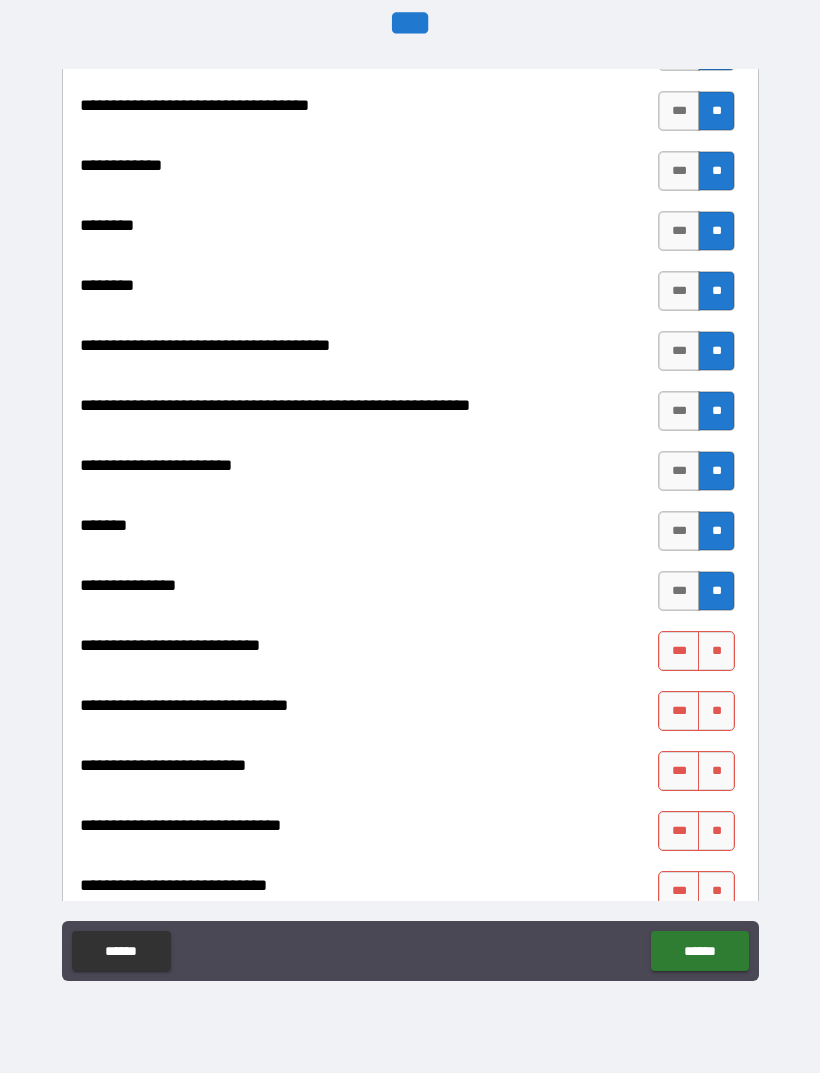 click on "**" at bounding box center [716, 651] 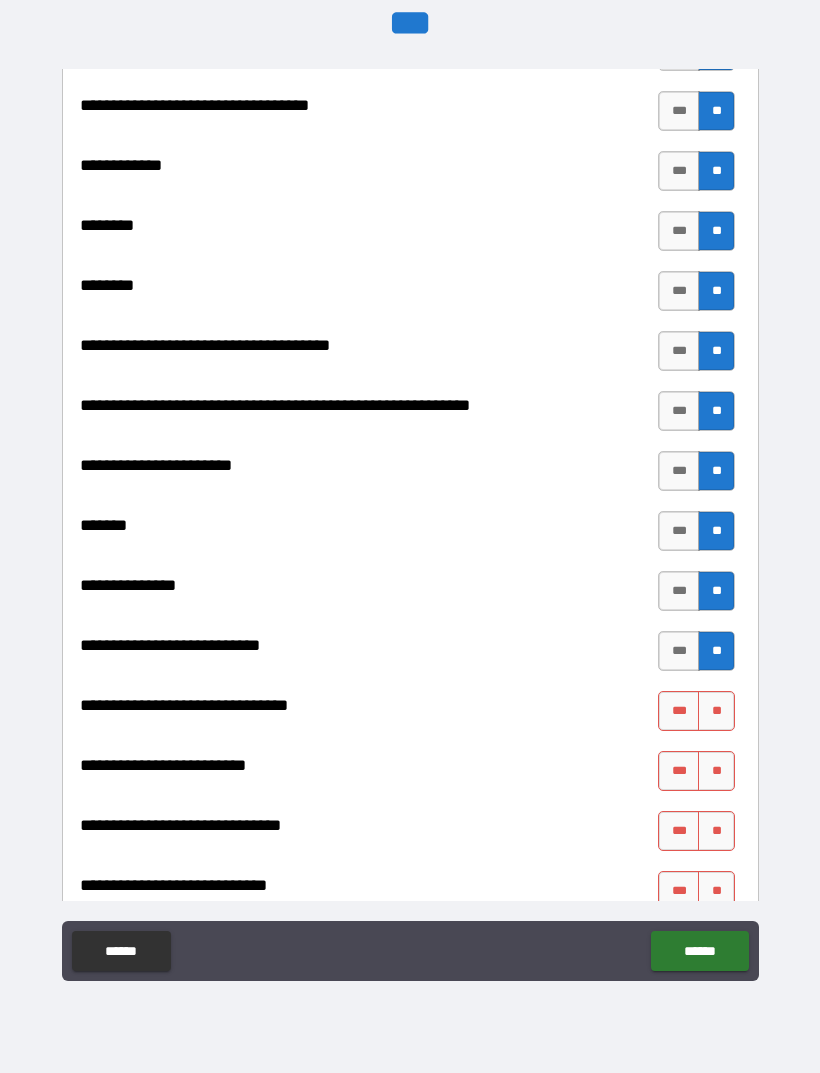 click on "**" at bounding box center [716, 711] 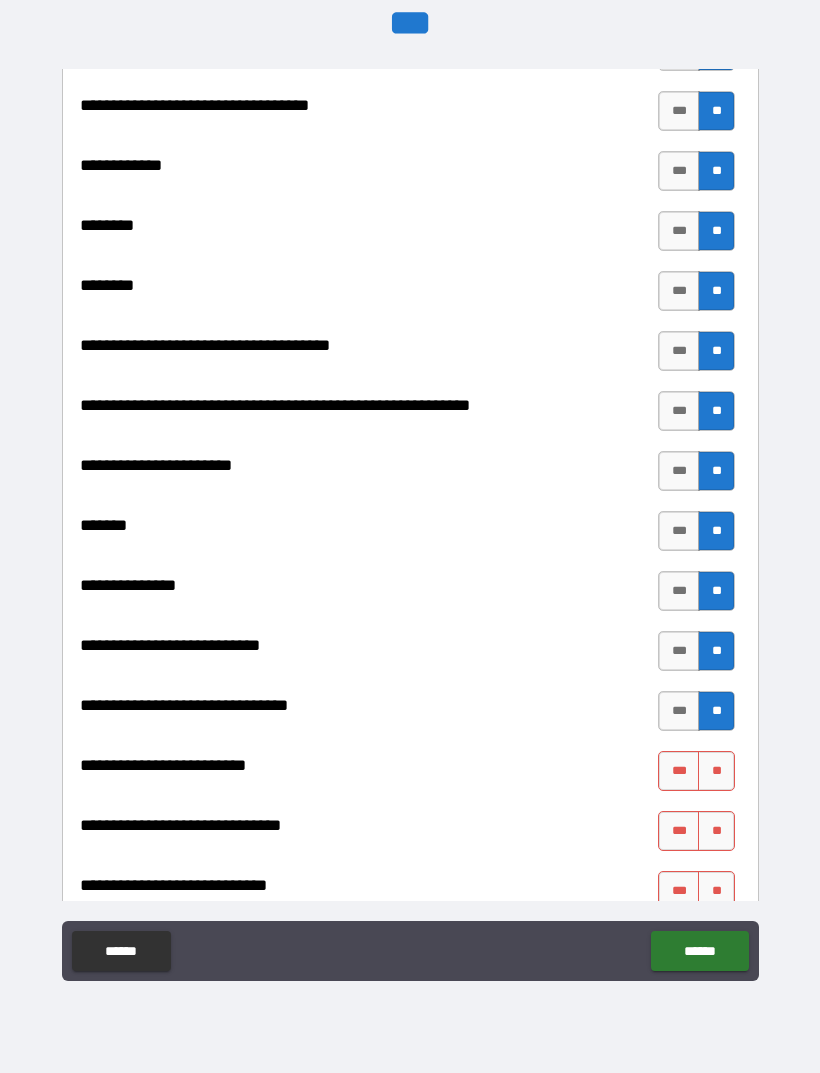 click on "**" at bounding box center [716, 771] 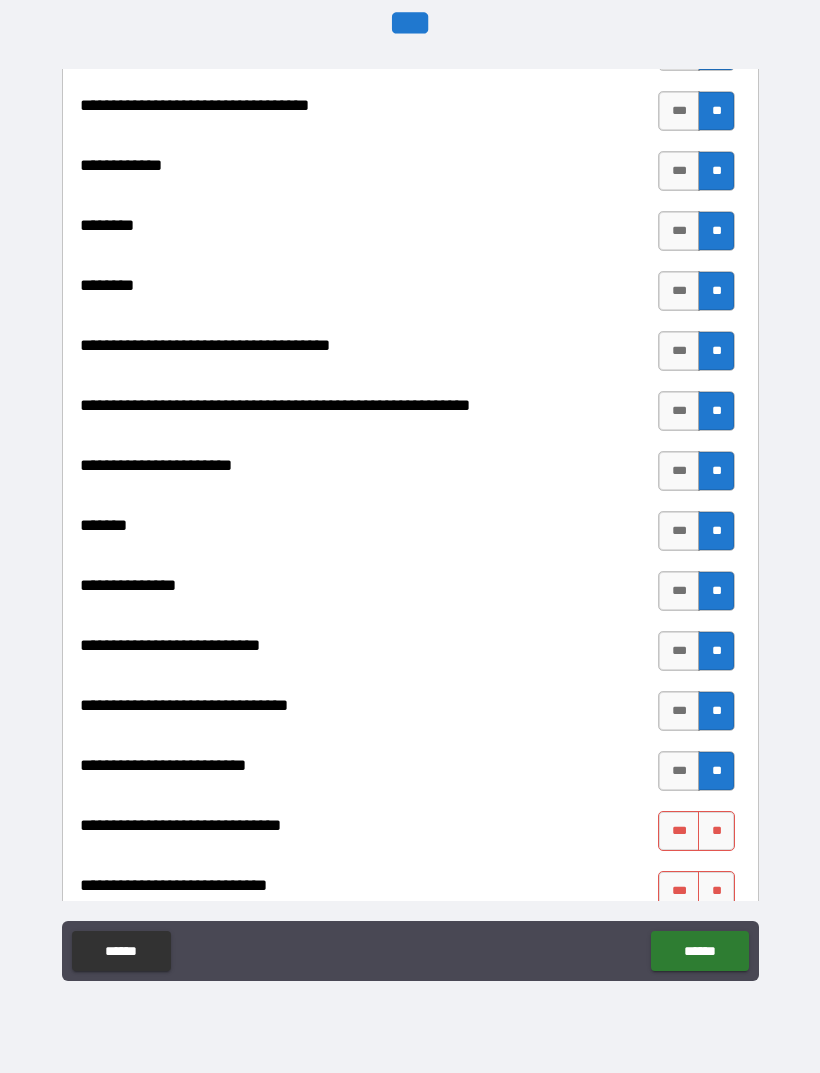 click on "**" at bounding box center [716, 831] 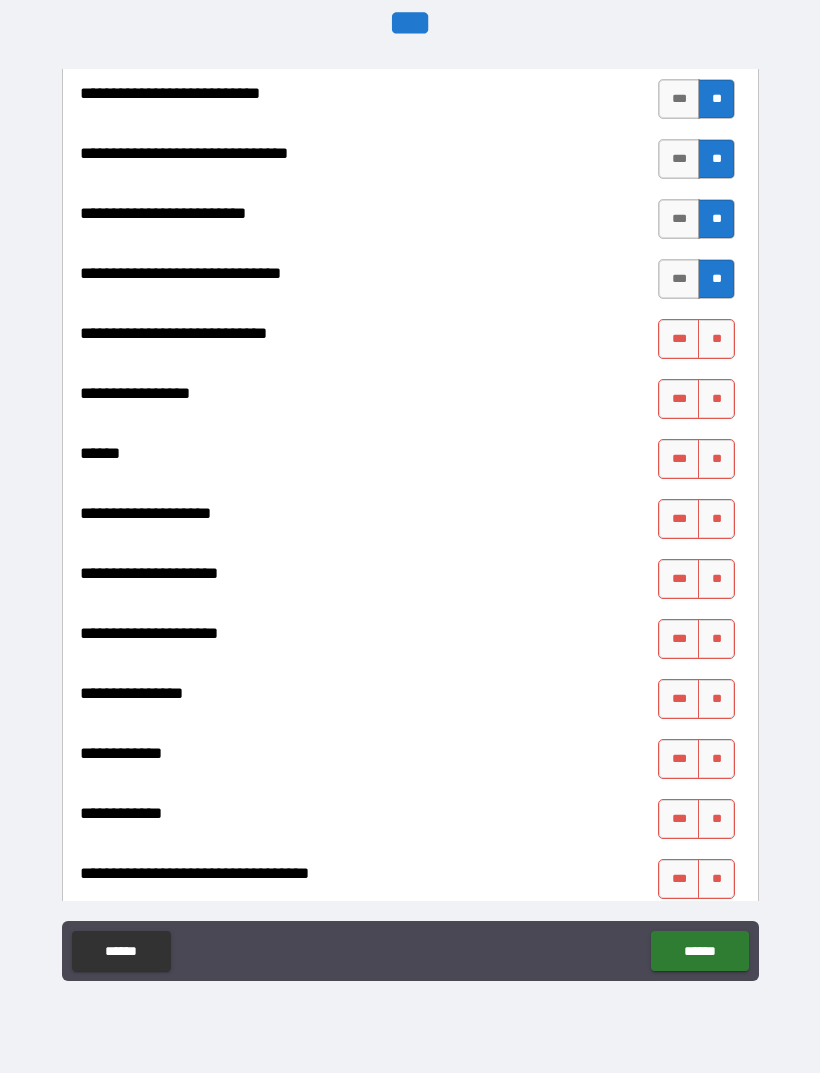 scroll, scrollTop: 9283, scrollLeft: 0, axis: vertical 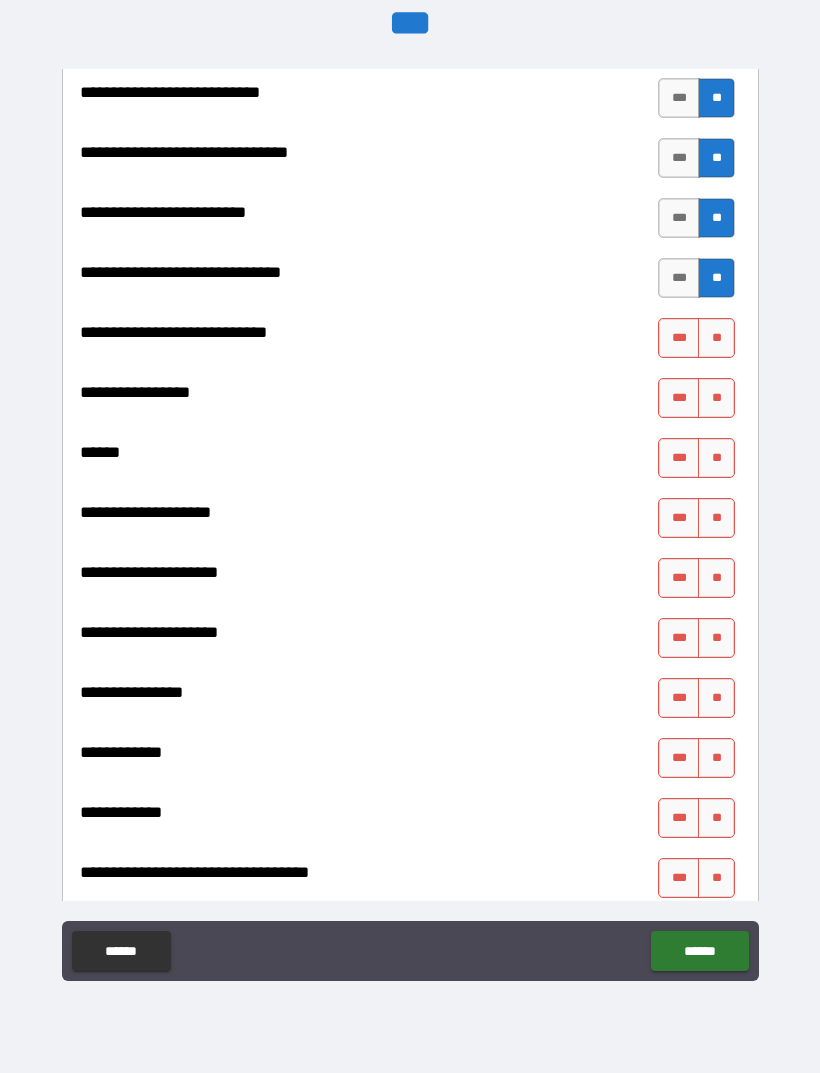 click on "**" at bounding box center (716, 338) 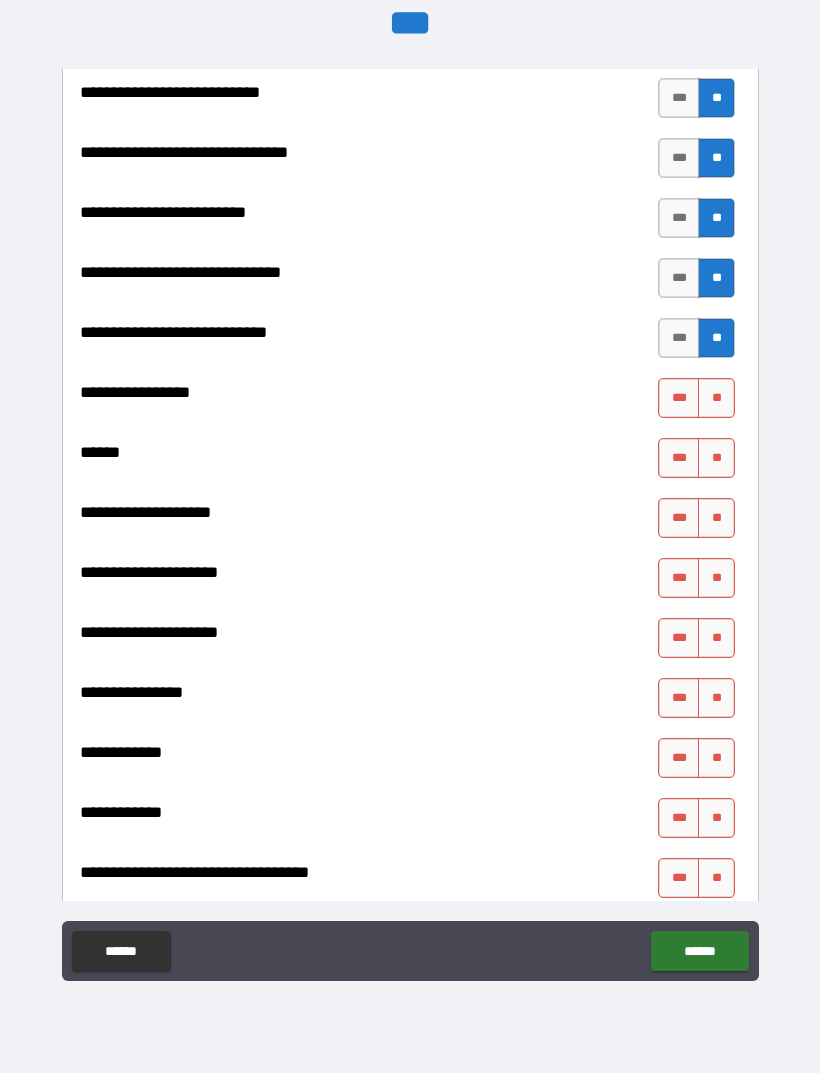 click on "**" at bounding box center (716, 398) 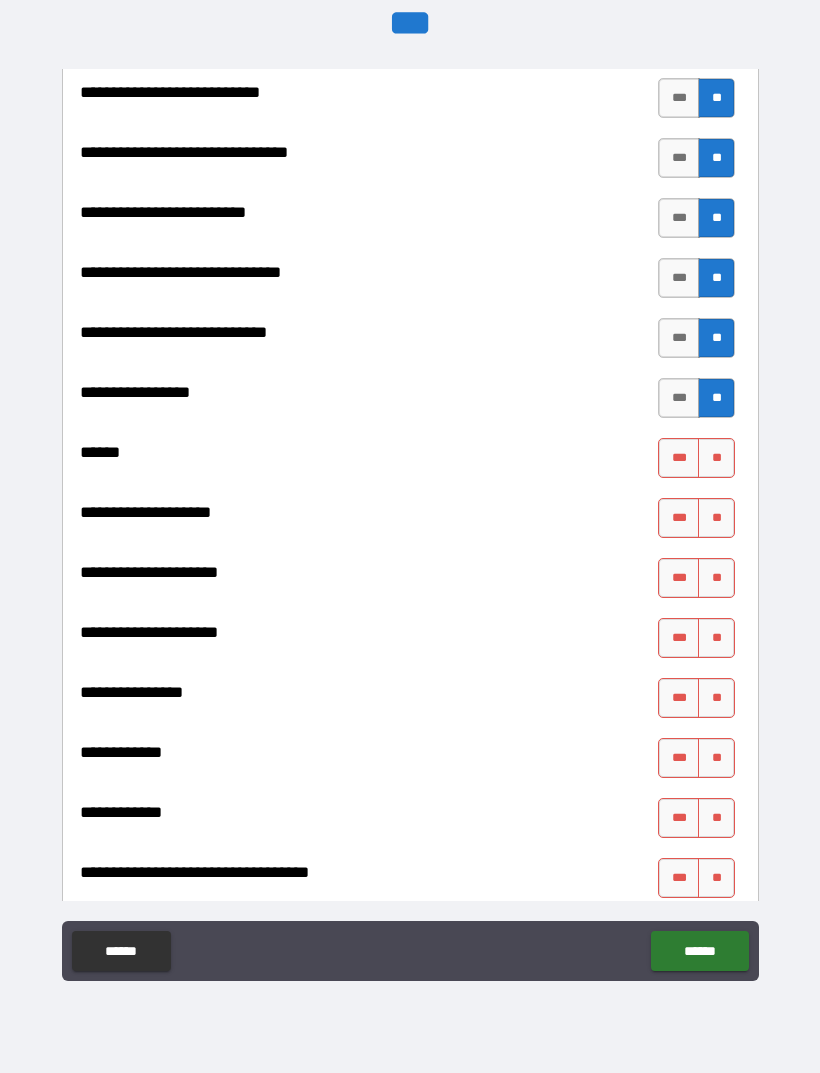 click on "**" at bounding box center [716, 458] 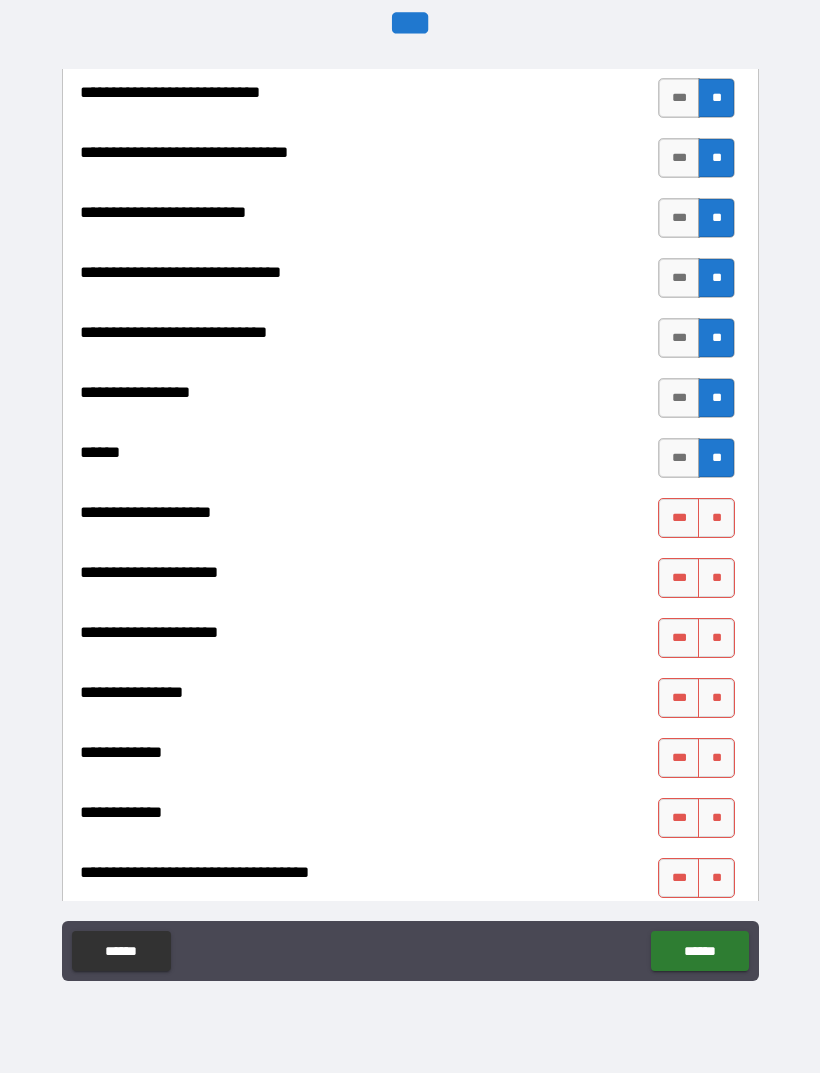 click on "**" at bounding box center (716, 518) 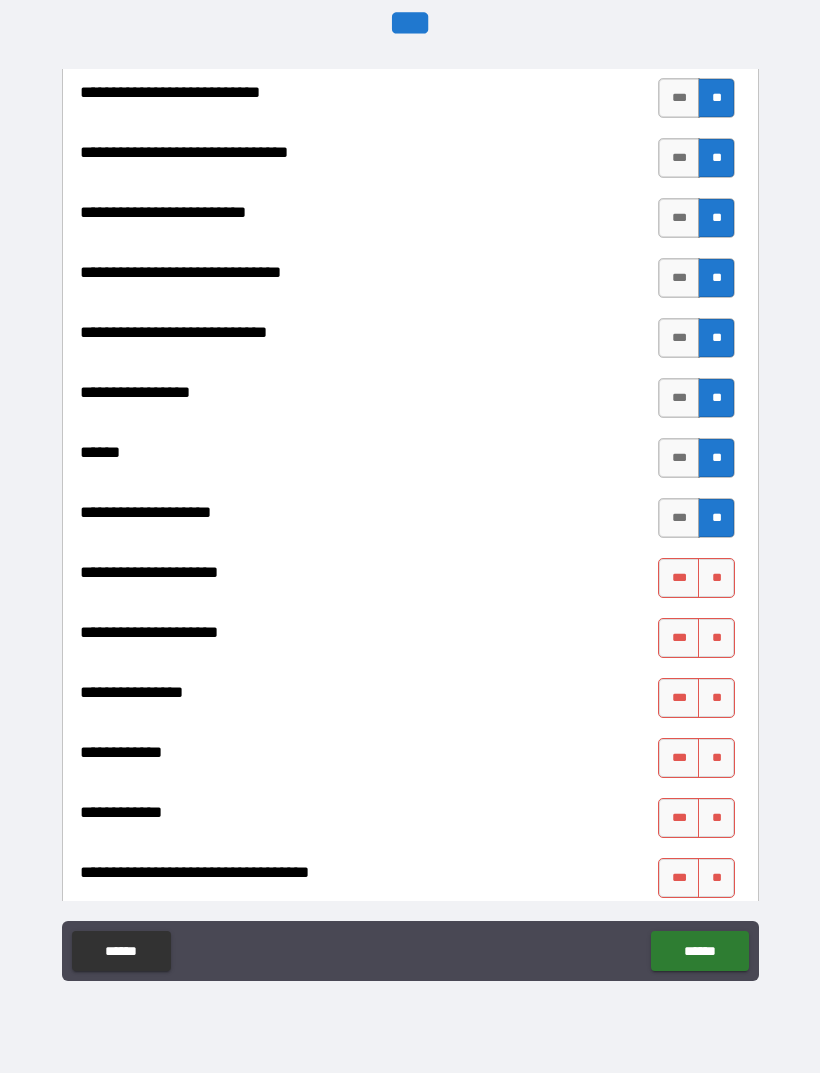 click on "**" at bounding box center (716, 578) 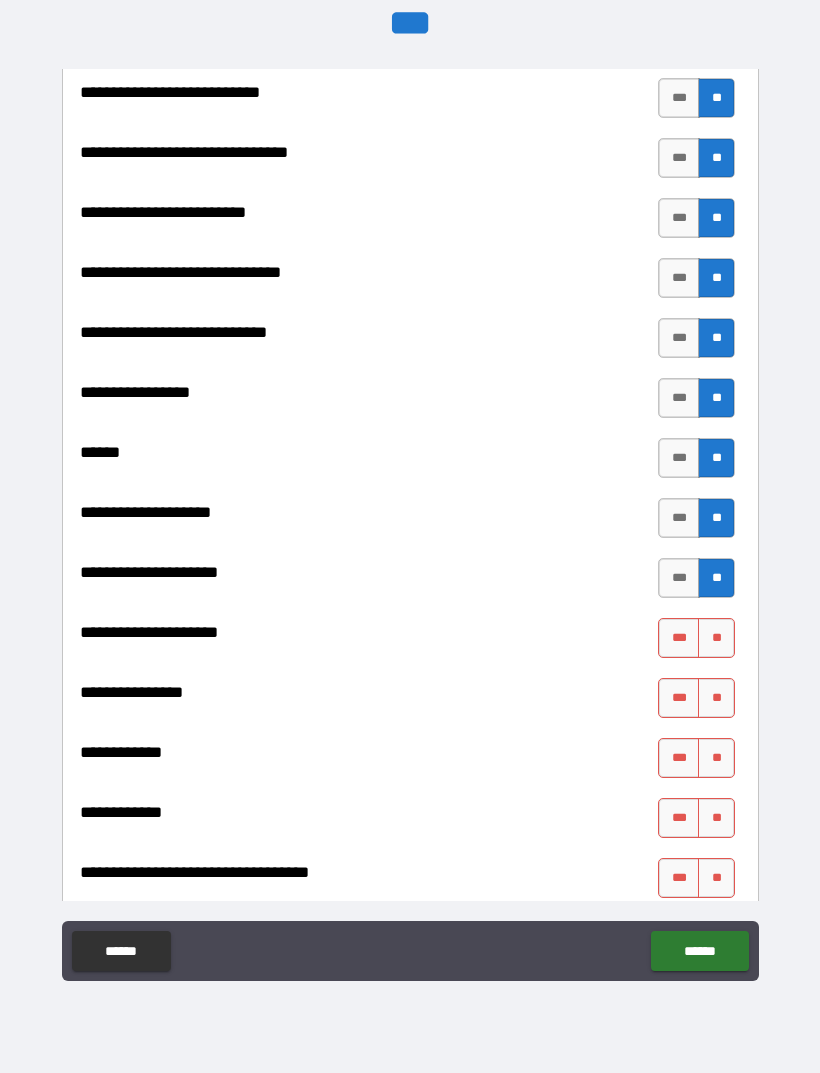 click on "**" at bounding box center (716, 638) 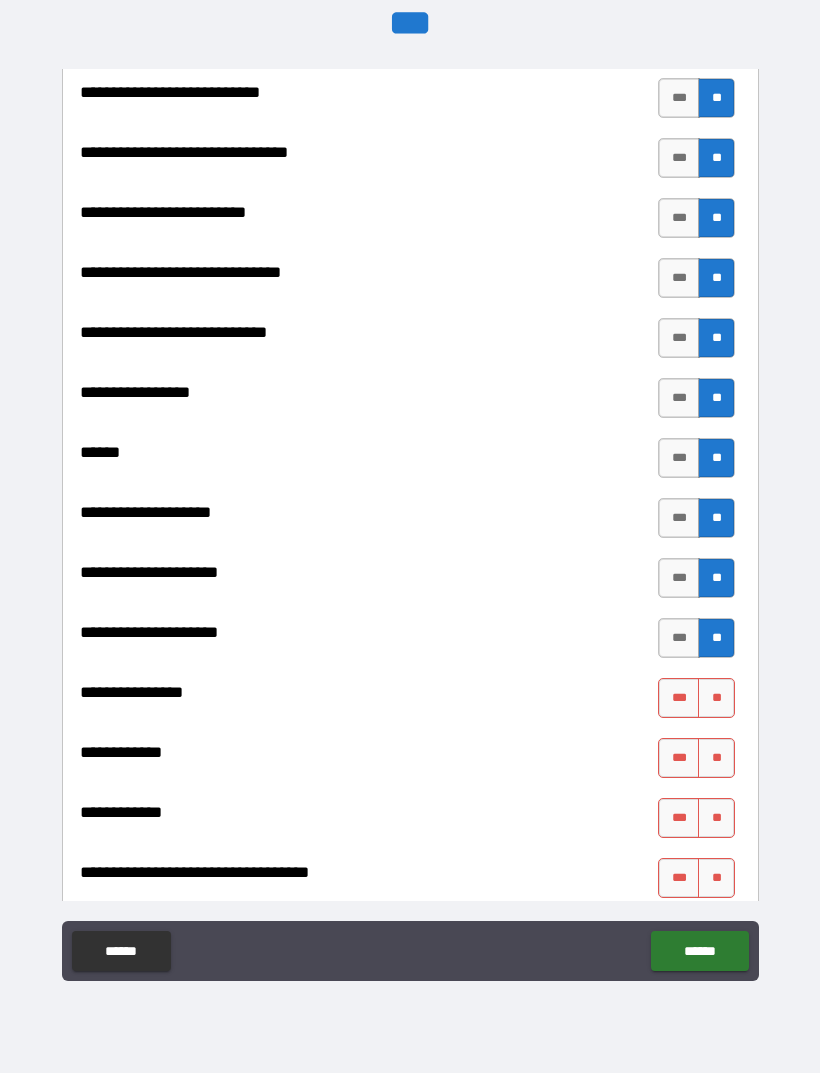 click on "**" at bounding box center [716, 698] 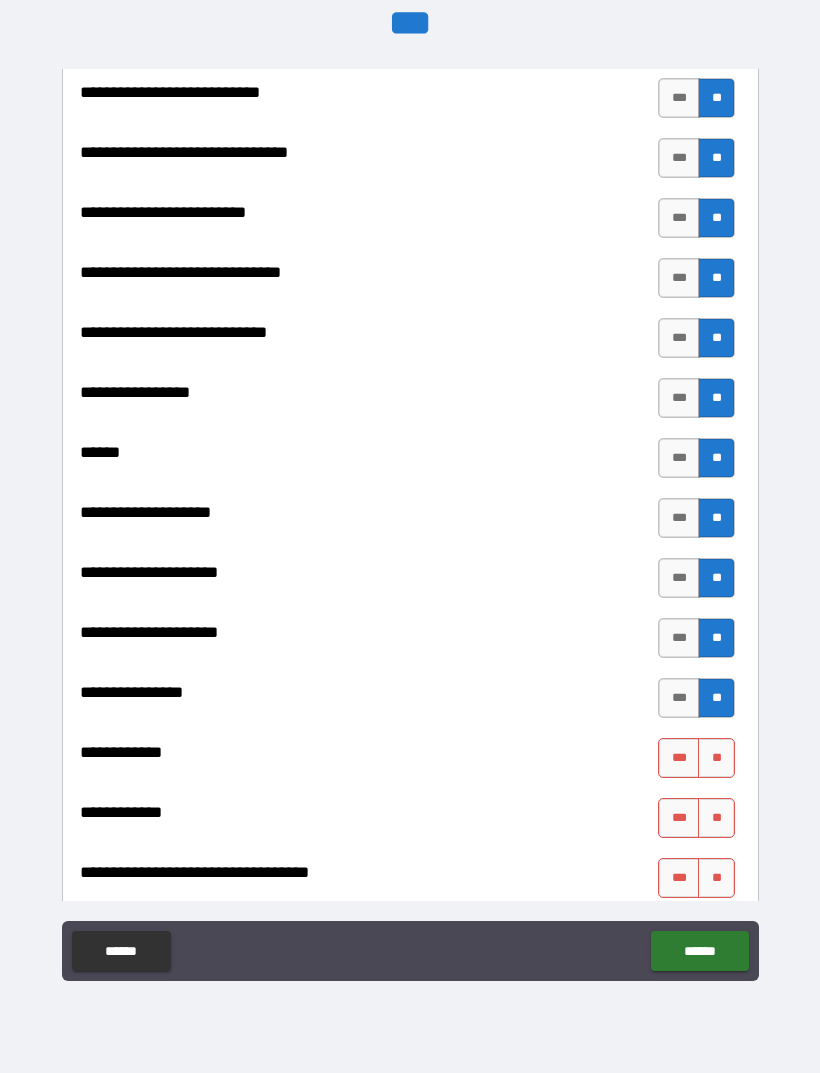 click on "**" at bounding box center (716, 698) 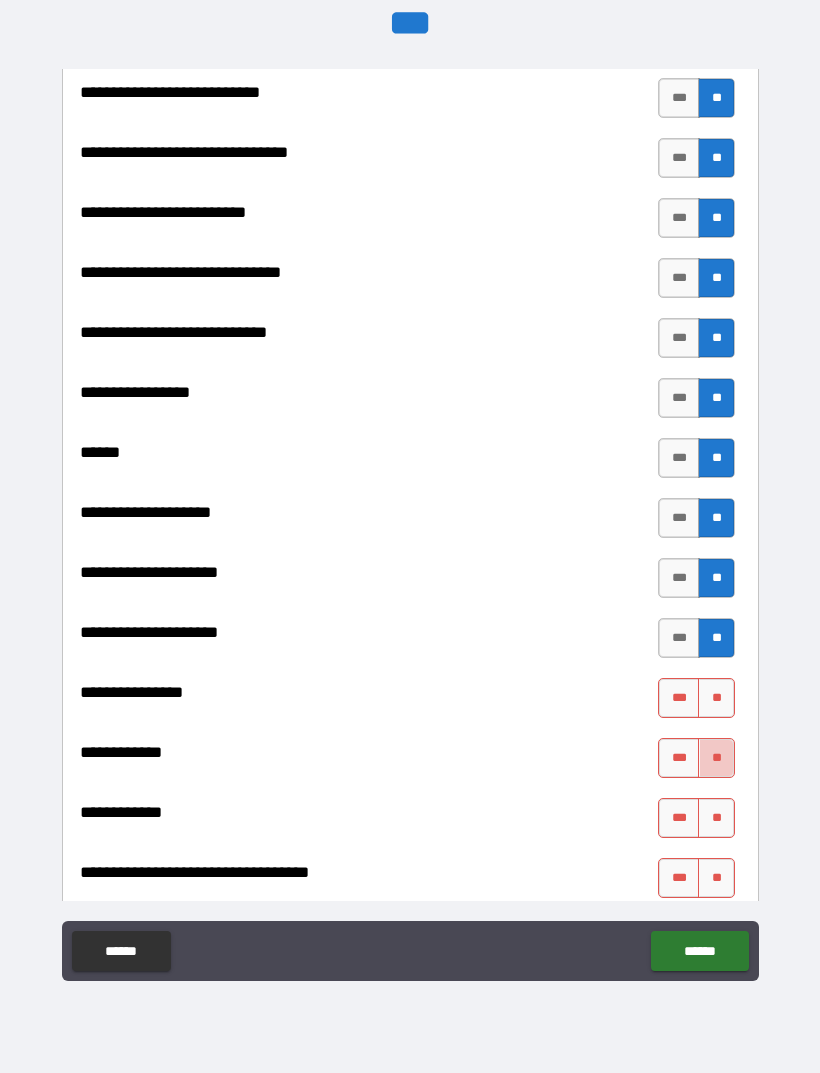 click on "**" at bounding box center [716, 758] 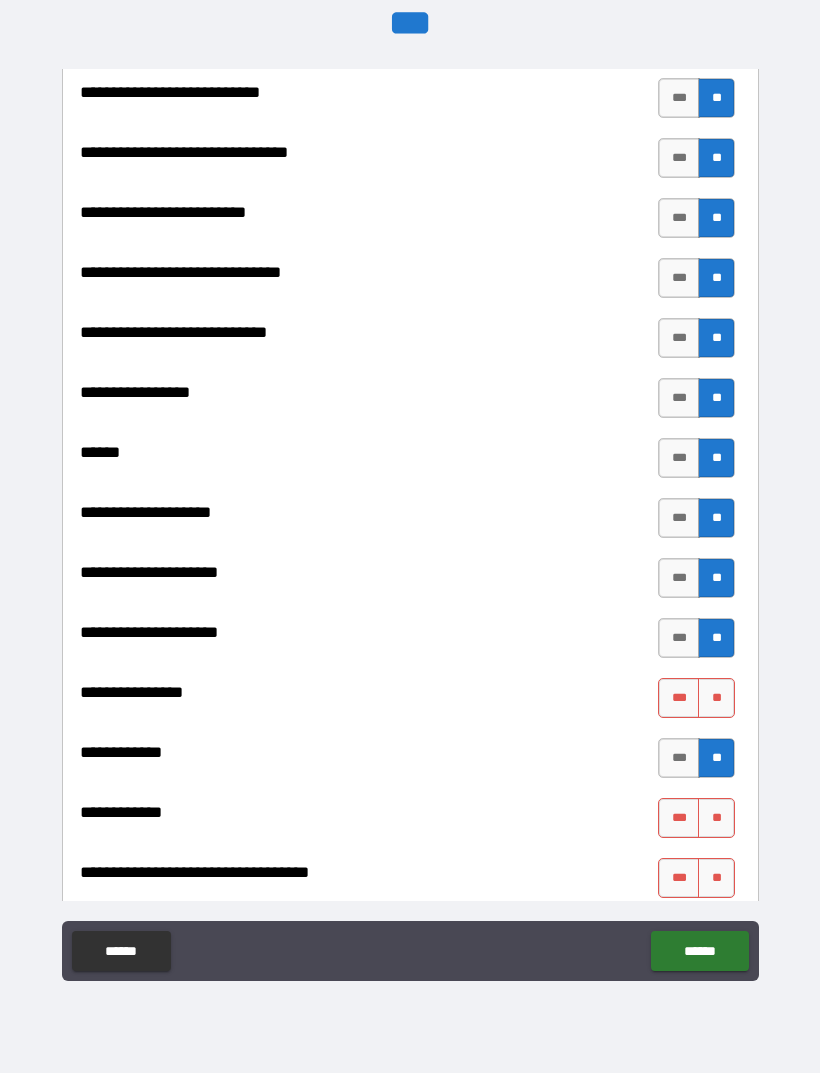 click on "**" at bounding box center [716, 698] 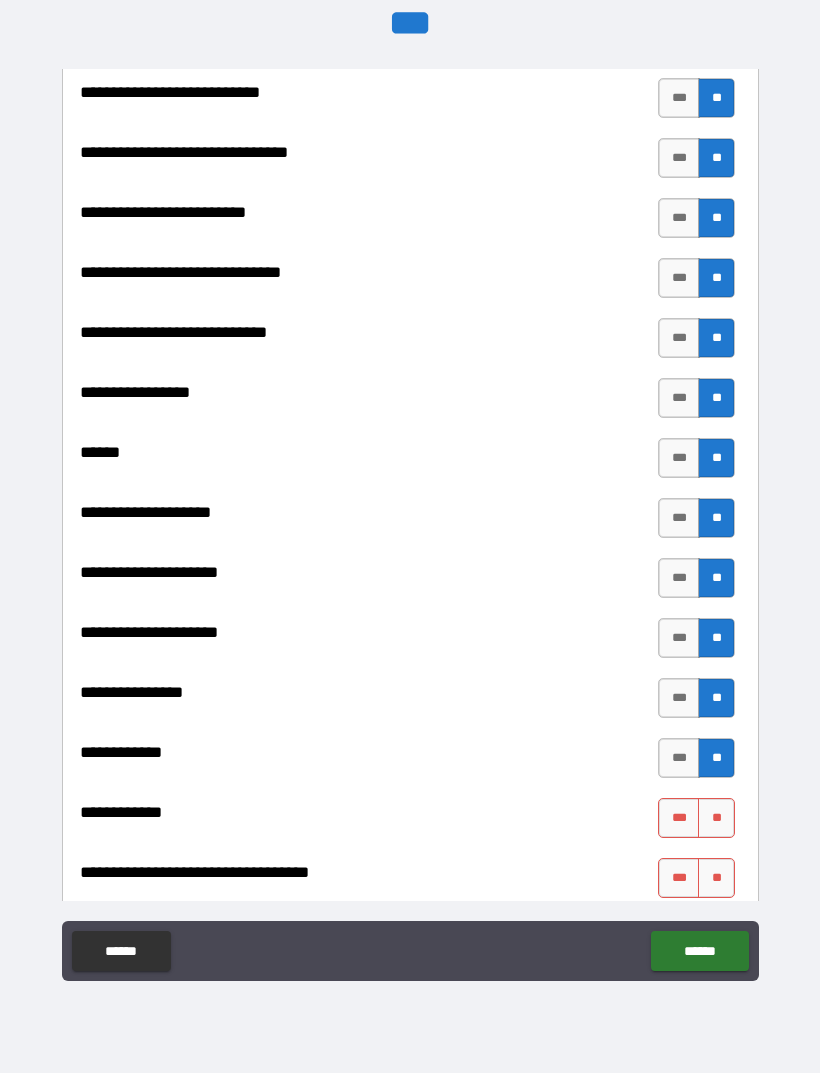 click on "**" at bounding box center [716, 818] 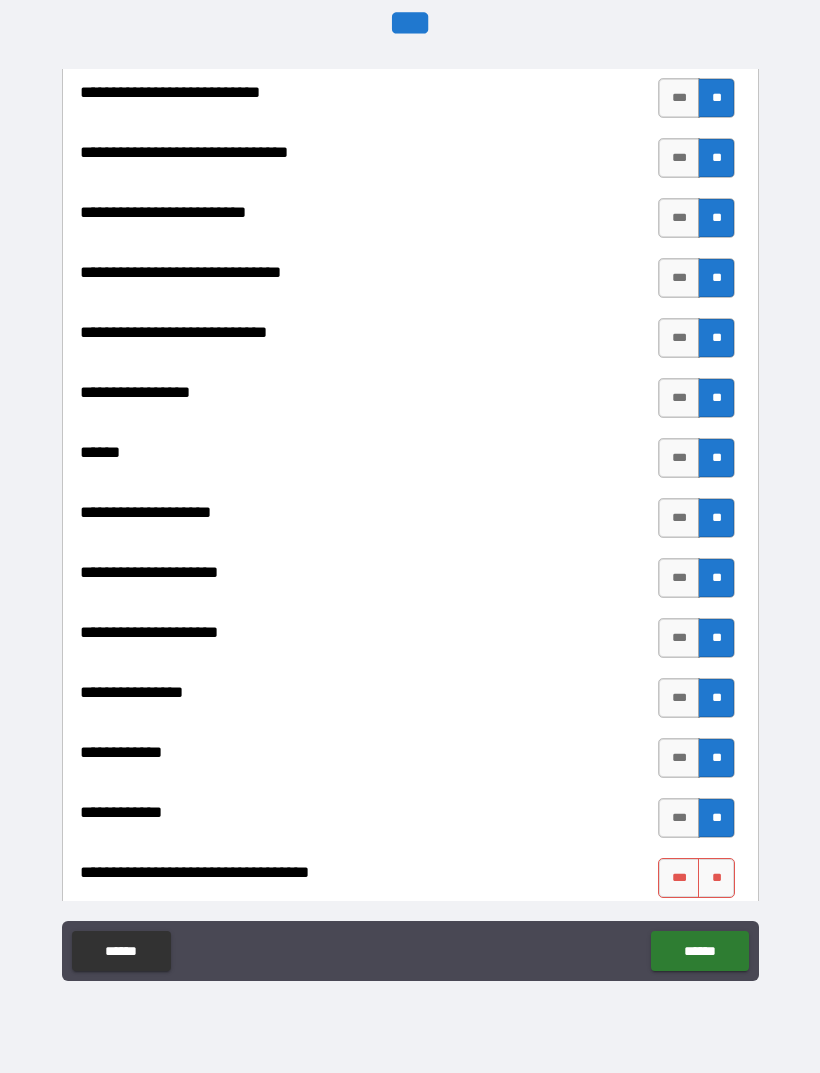 click on "**" at bounding box center [716, 878] 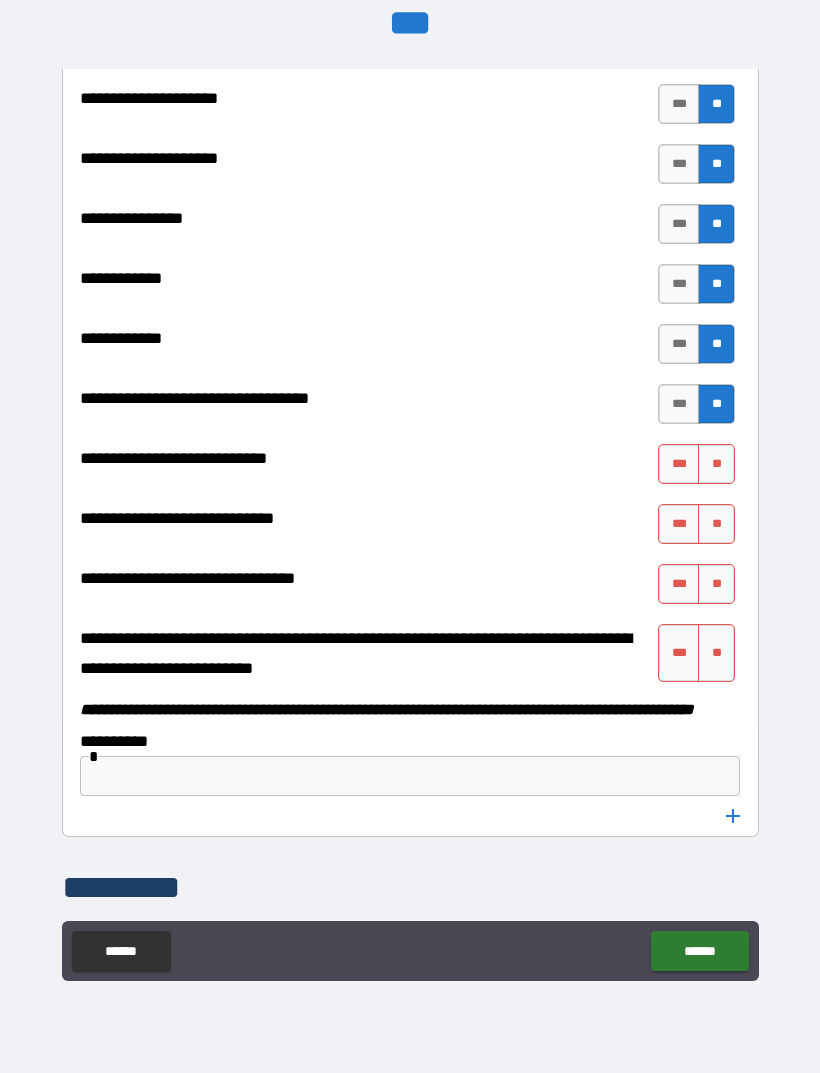 click on "**********" at bounding box center (410, 507) 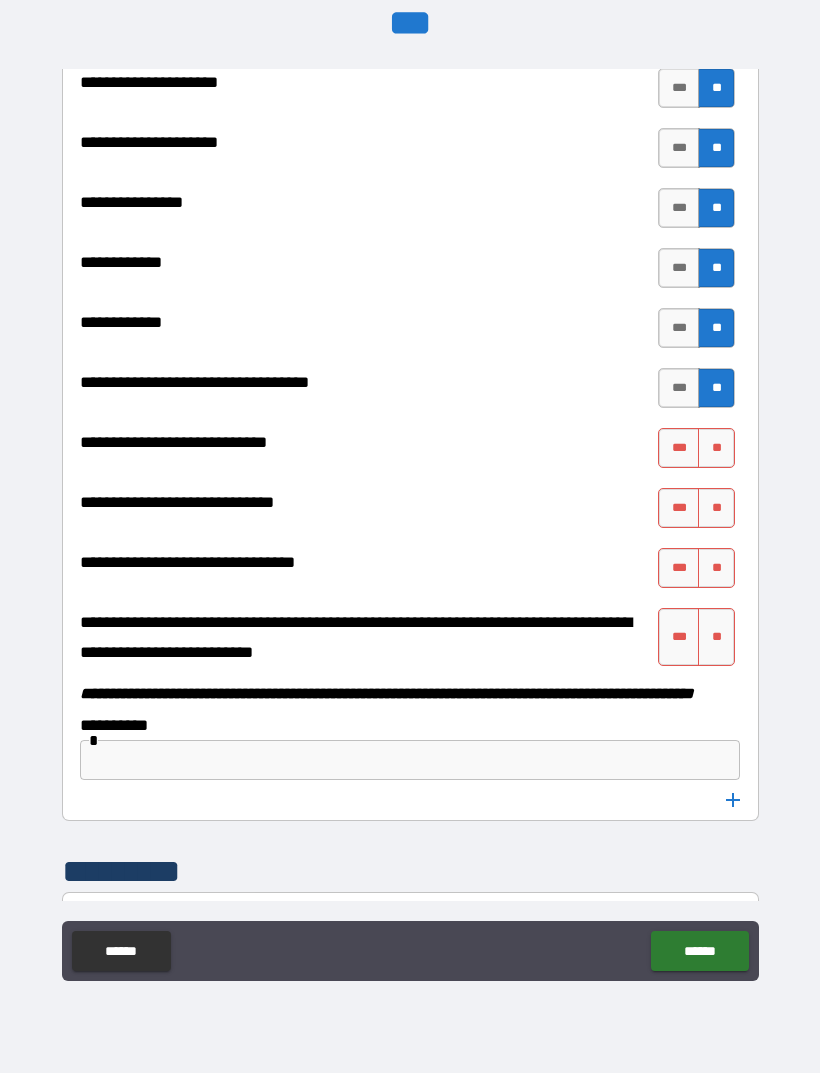 scroll, scrollTop: 9783, scrollLeft: 0, axis: vertical 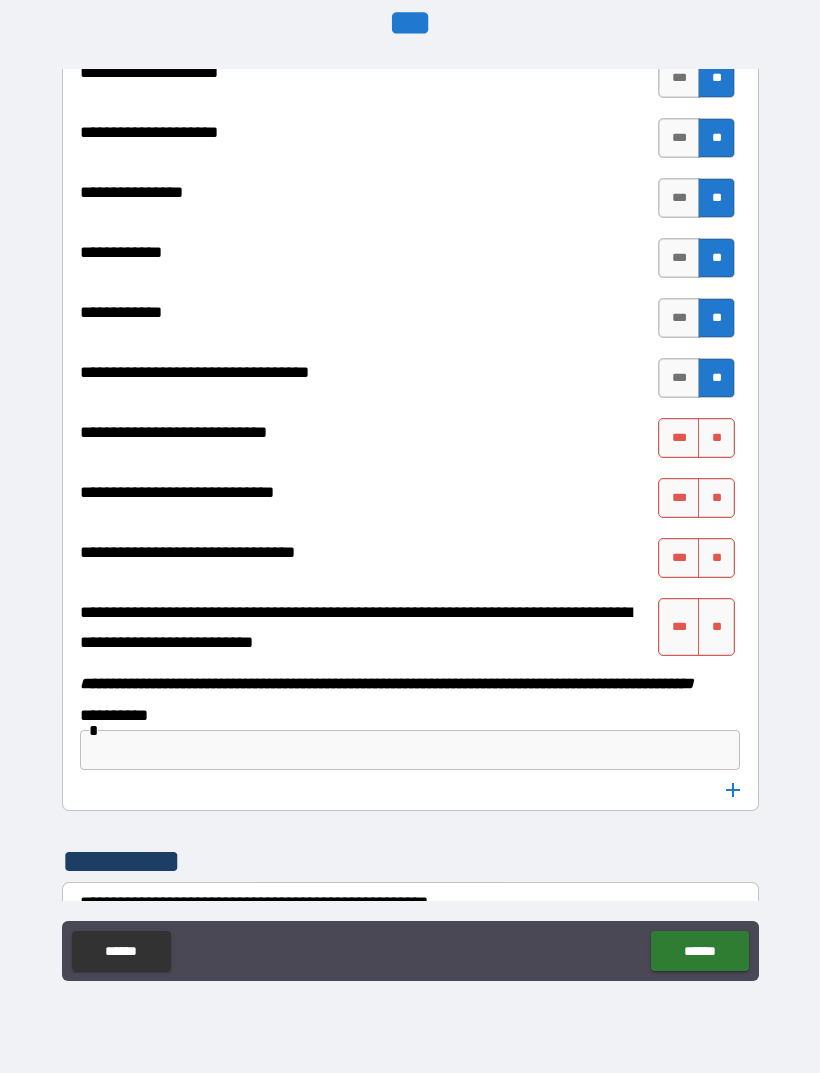 click on "**" at bounding box center (716, 438) 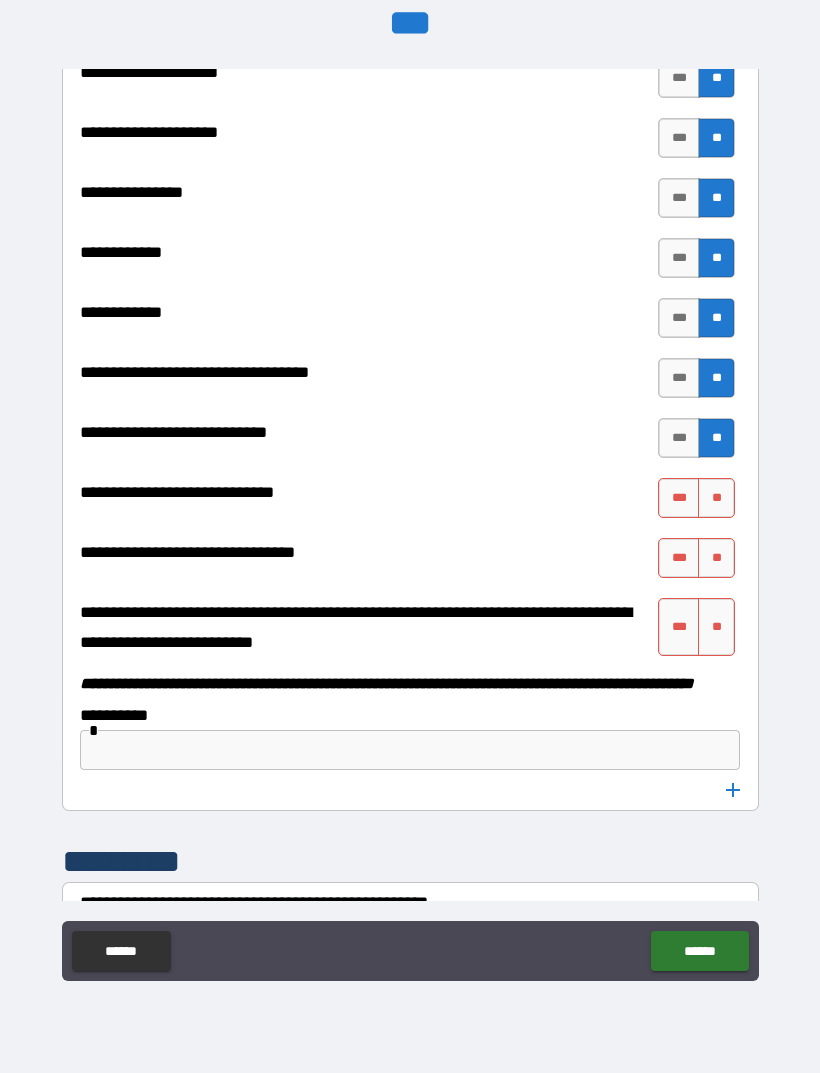 click on "**" at bounding box center (716, 498) 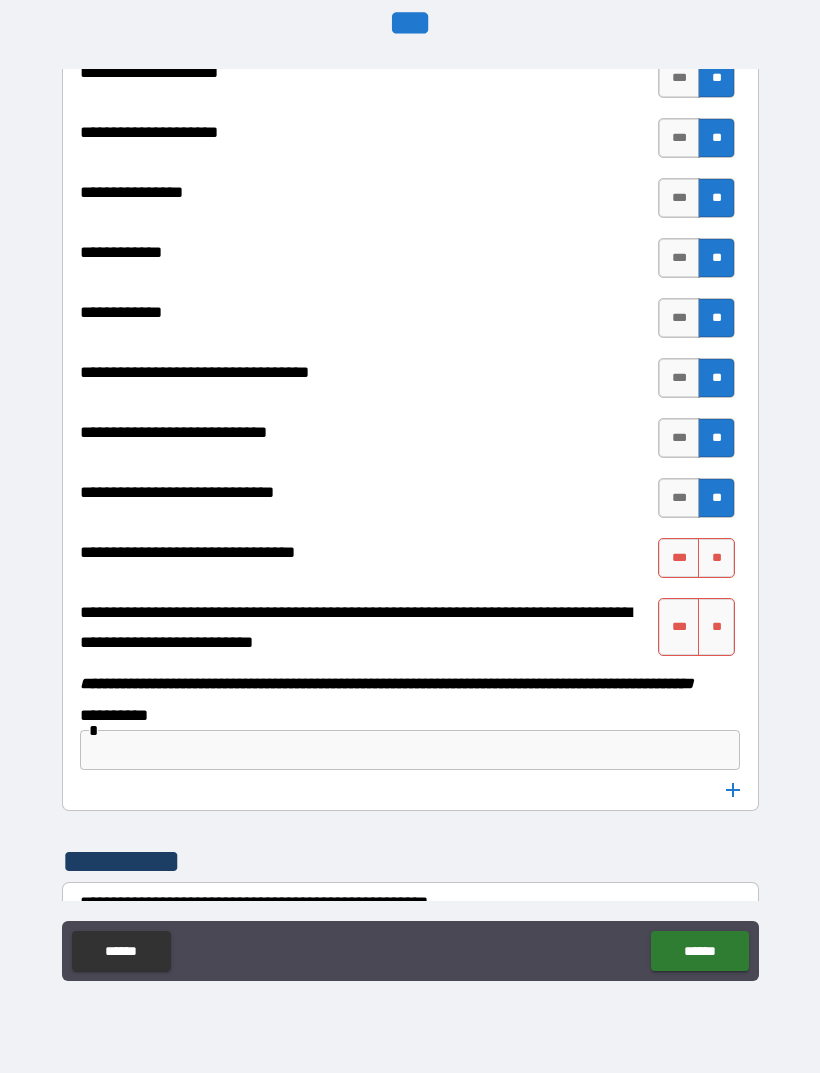 click on "**" at bounding box center (716, 558) 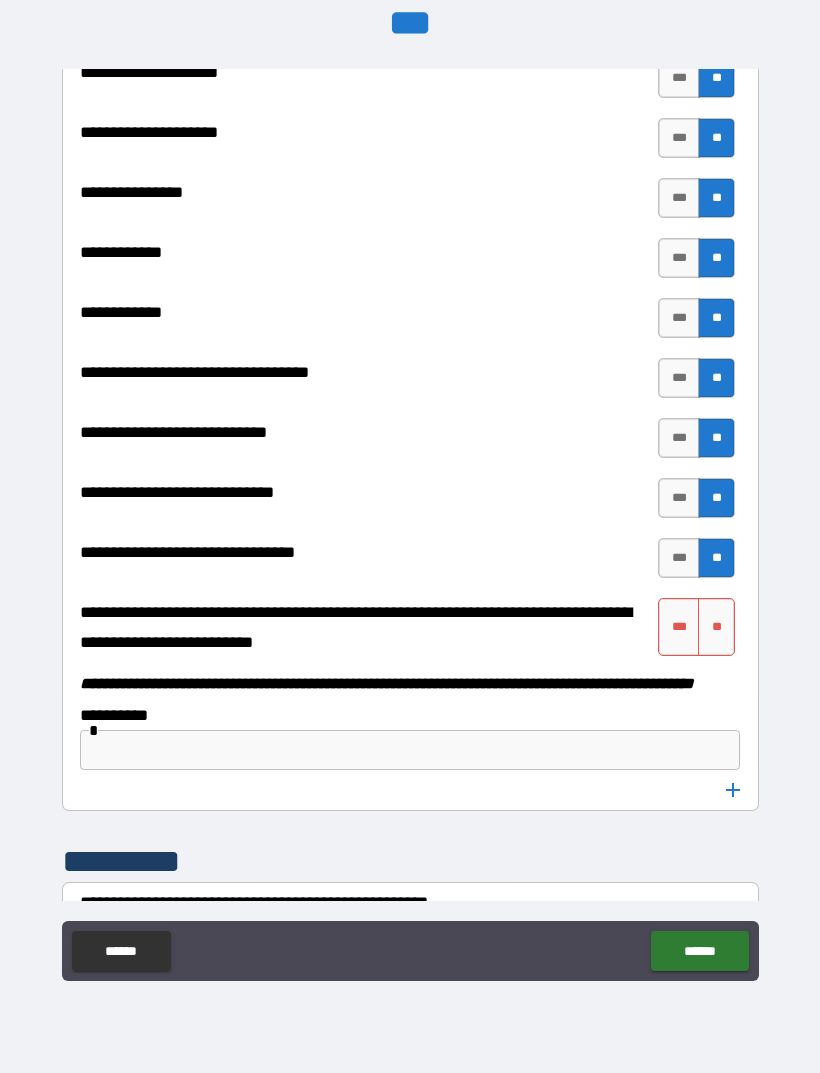 click on "**" at bounding box center (716, 627) 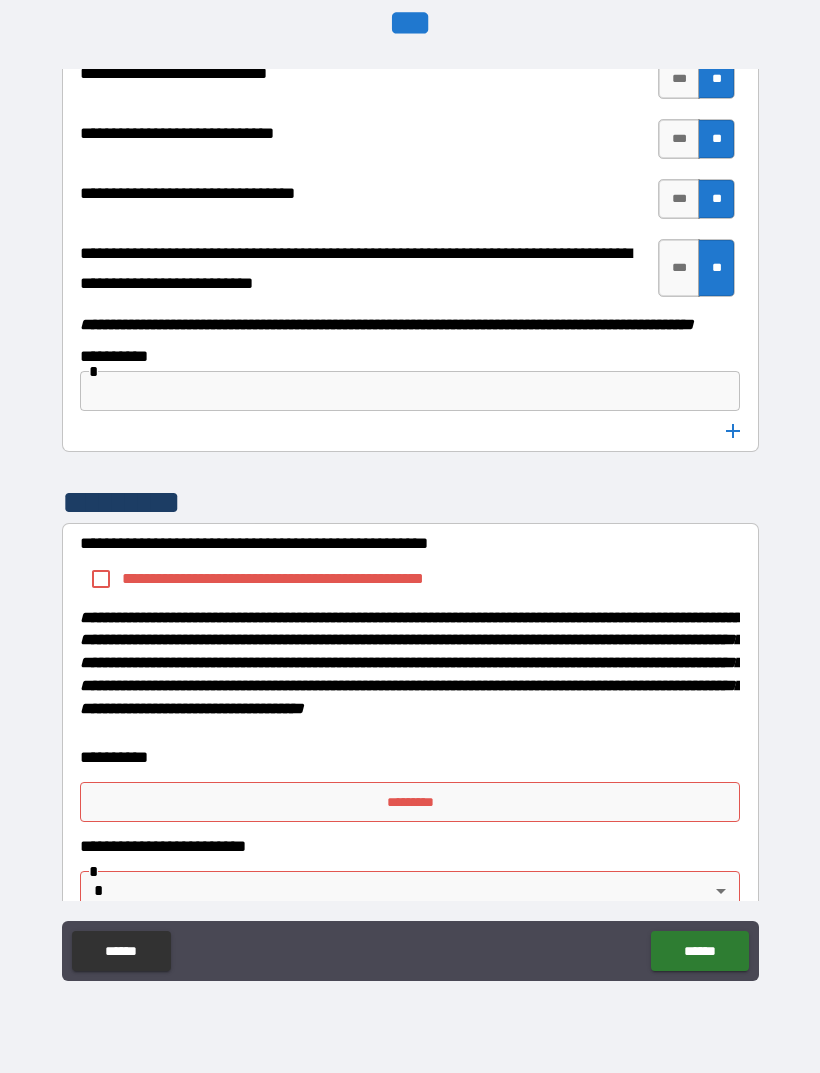 scroll, scrollTop: 10144, scrollLeft: 0, axis: vertical 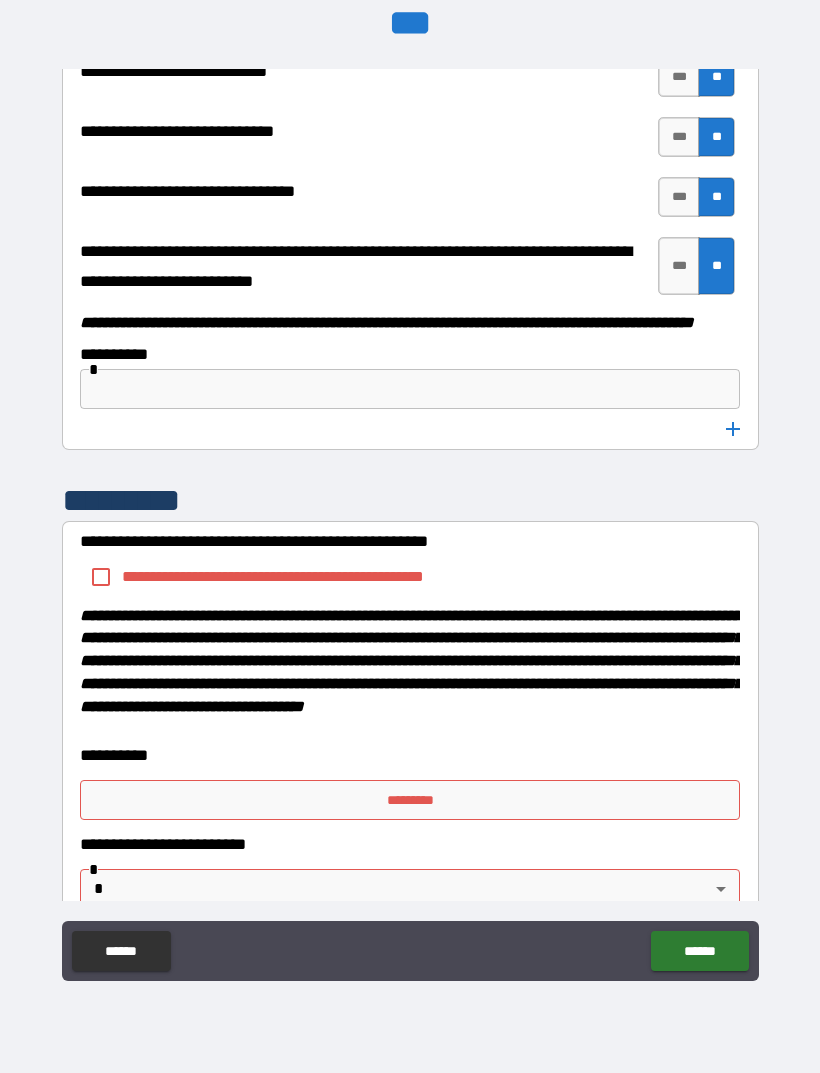 click on "**********" at bounding box center [306, 576] 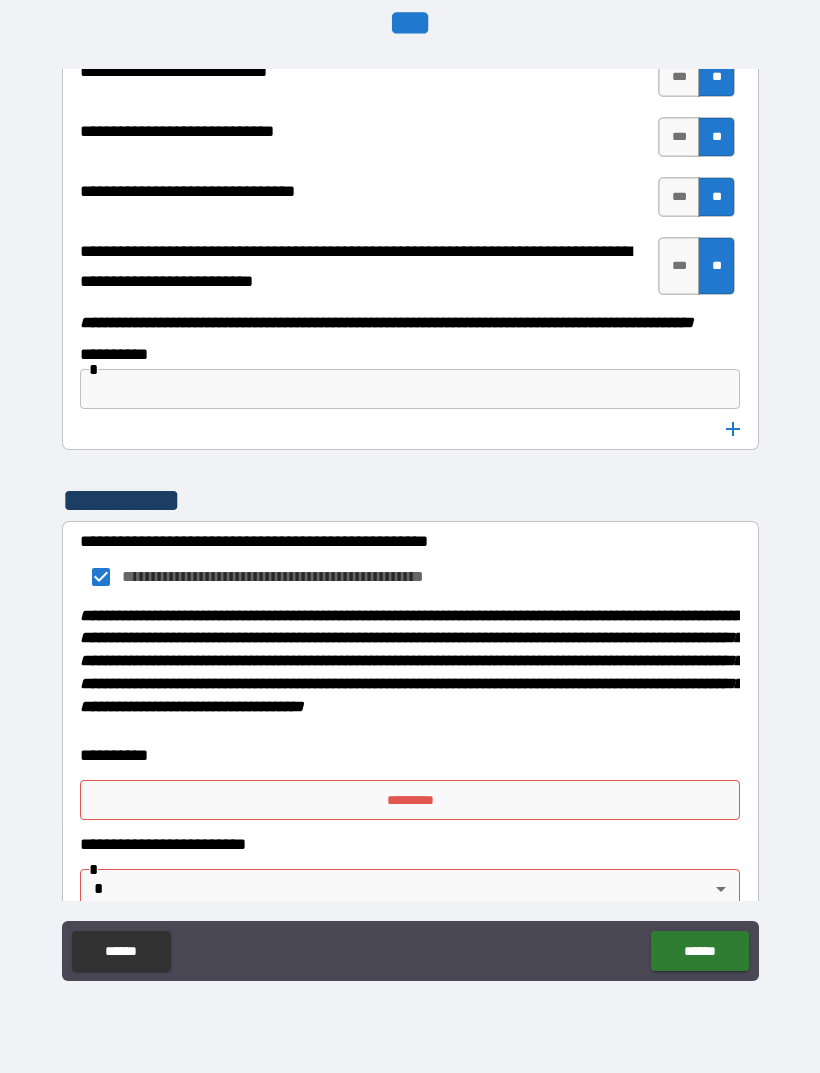 click on "*********" at bounding box center [410, 800] 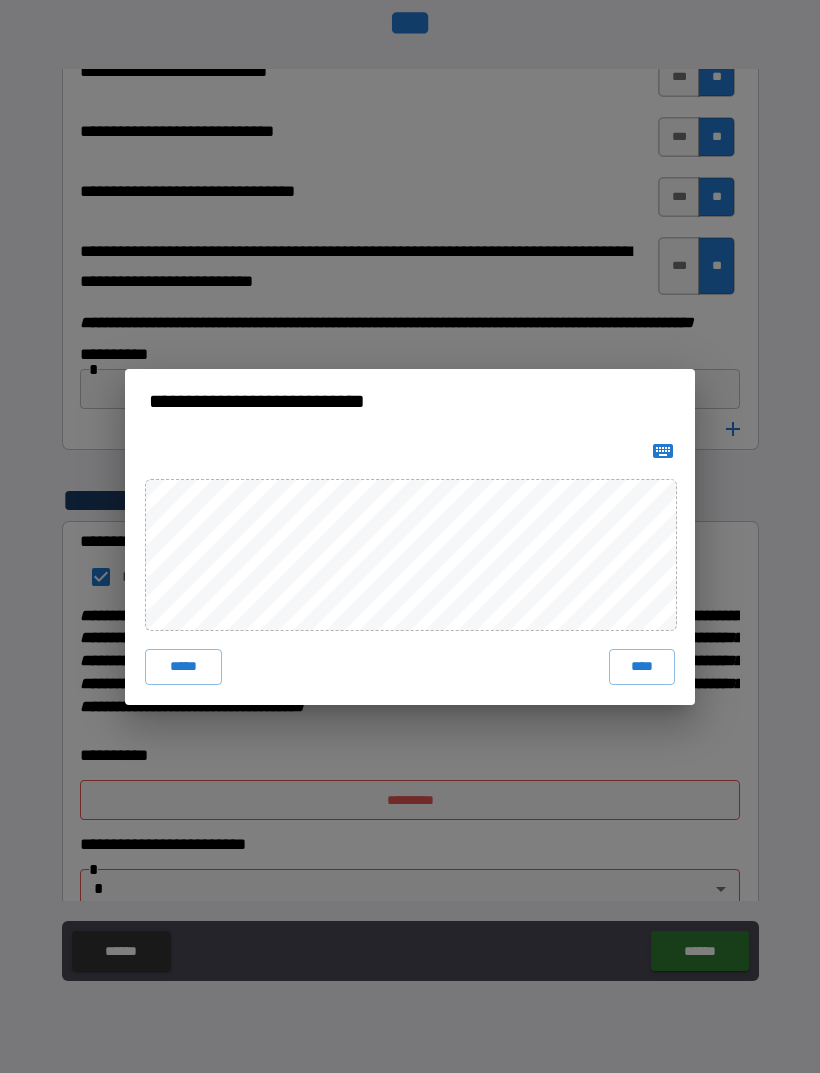 click on "****" at bounding box center [642, 667] 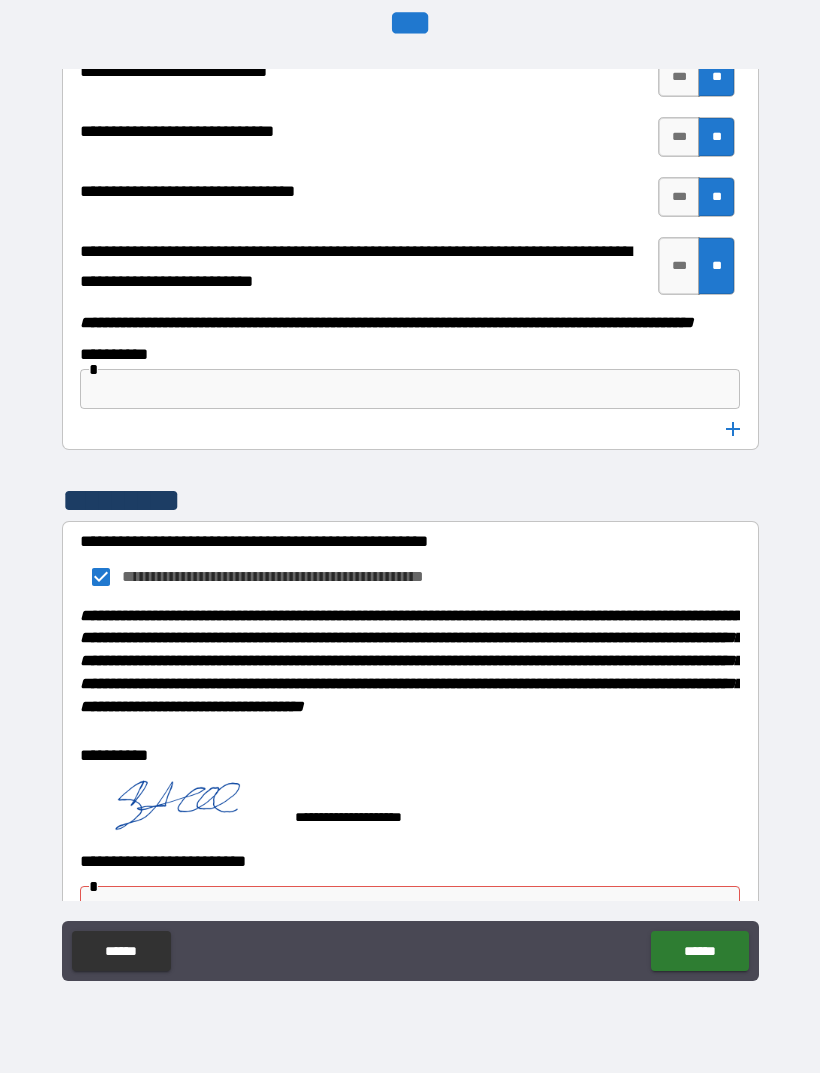 click on "******" at bounding box center (699, 951) 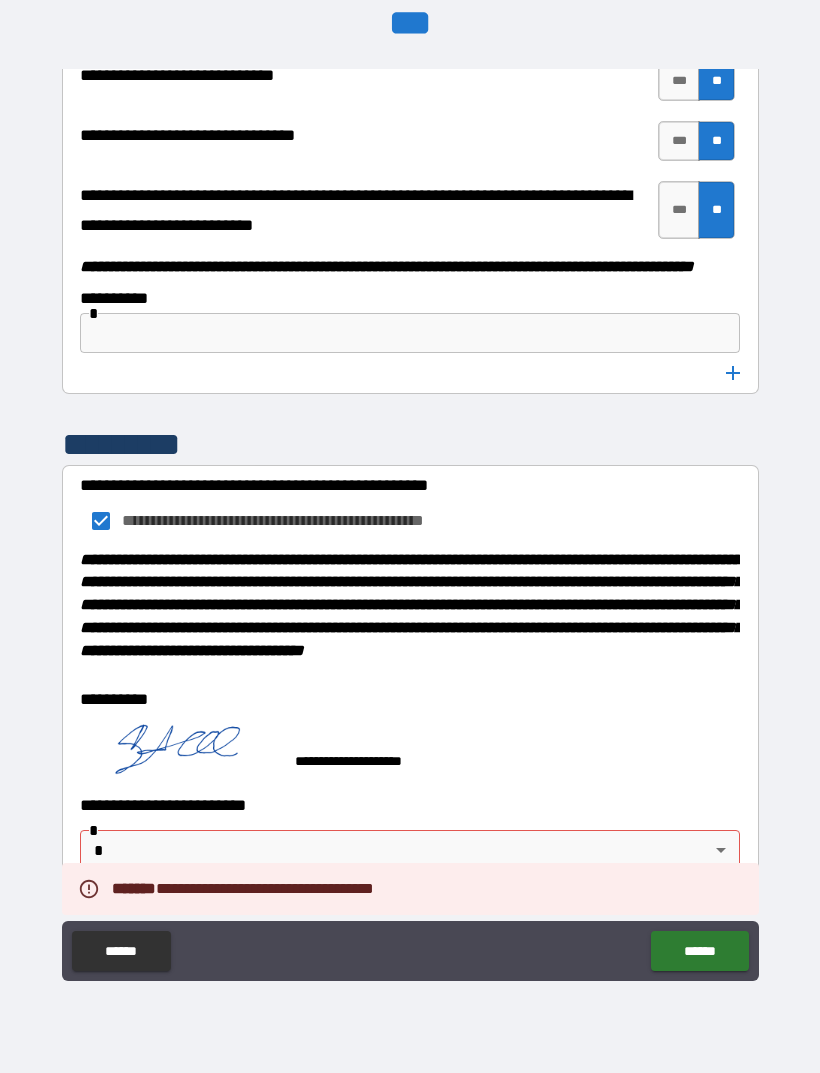 scroll, scrollTop: 10253, scrollLeft: 0, axis: vertical 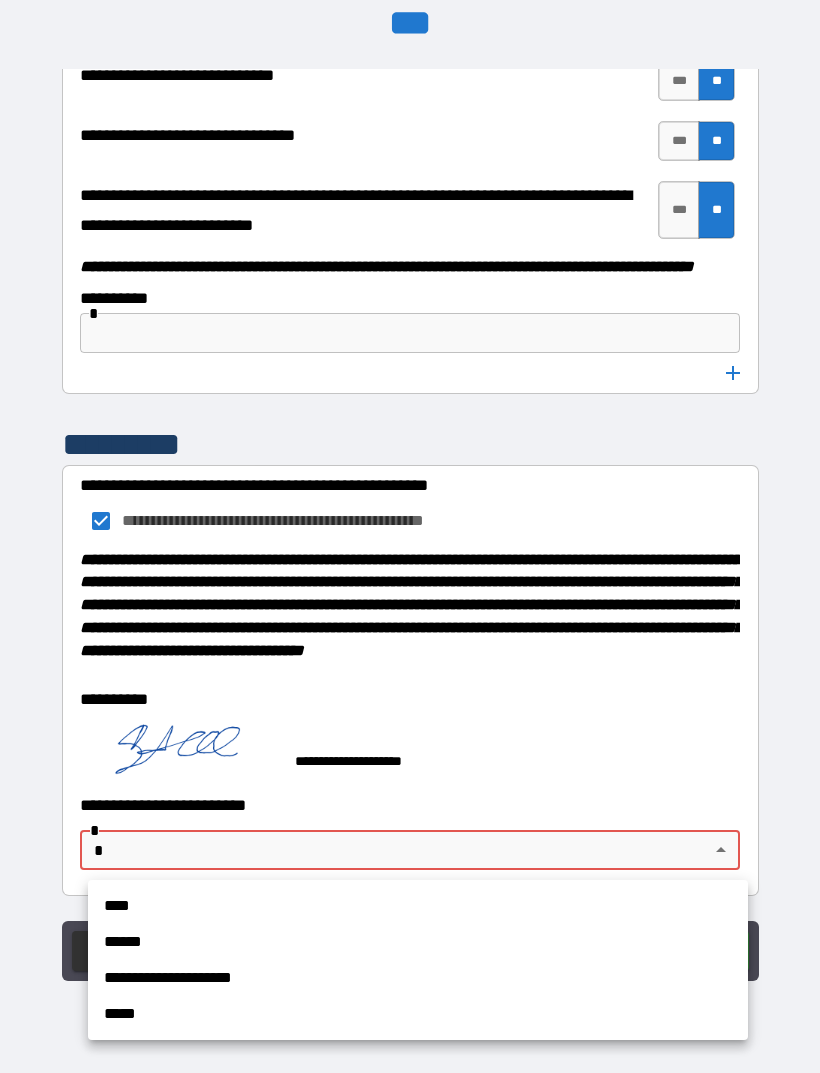 click on "**********" at bounding box center (418, 978) 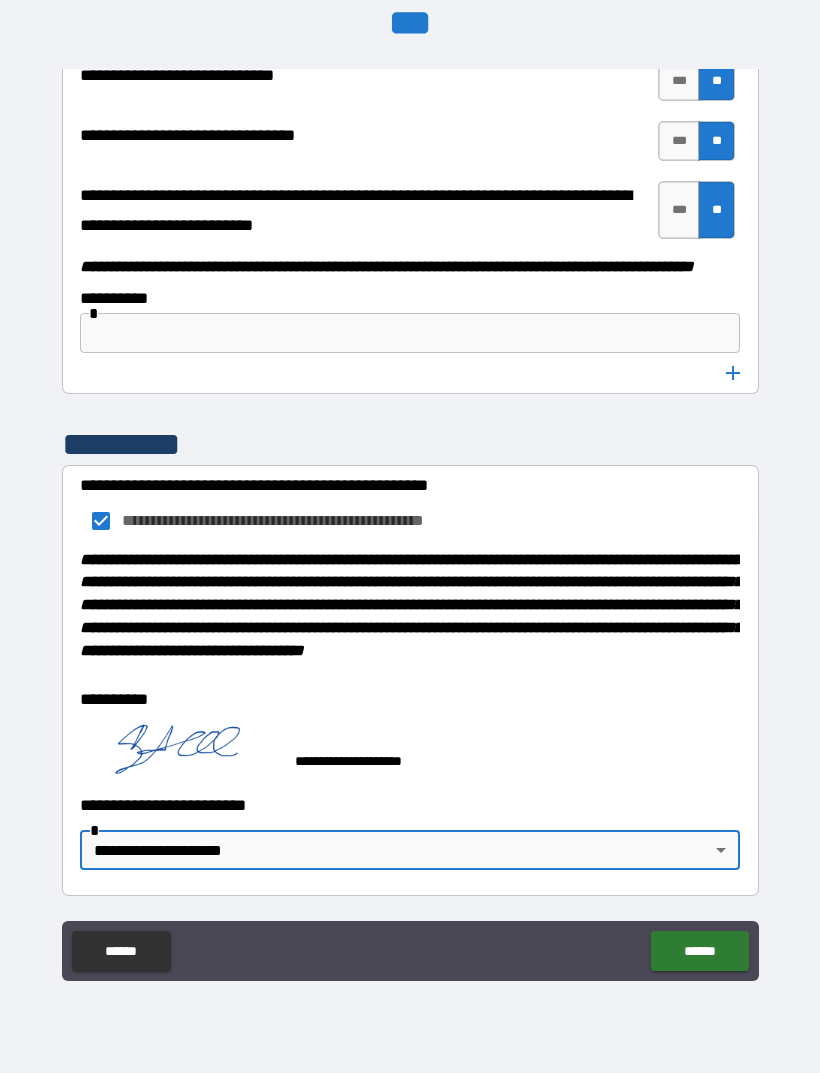 type on "**********" 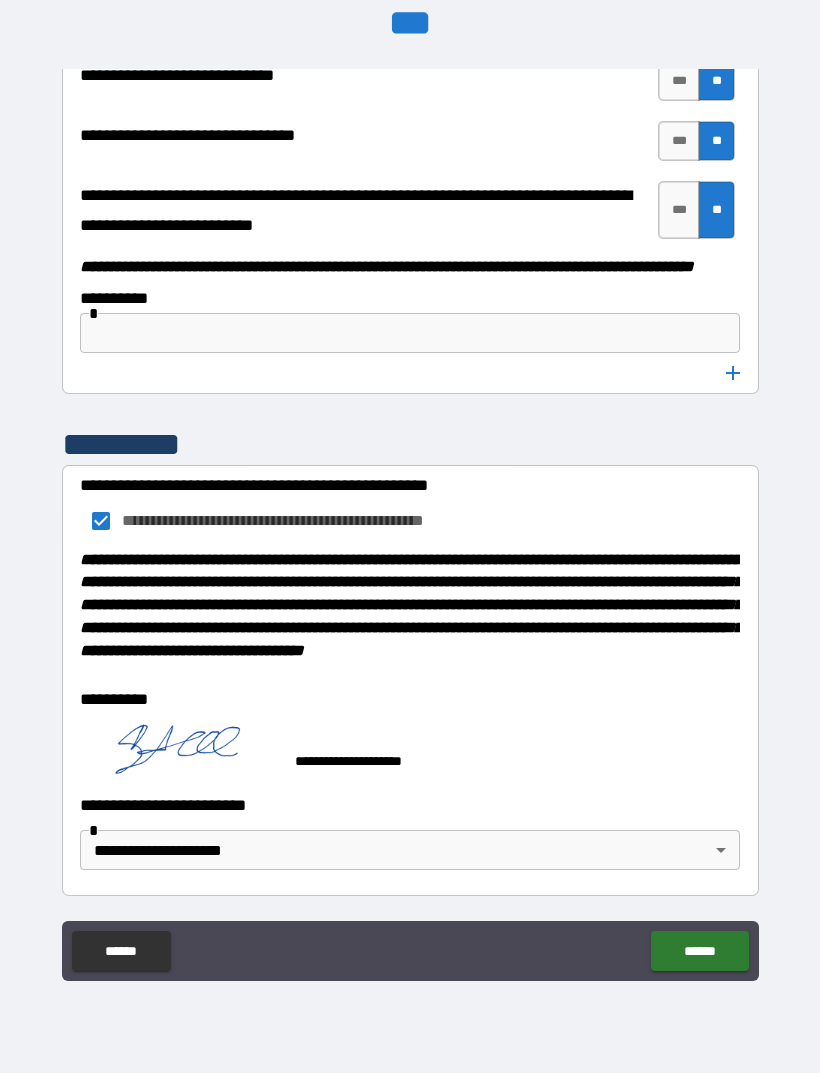 scroll, scrollTop: 10253, scrollLeft: 0, axis: vertical 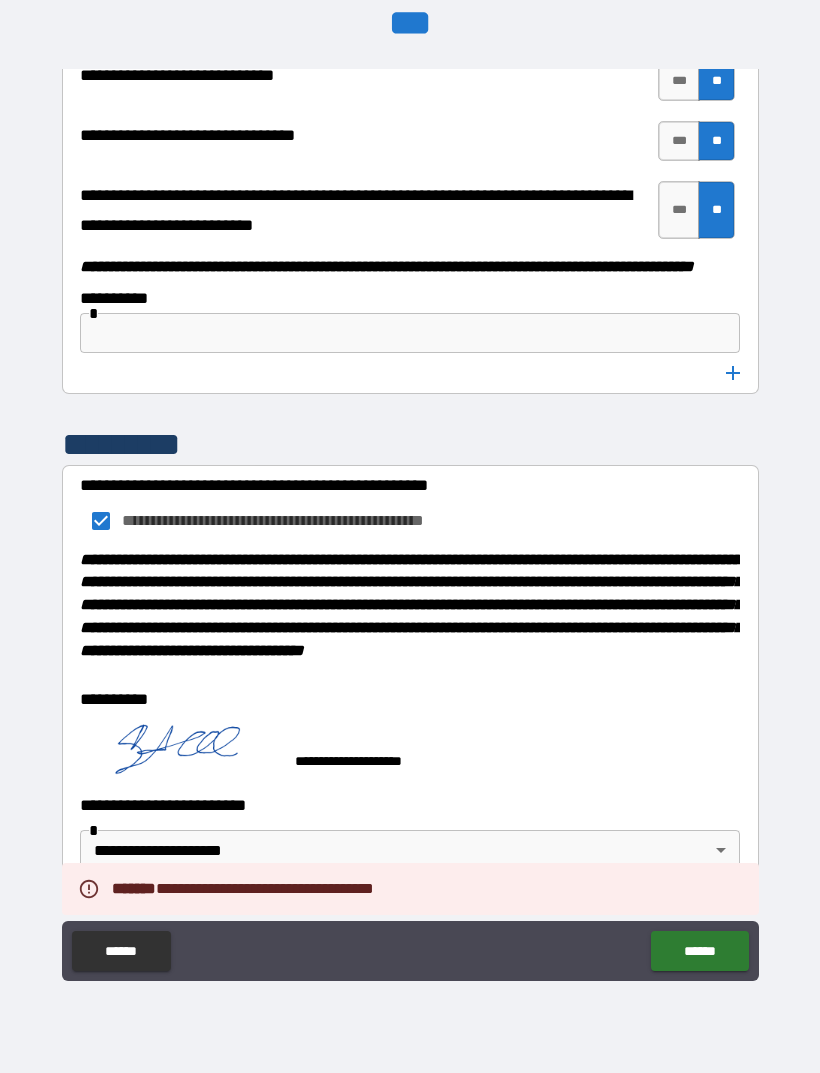 click on "**********" at bounding box center [410, 843] 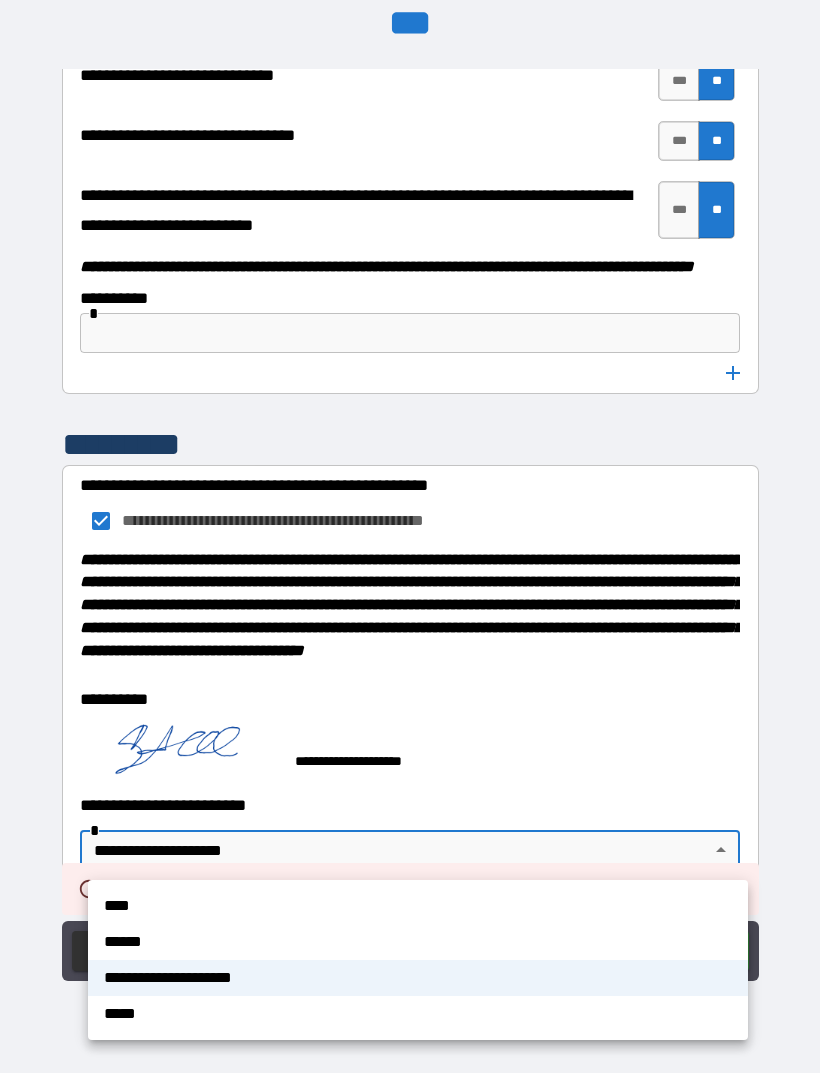 click on "**********" at bounding box center [418, 978] 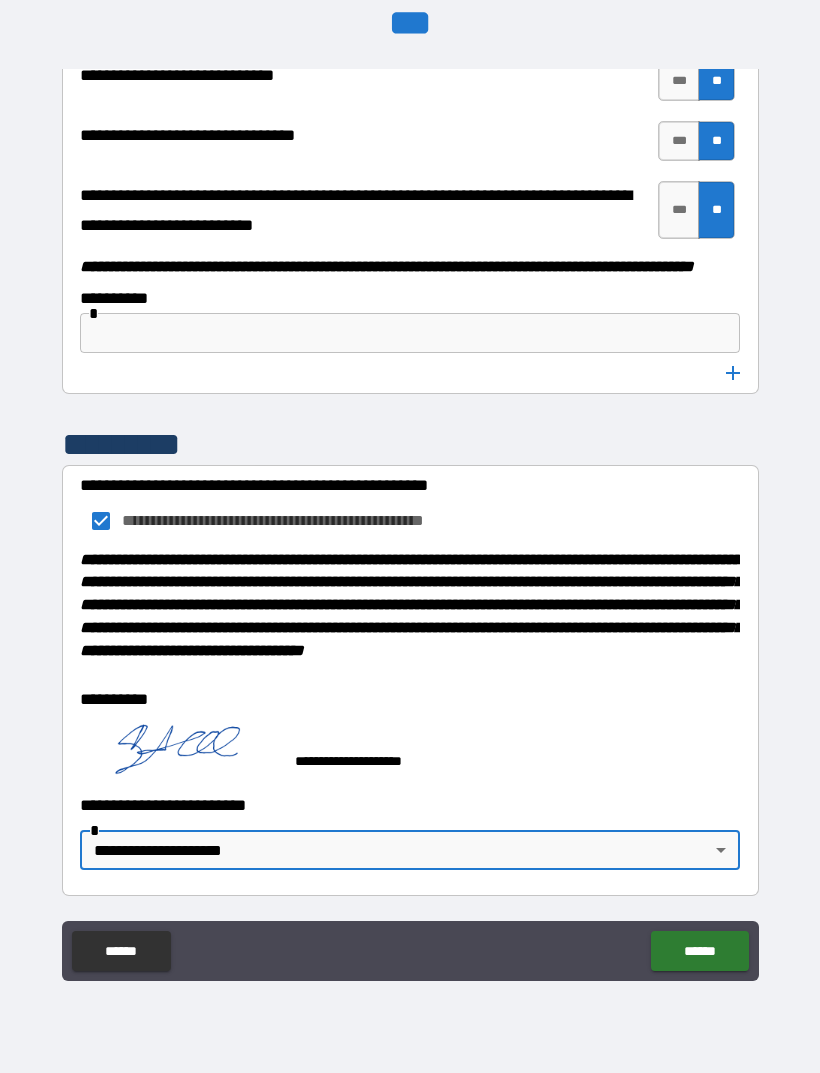 click on "******" at bounding box center (699, 951) 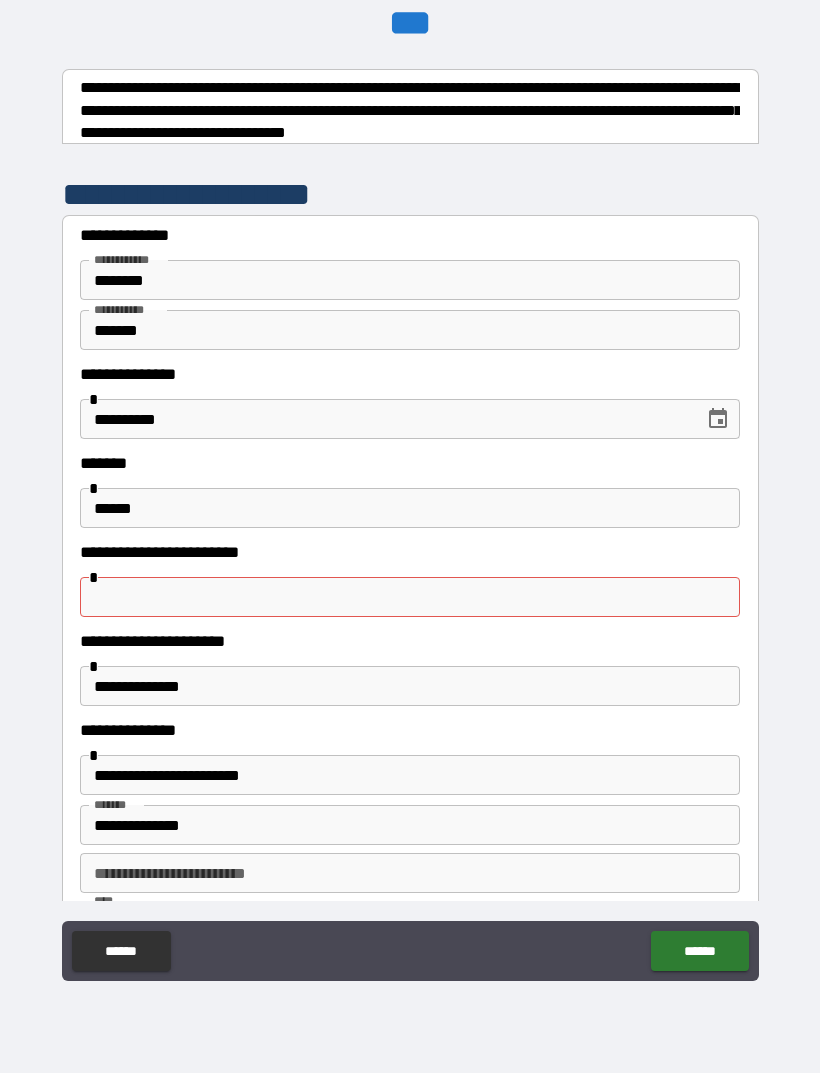 scroll, scrollTop: 0, scrollLeft: 0, axis: both 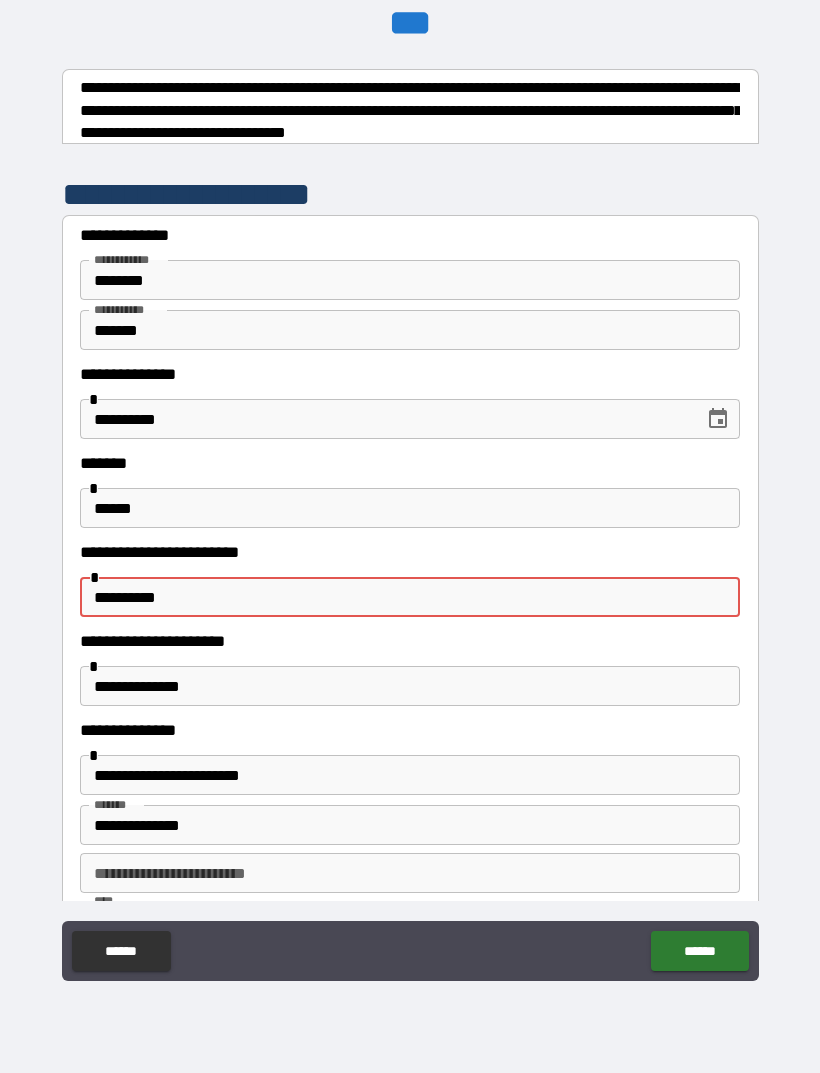 type on "**********" 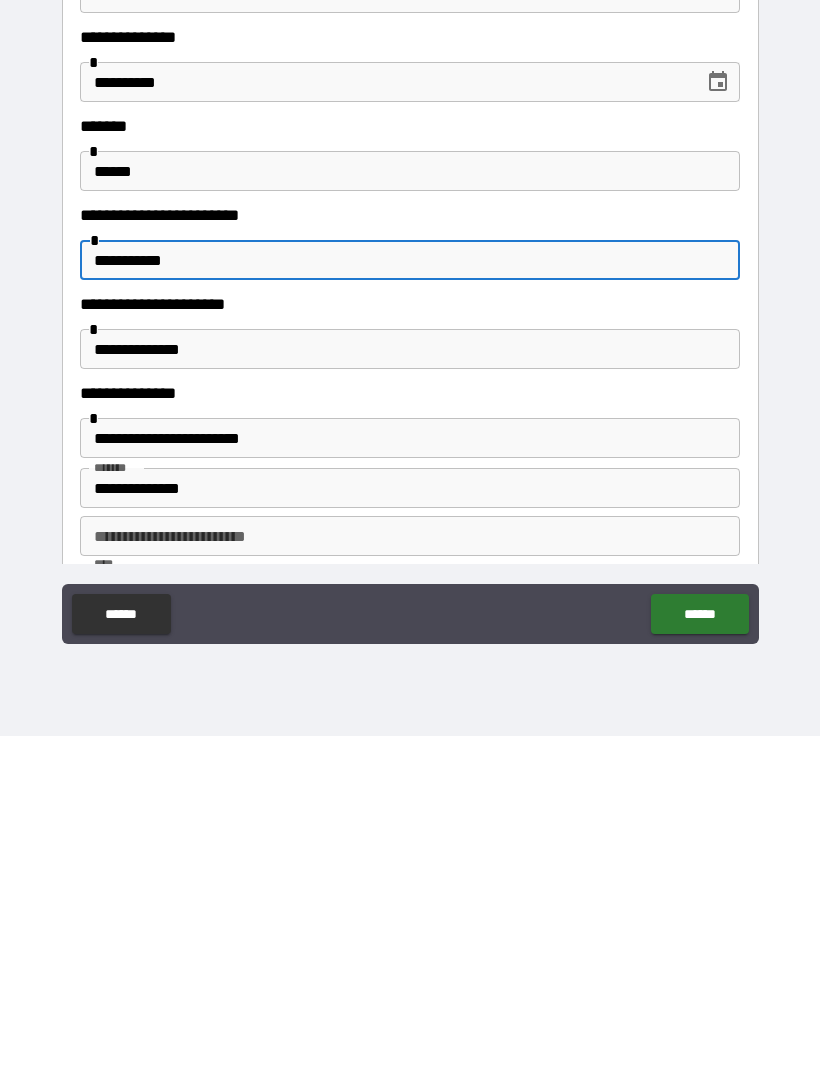 click on "******" at bounding box center [699, 951] 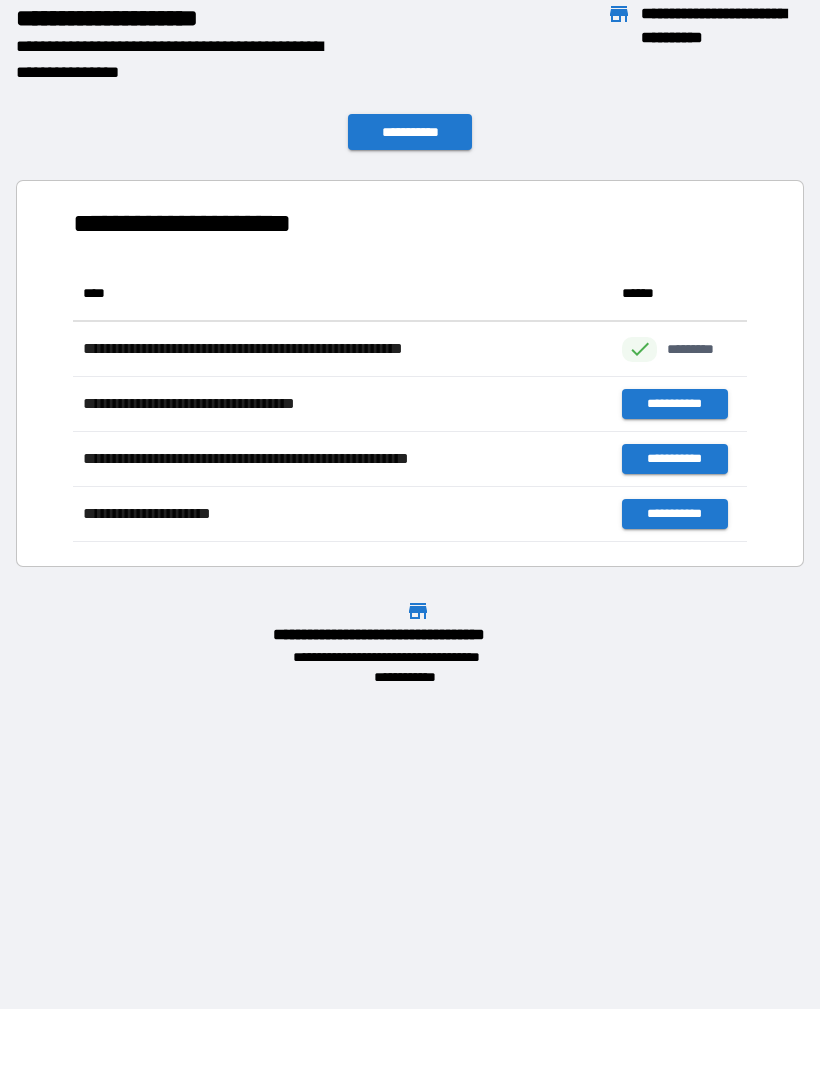 scroll, scrollTop: 1, scrollLeft: 1, axis: both 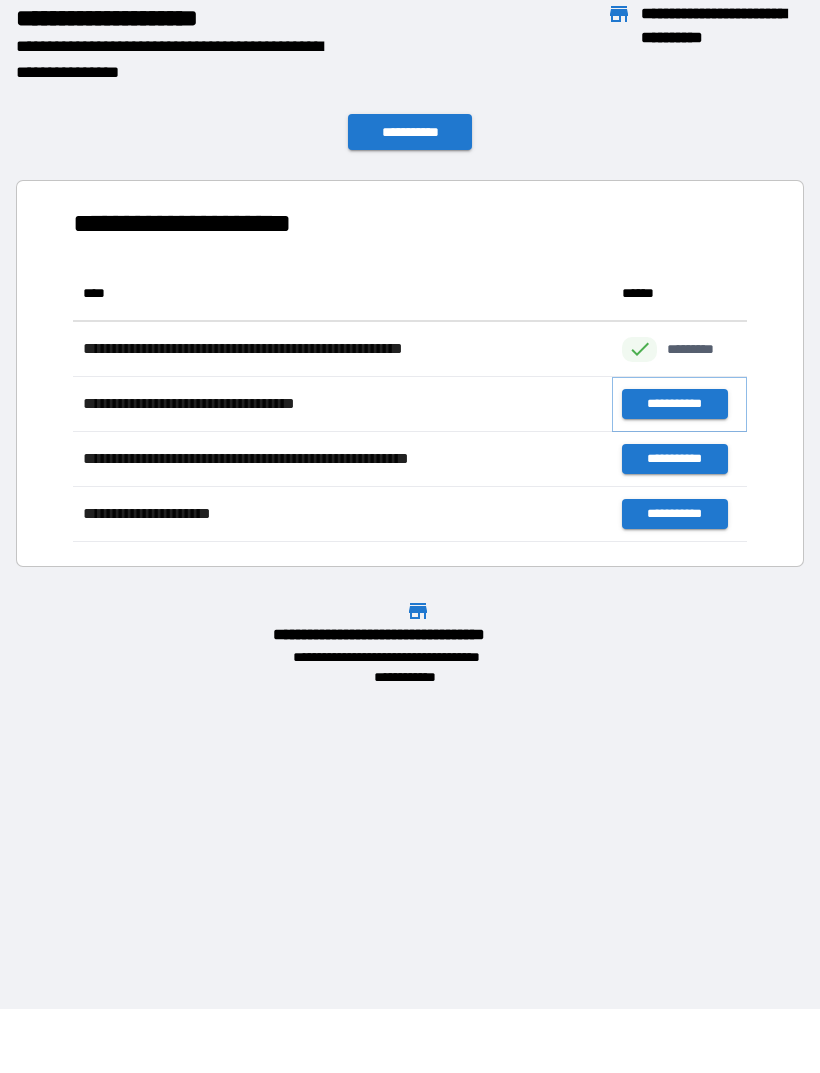 click on "**********" at bounding box center [674, 404] 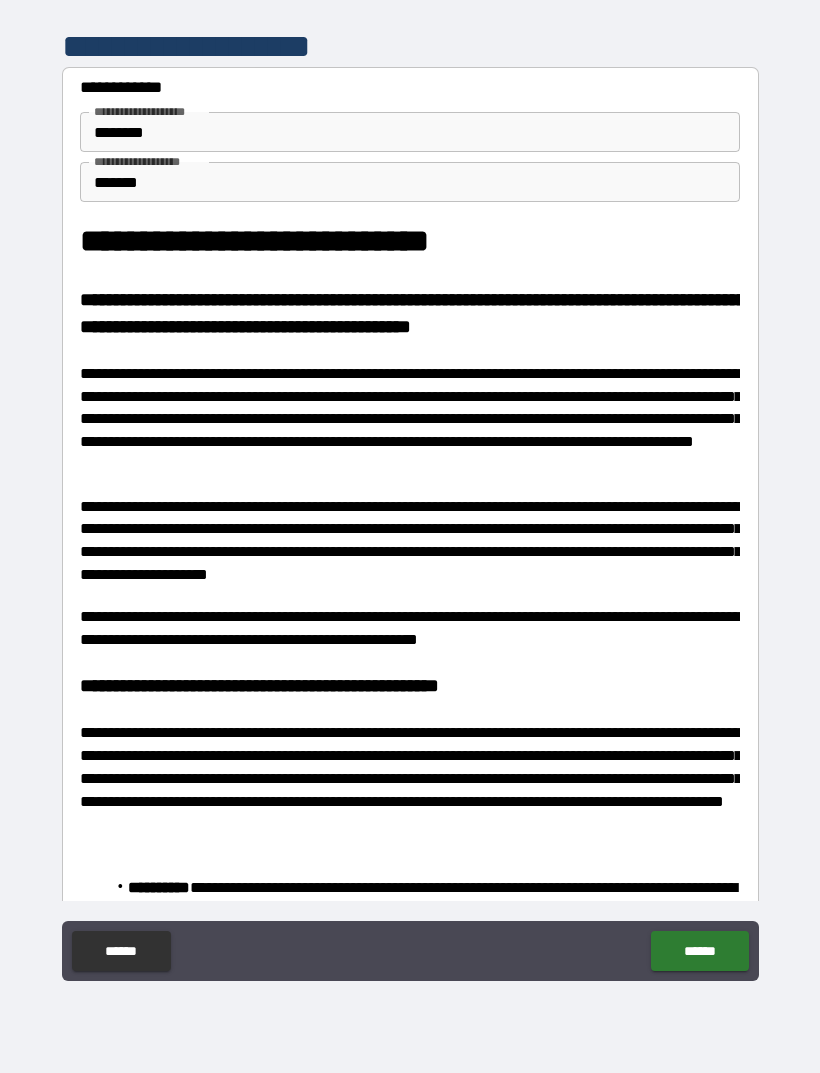 click on "******" at bounding box center (699, 951) 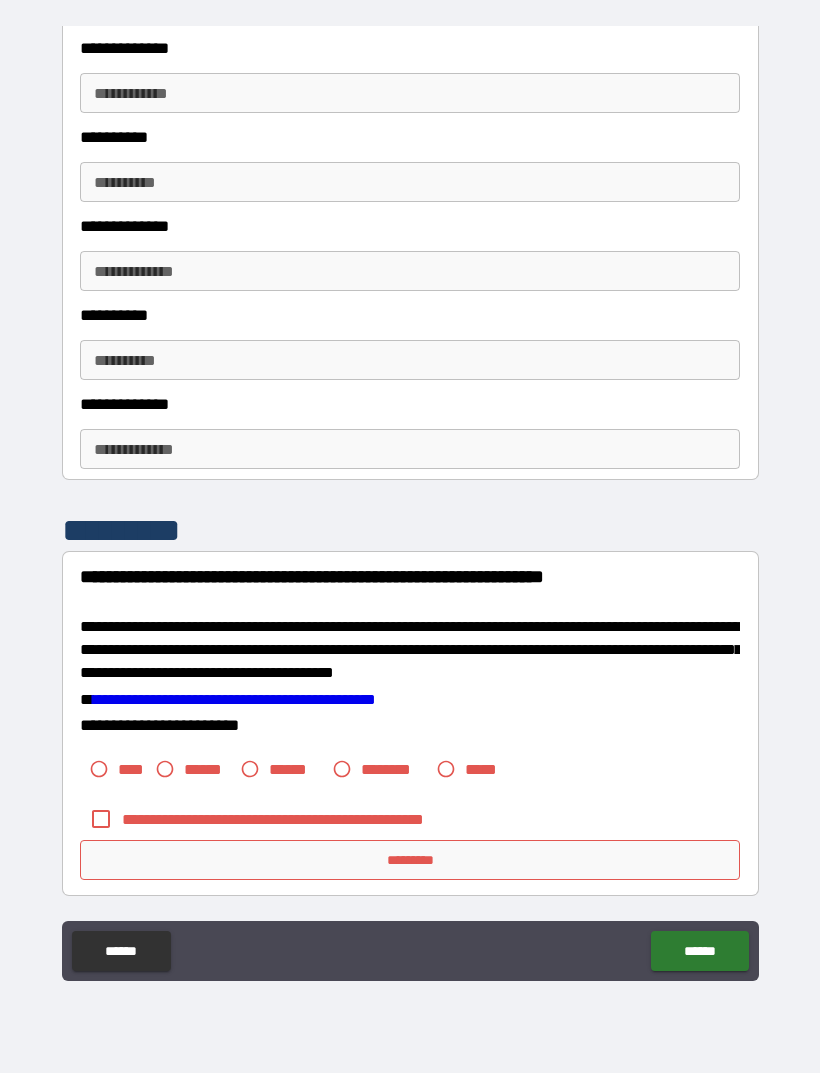 scroll, scrollTop: 3114, scrollLeft: 0, axis: vertical 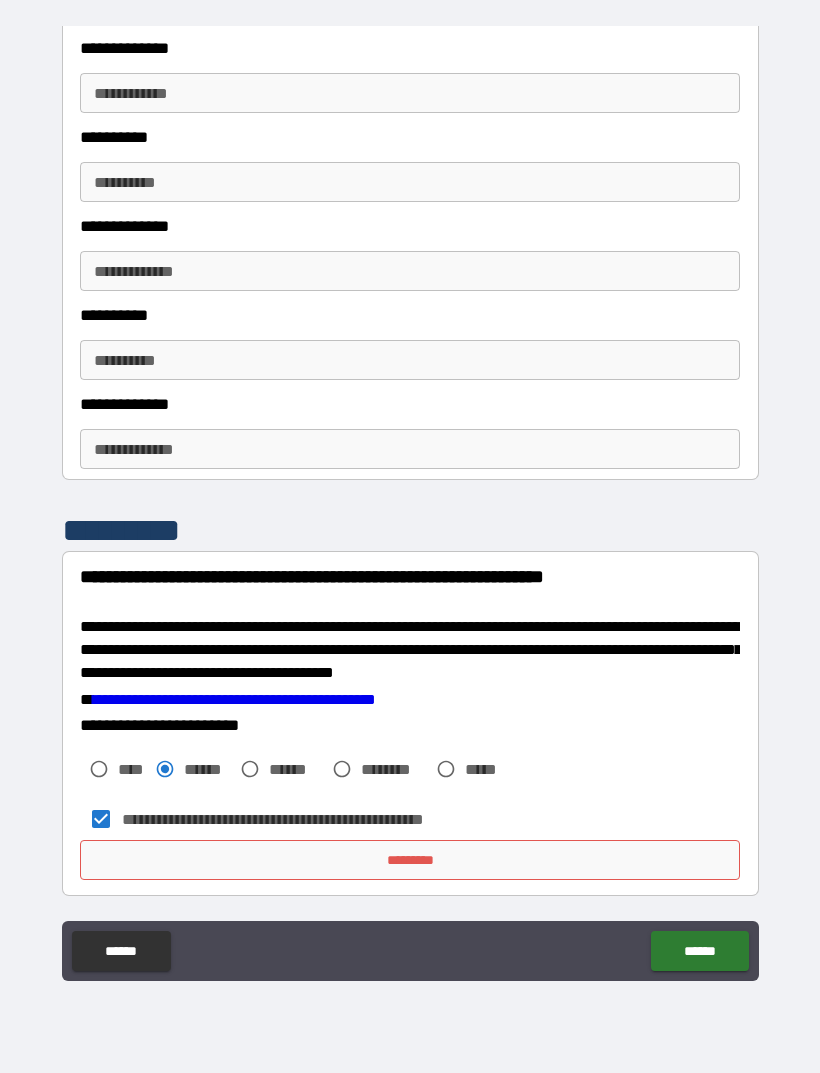 click on "*********" at bounding box center [410, 860] 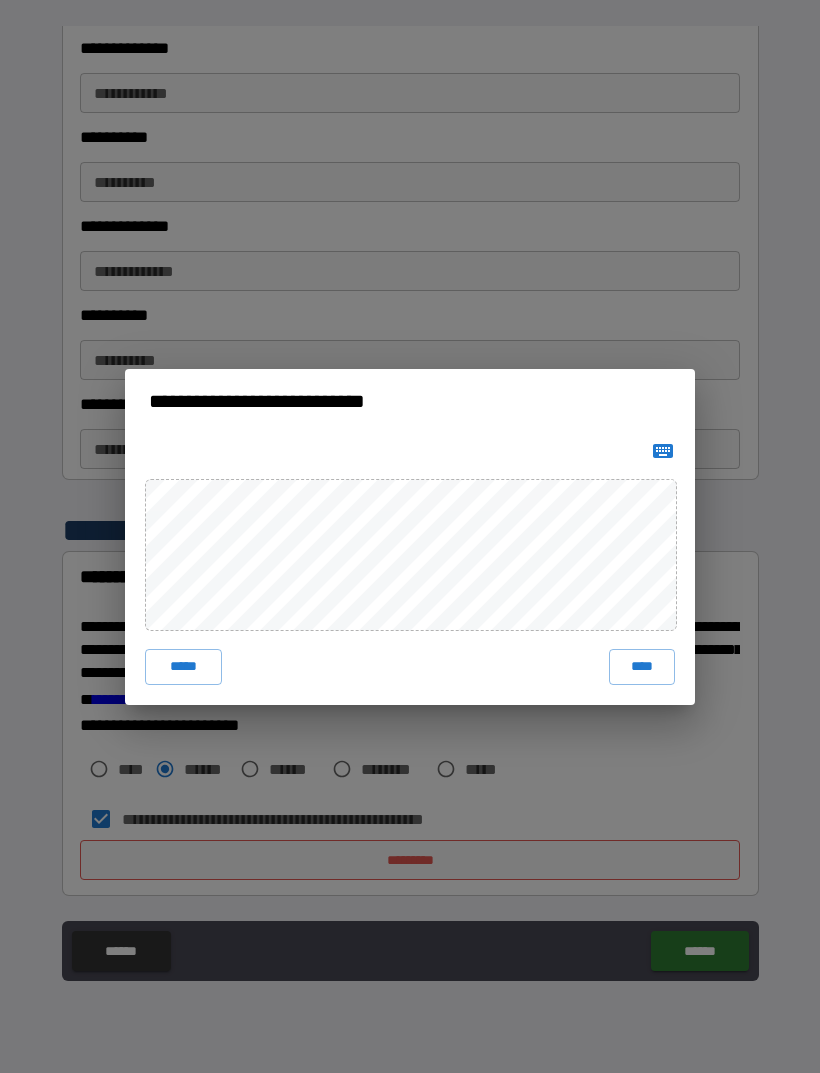 click on "****" at bounding box center (642, 667) 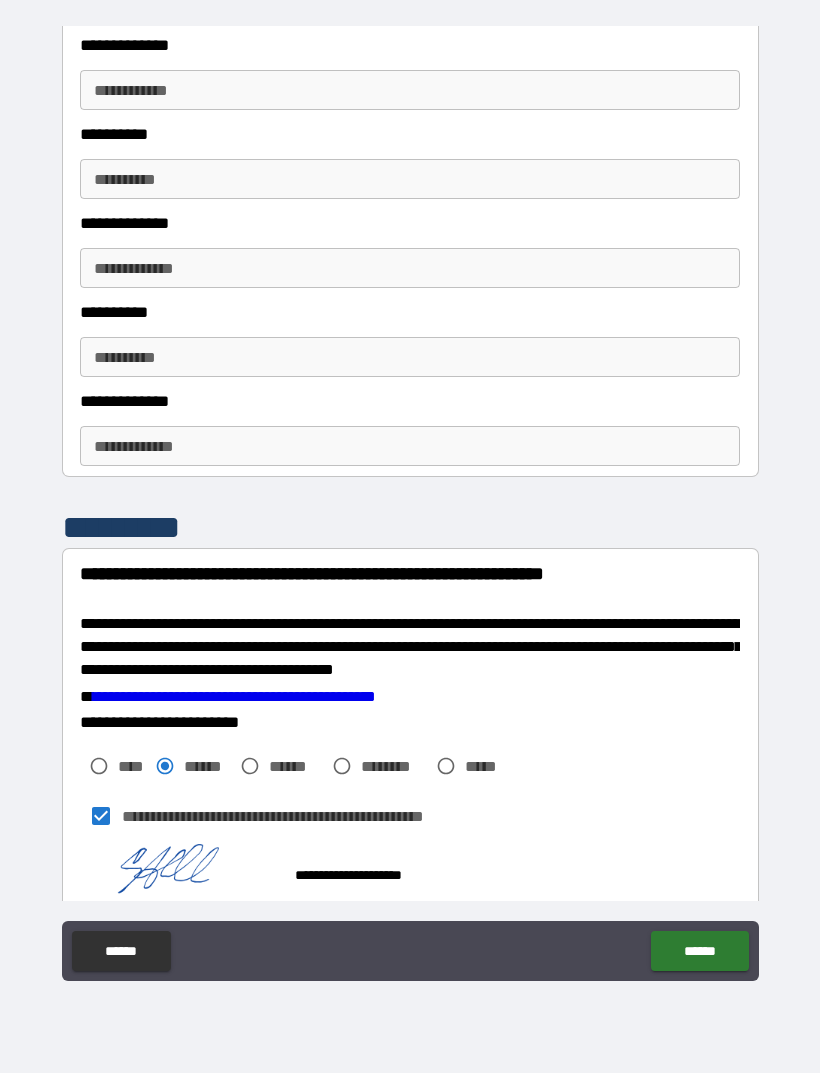 click on "******" at bounding box center [699, 951] 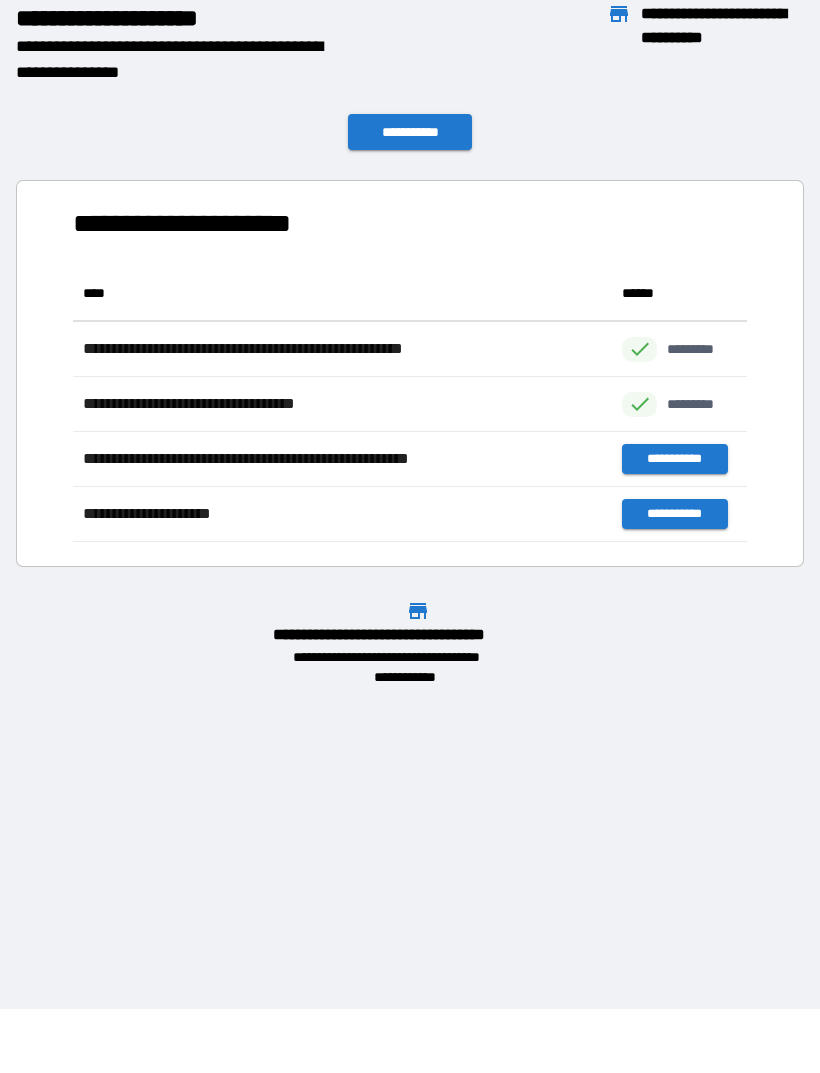 scroll, scrollTop: 1, scrollLeft: 1, axis: both 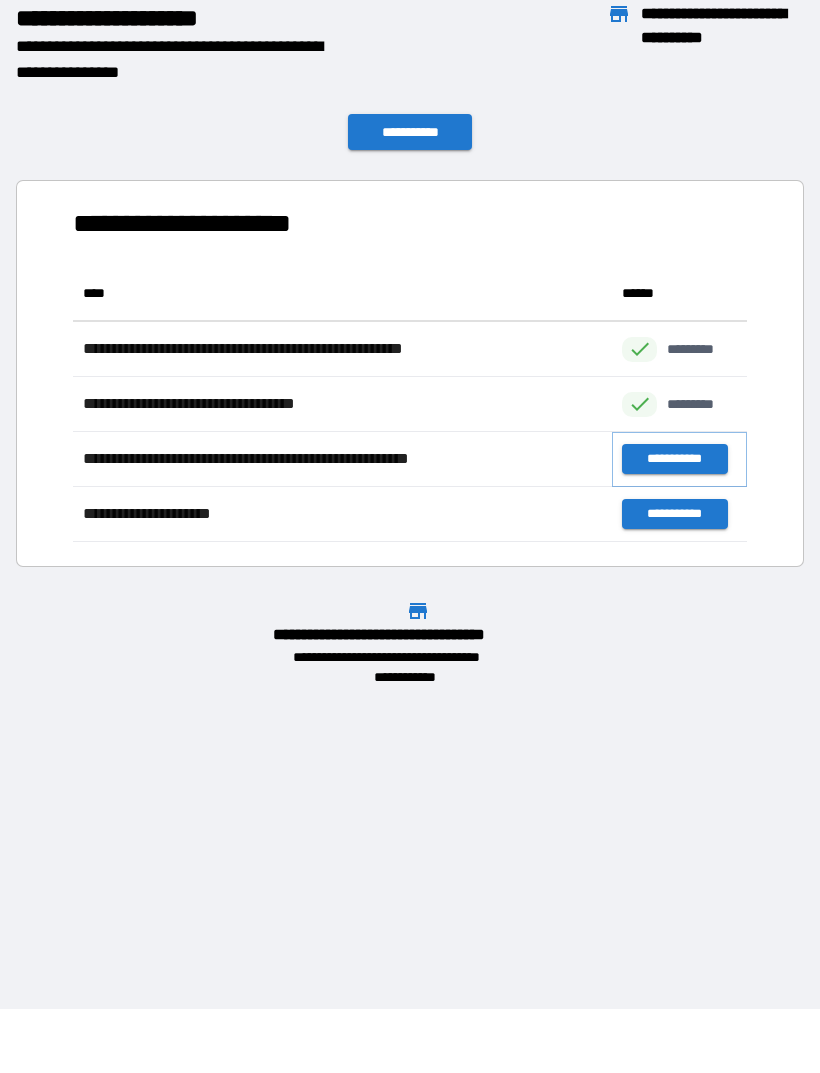 click on "**********" at bounding box center [674, 459] 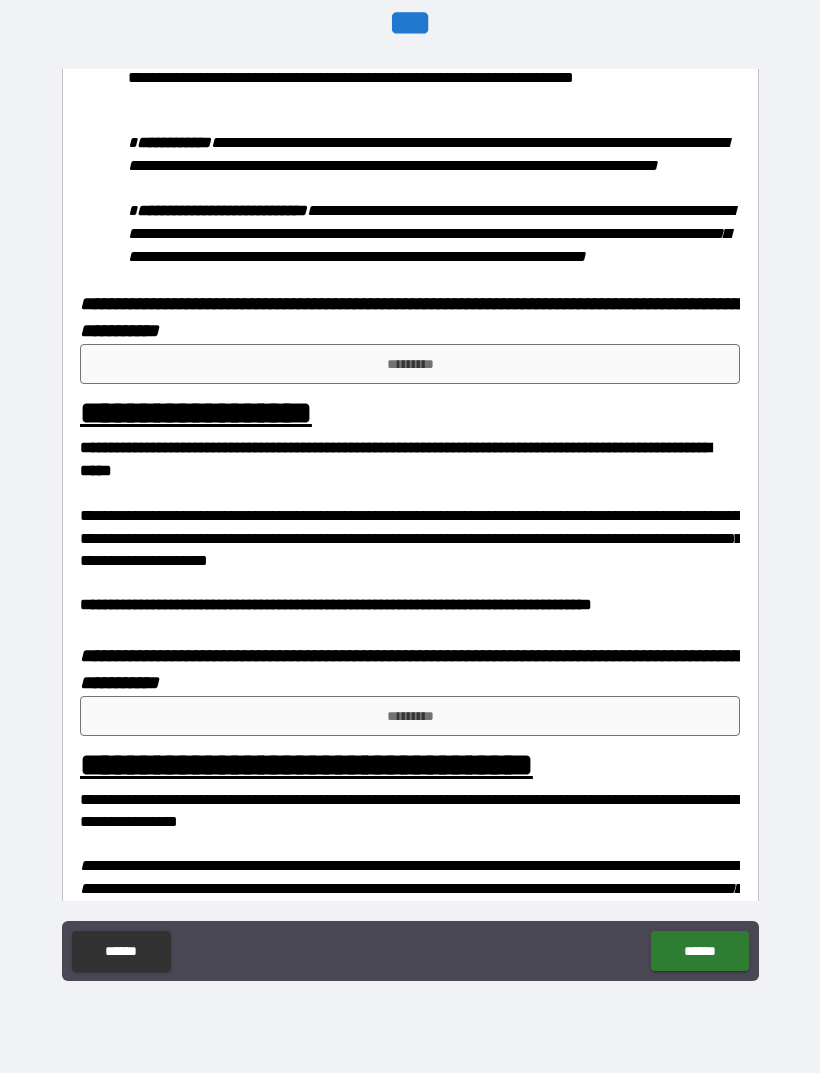 scroll, scrollTop: 1103, scrollLeft: 0, axis: vertical 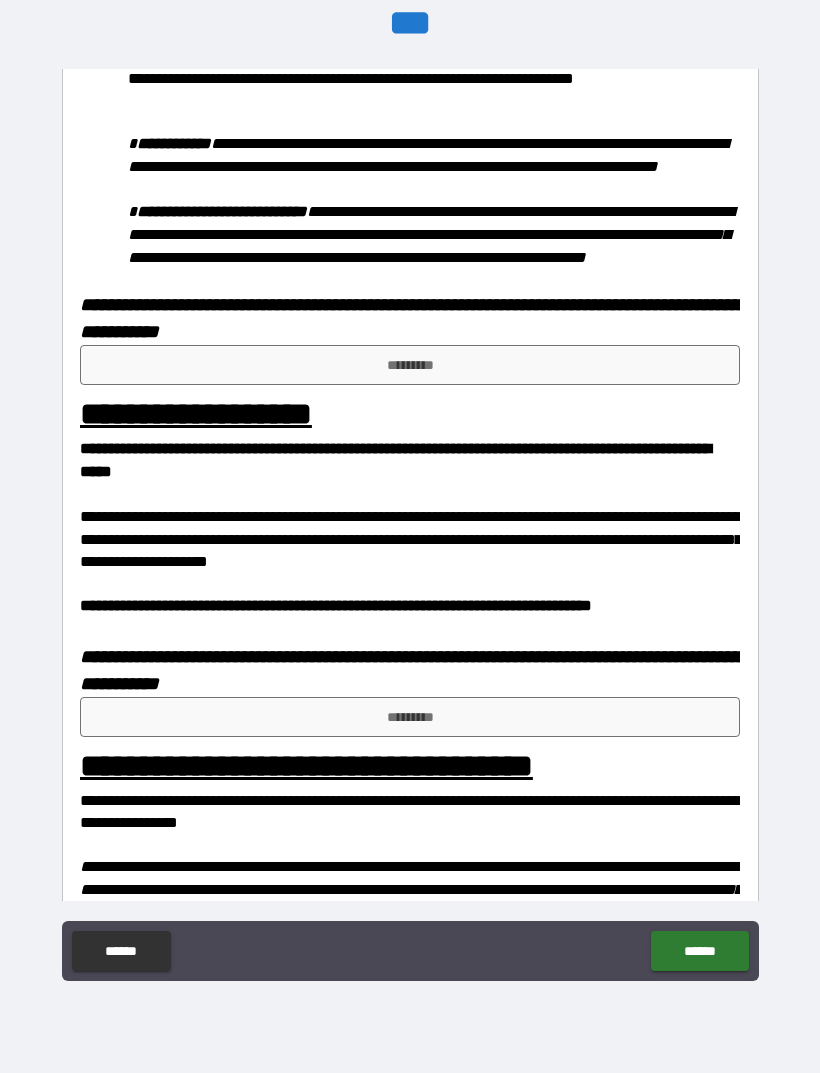 click on "*********" at bounding box center [410, 365] 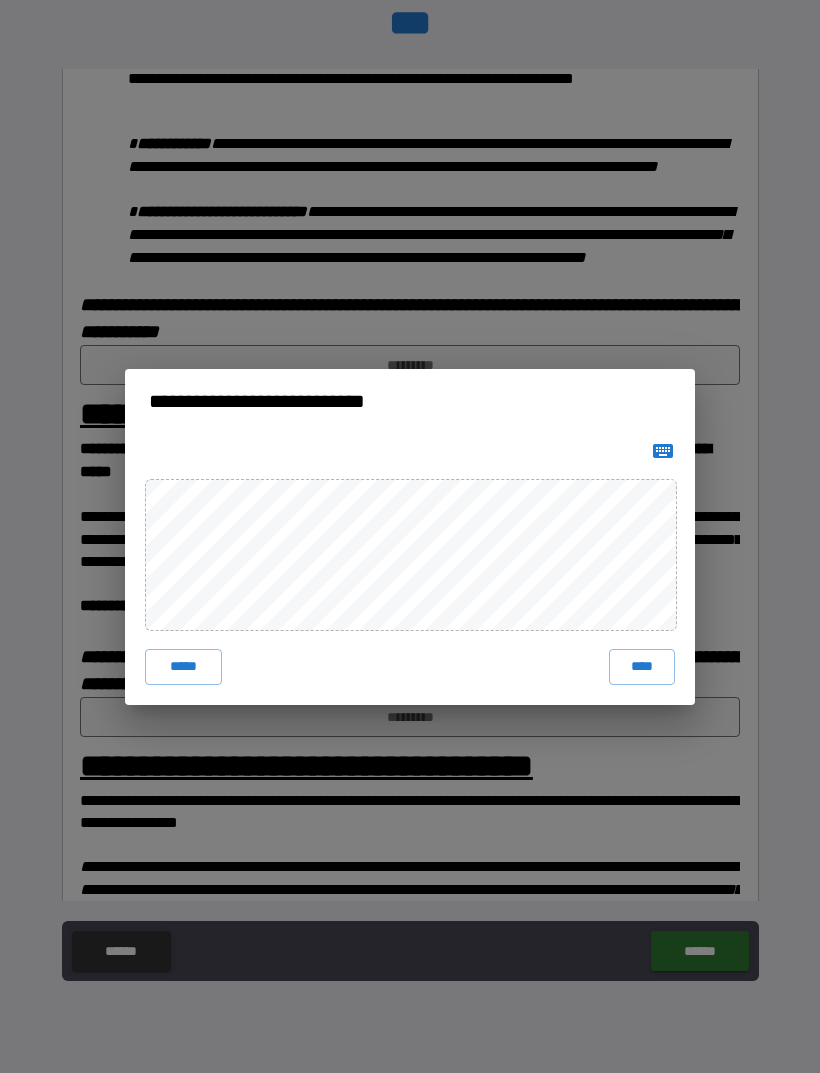 click on "****" at bounding box center [642, 667] 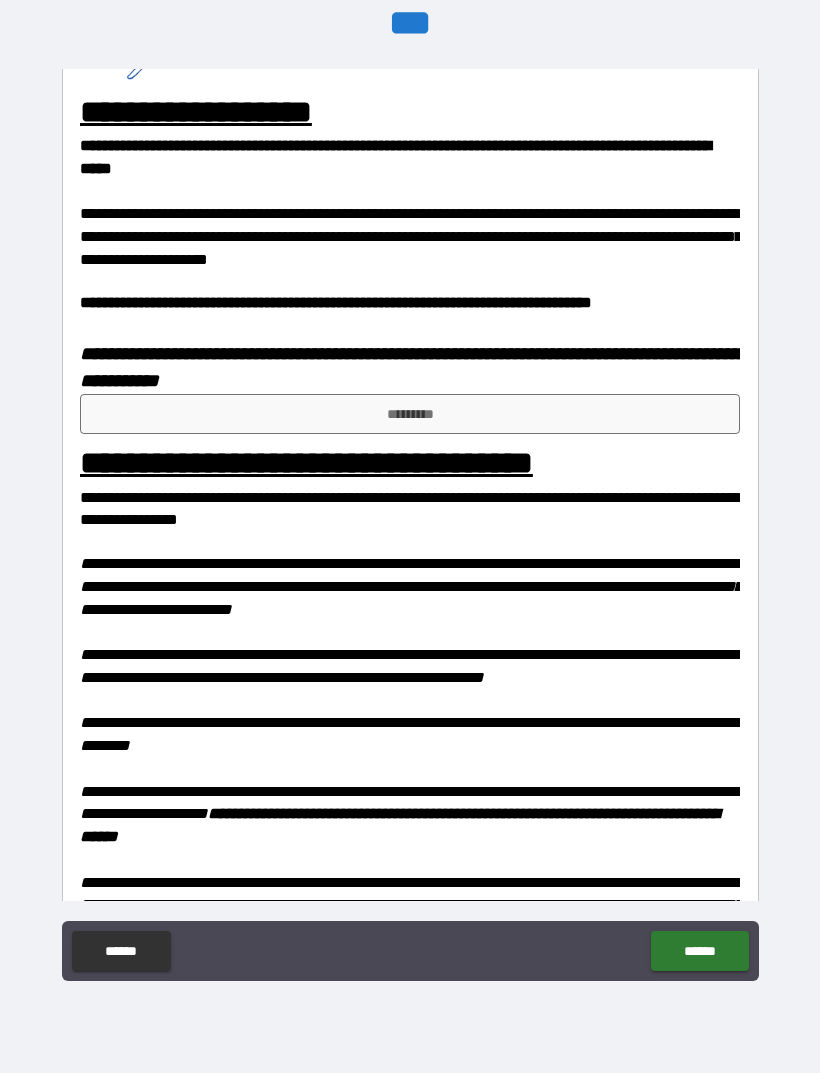 scroll, scrollTop: 1517, scrollLeft: 0, axis: vertical 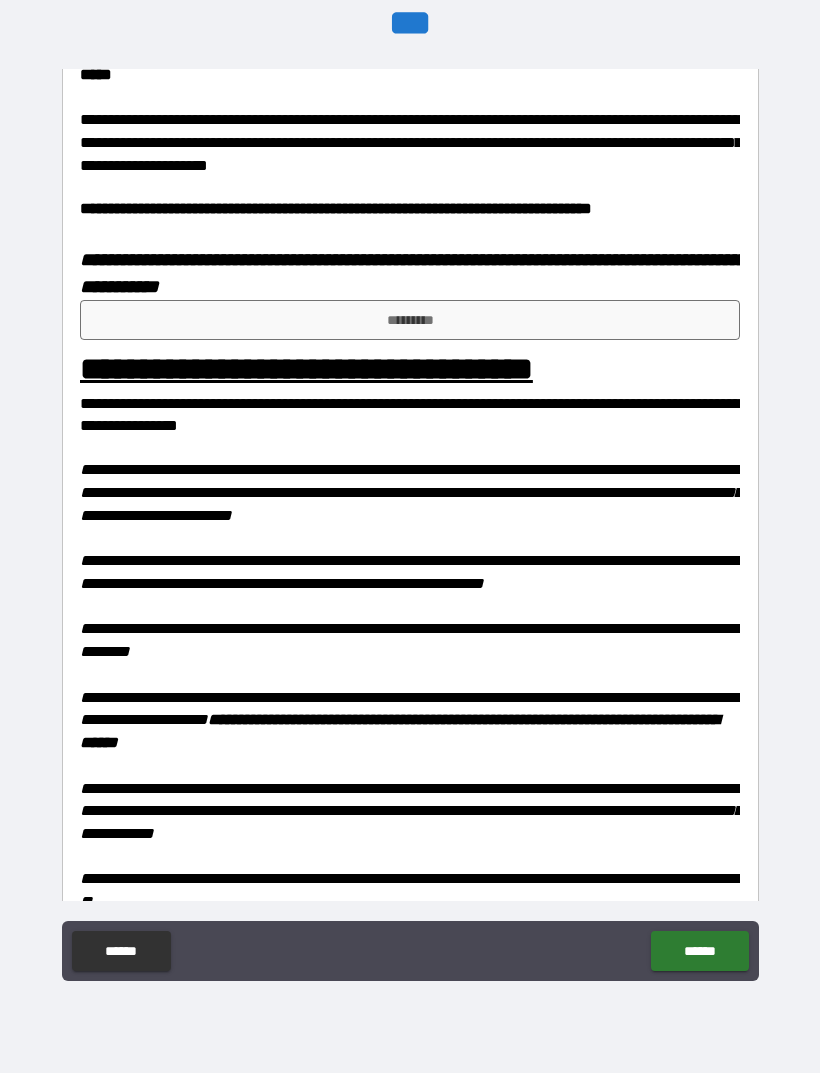 click on "*********" at bounding box center (410, 320) 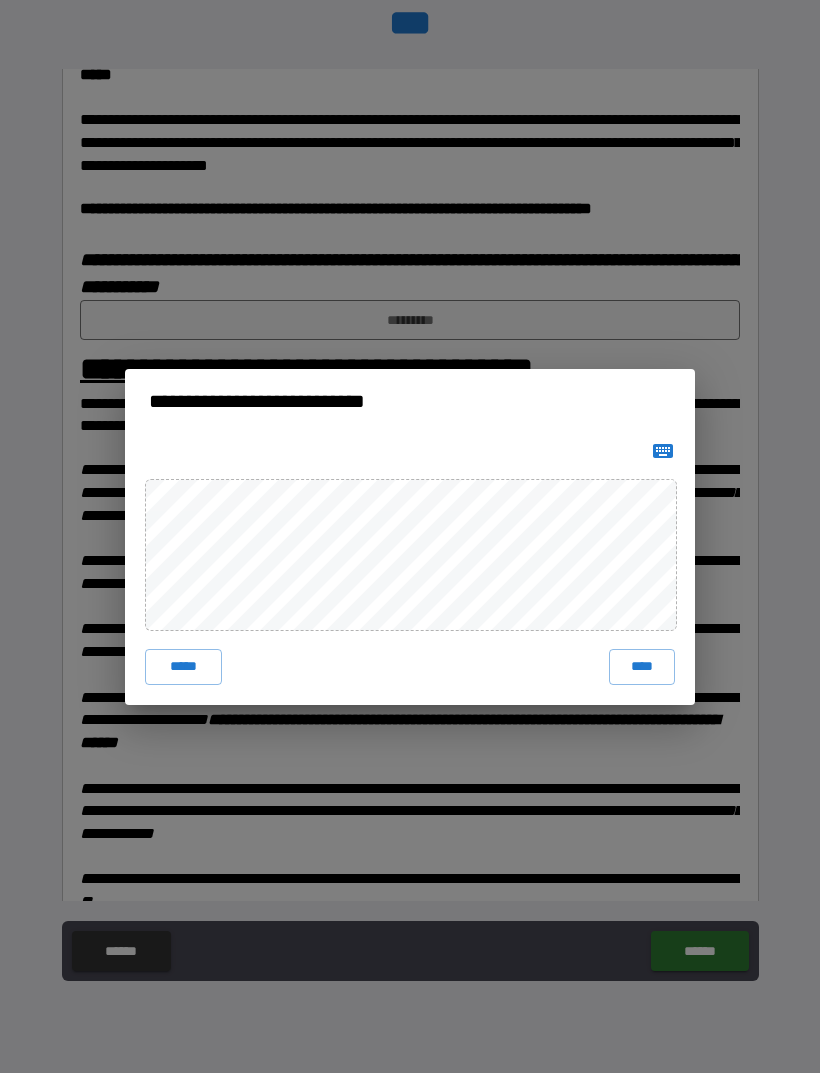 click on "****" at bounding box center (642, 667) 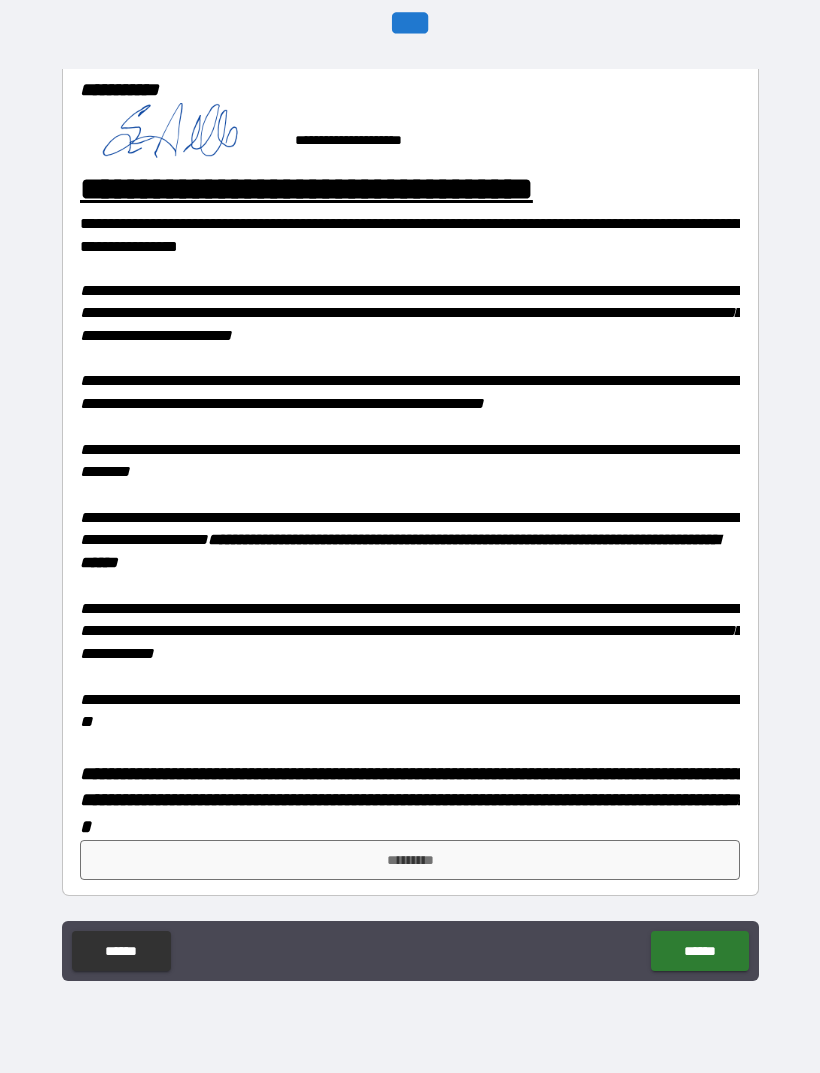 scroll, scrollTop: 1722, scrollLeft: 0, axis: vertical 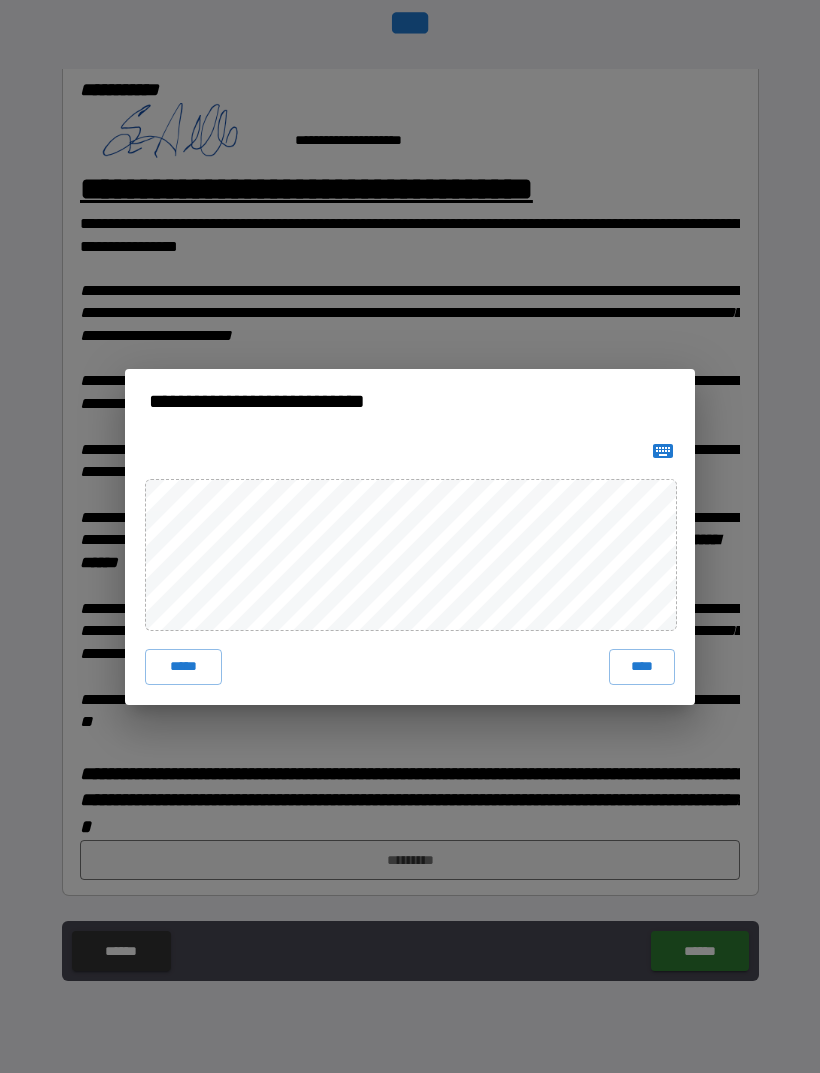 click on "****" at bounding box center (642, 667) 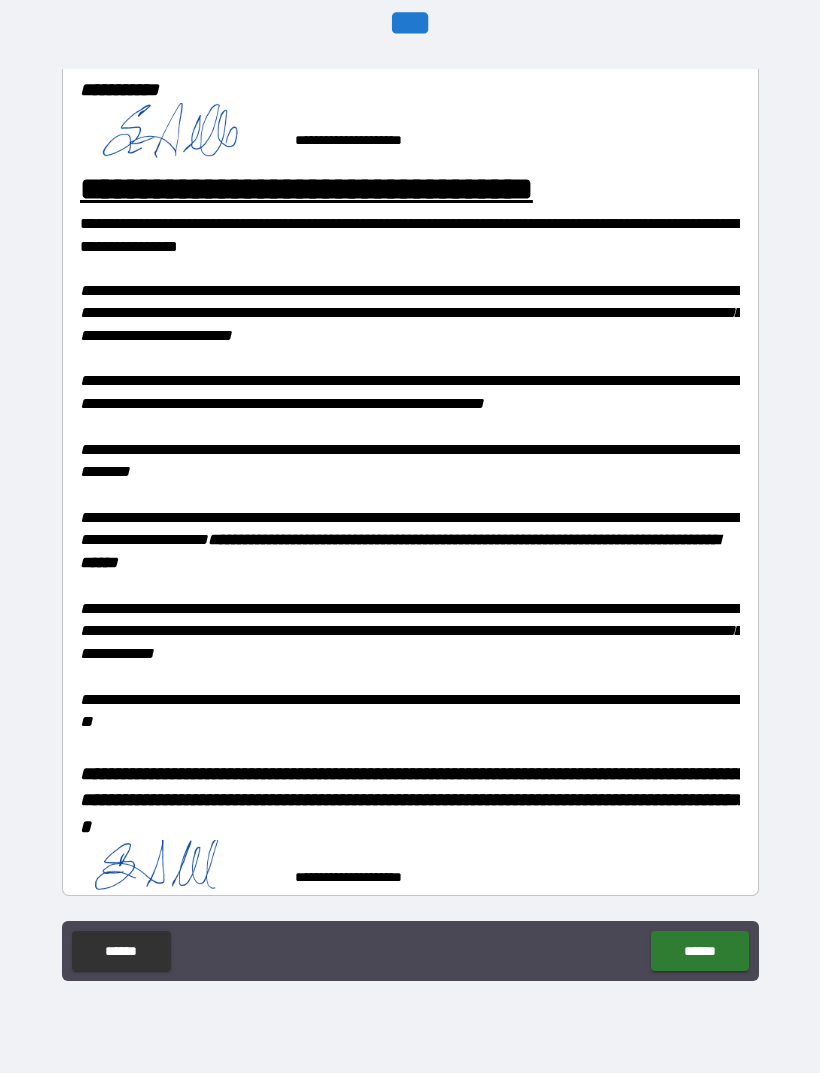 scroll, scrollTop: 1712, scrollLeft: 0, axis: vertical 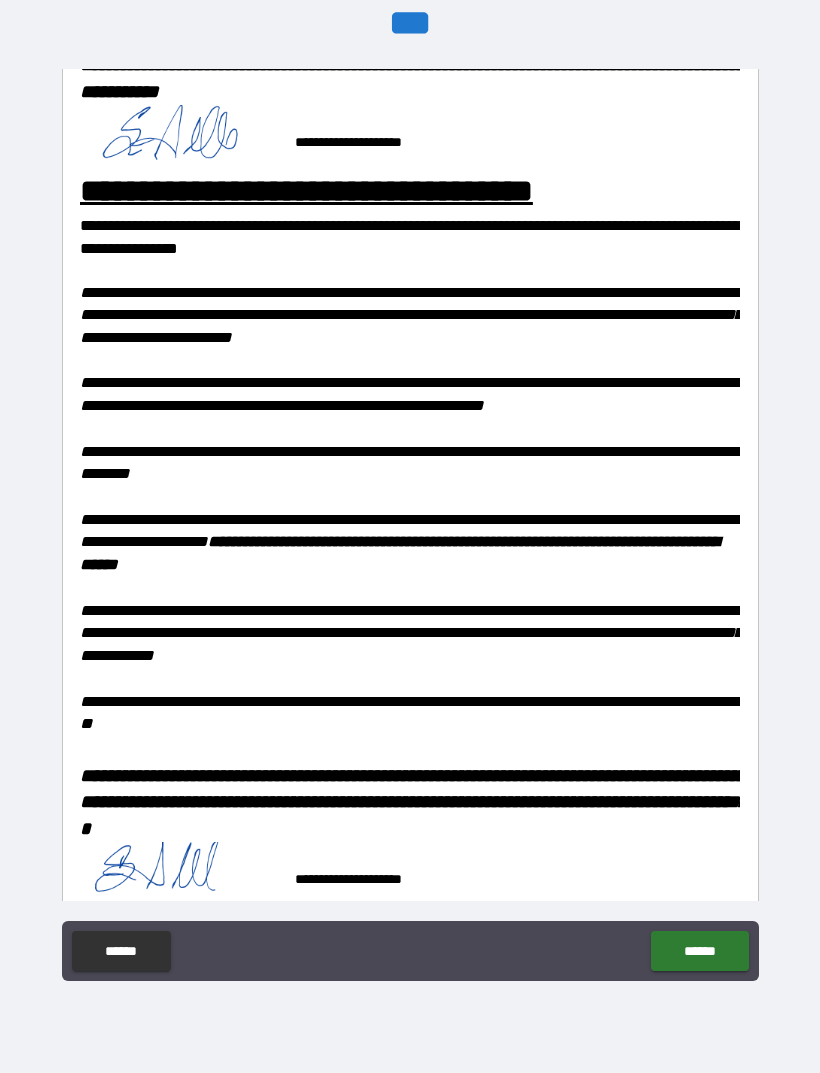 click on "******" at bounding box center (699, 951) 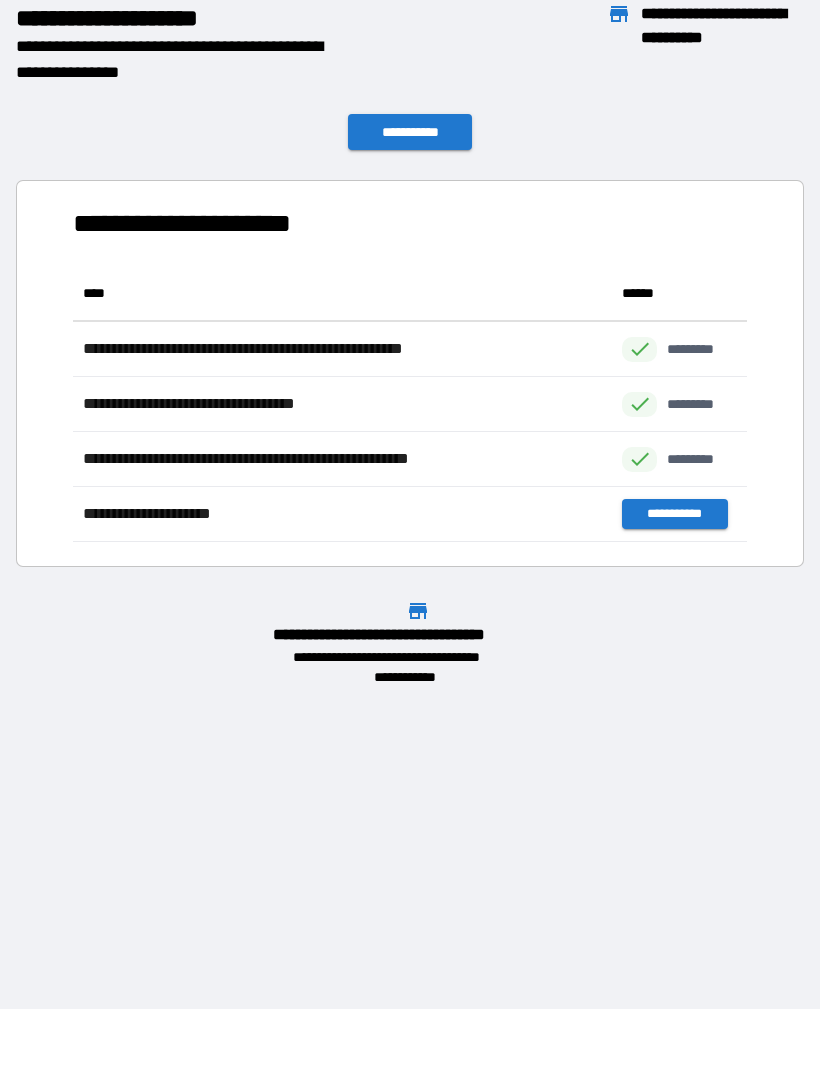 scroll, scrollTop: 1, scrollLeft: 1, axis: both 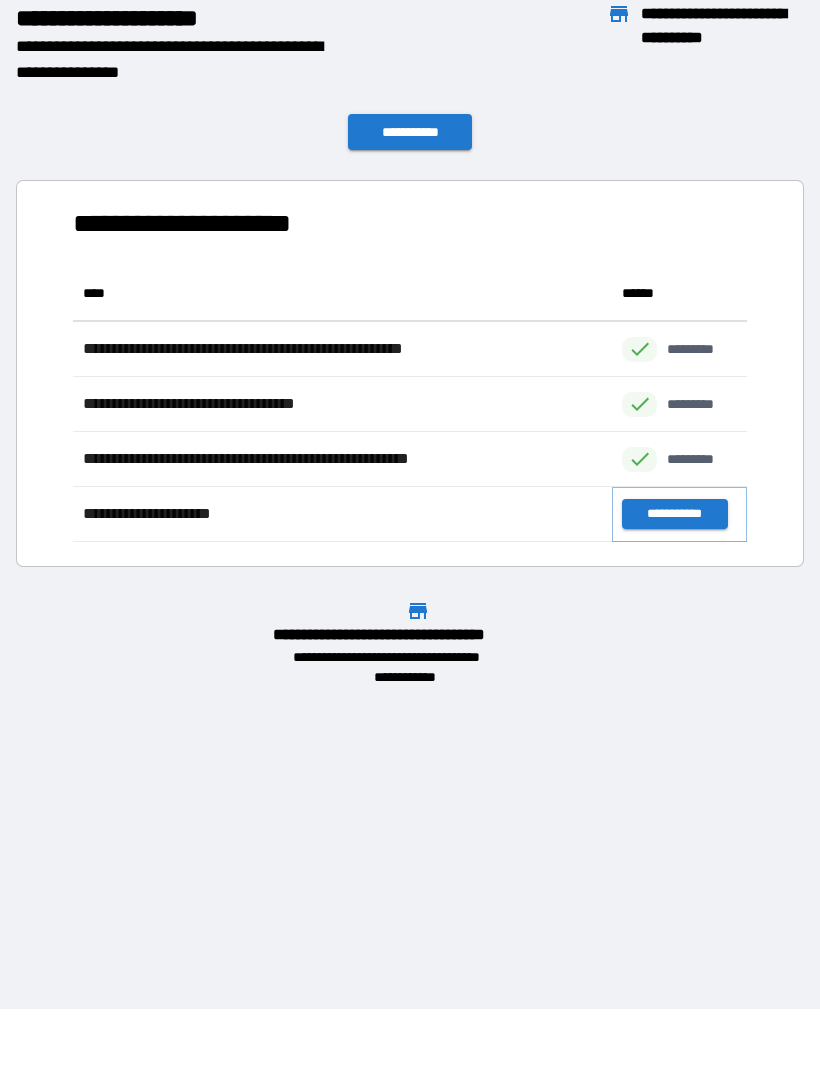 click on "**********" at bounding box center [674, 514] 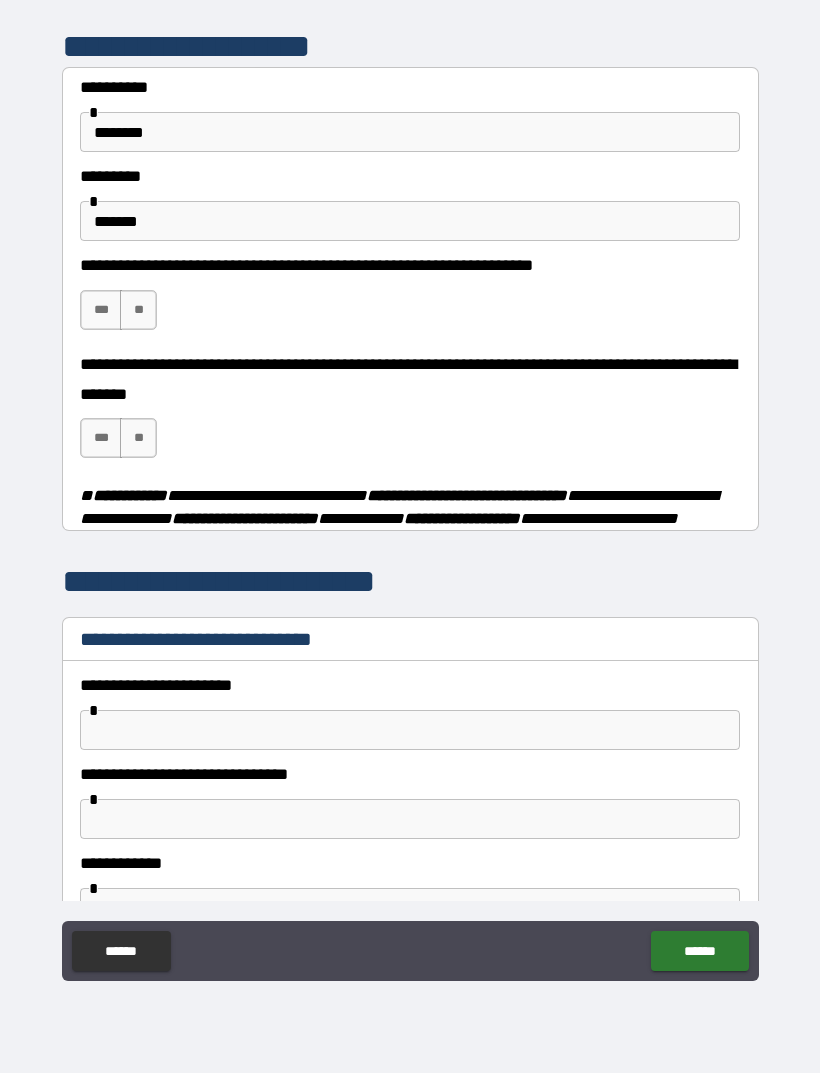 scroll, scrollTop: 0, scrollLeft: 0, axis: both 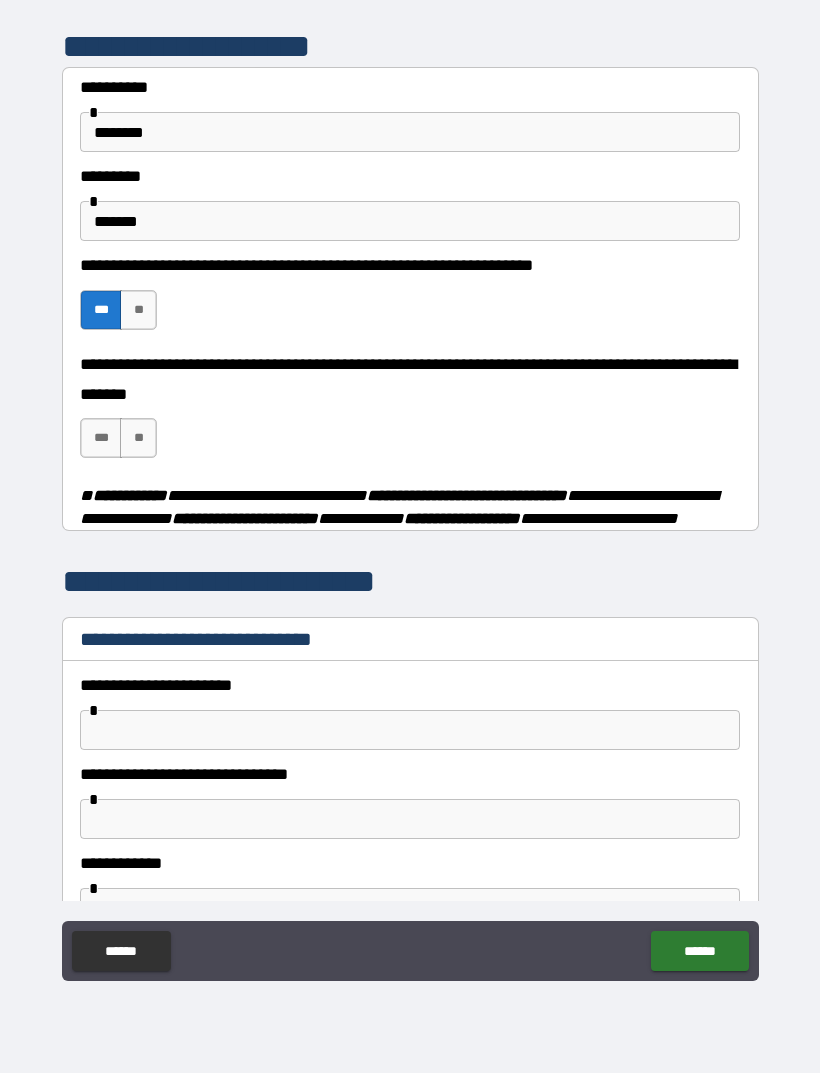 click on "**" at bounding box center (138, 438) 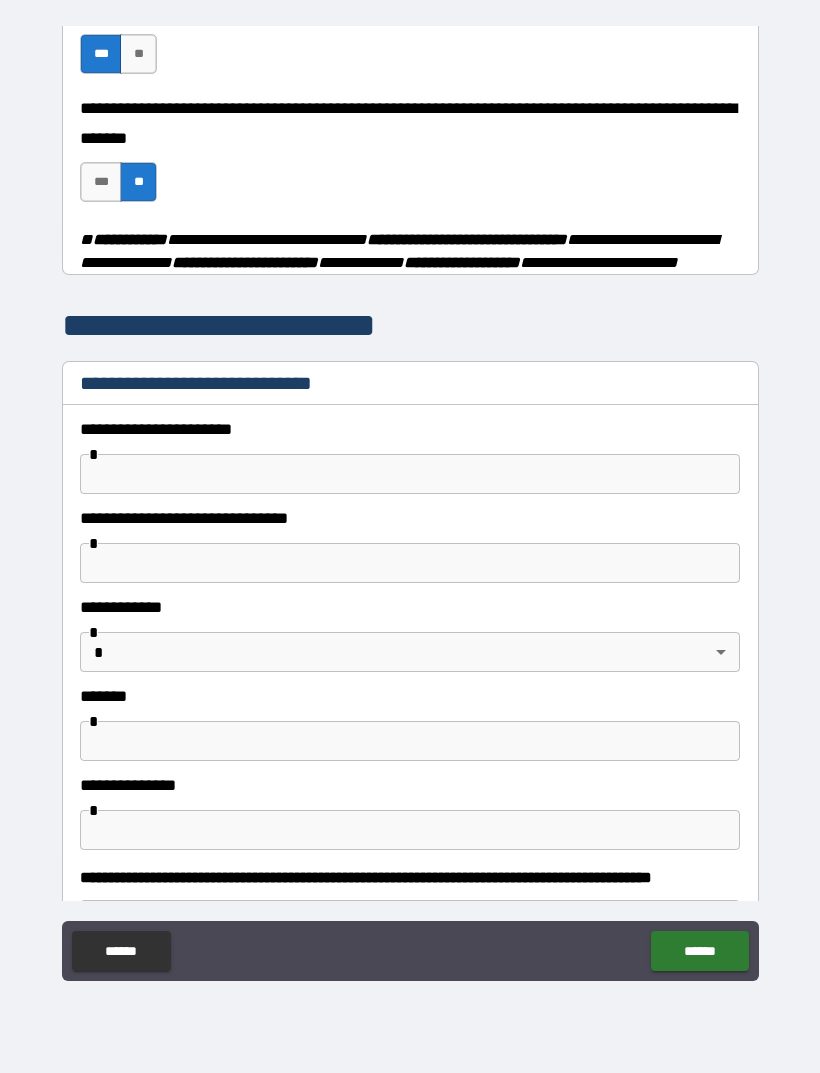 scroll, scrollTop: 261, scrollLeft: 0, axis: vertical 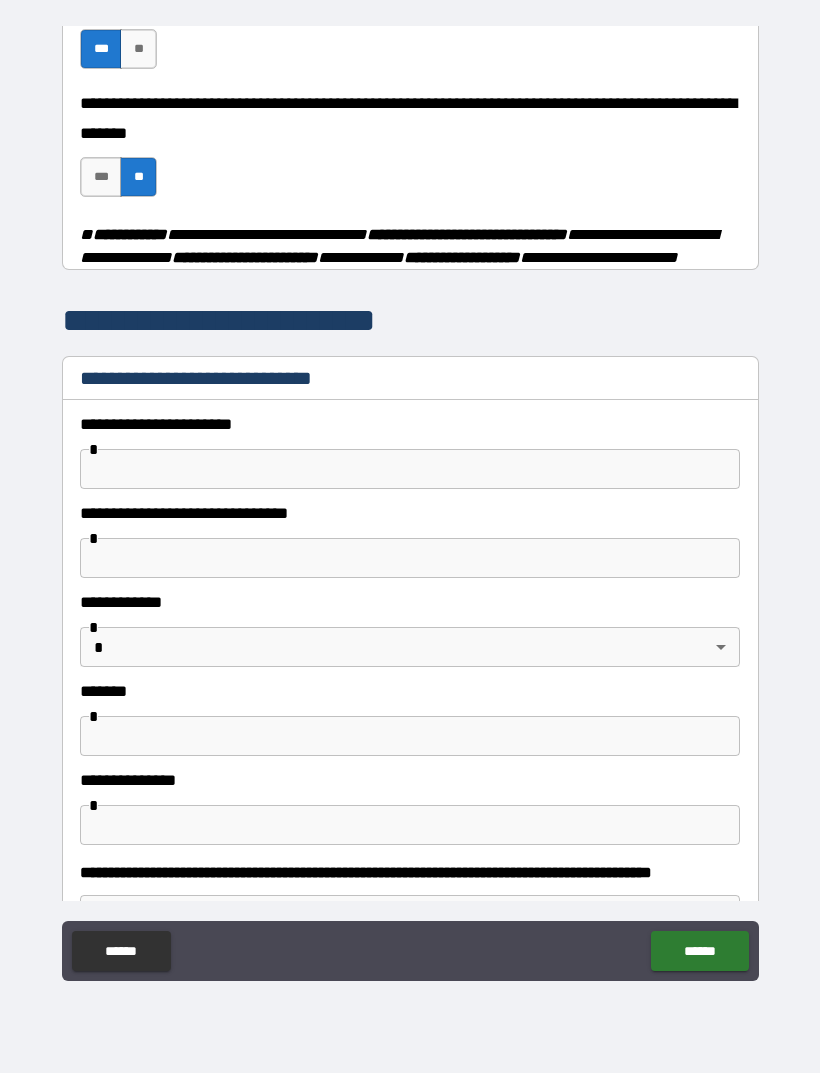 click at bounding box center [410, 469] 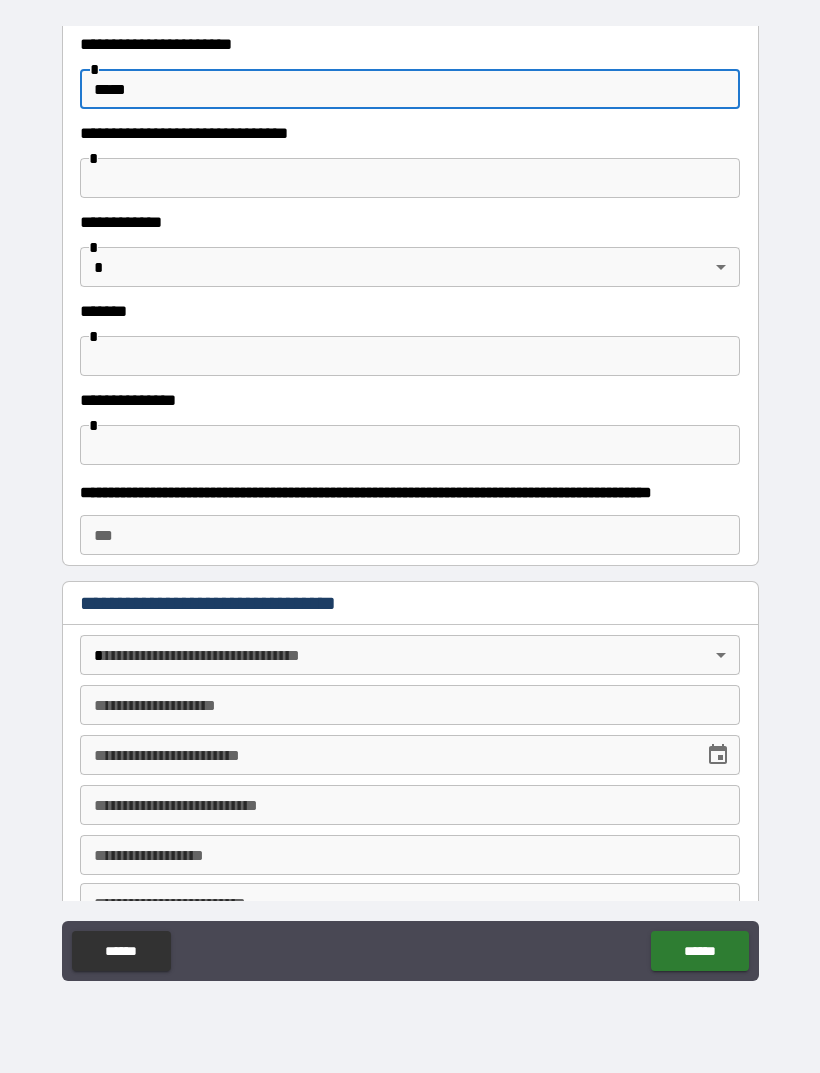 scroll, scrollTop: 630, scrollLeft: 0, axis: vertical 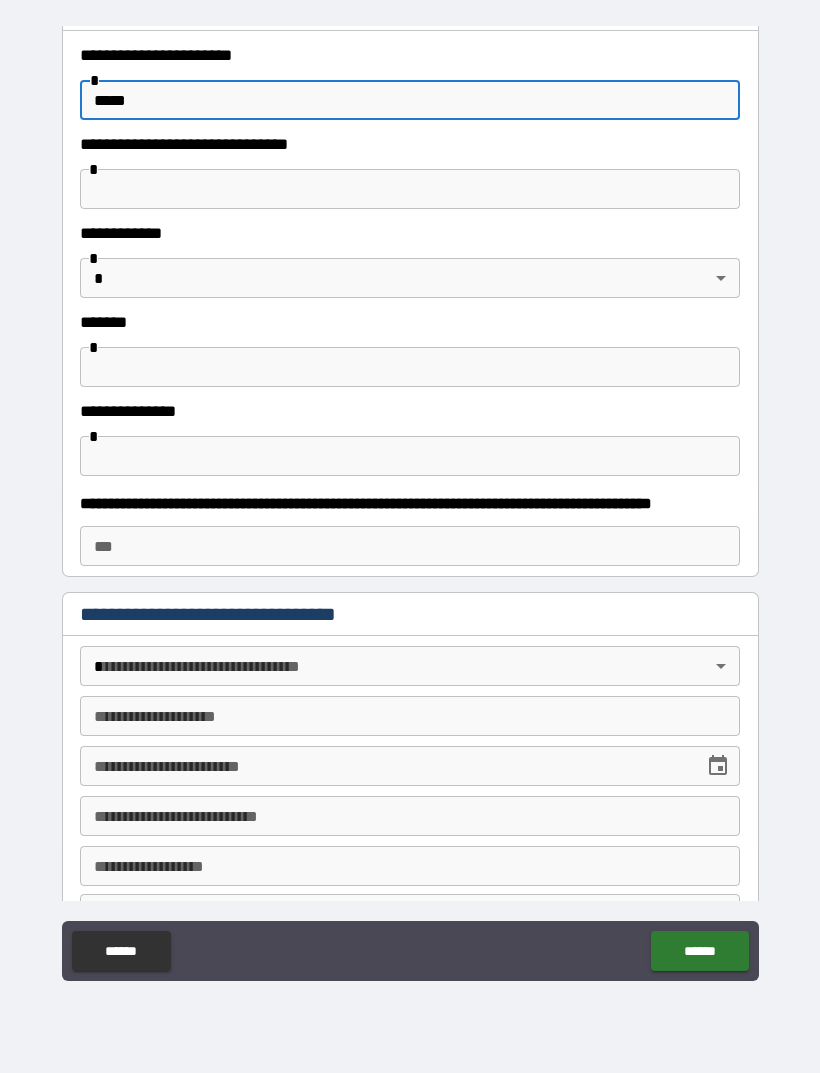type on "*****" 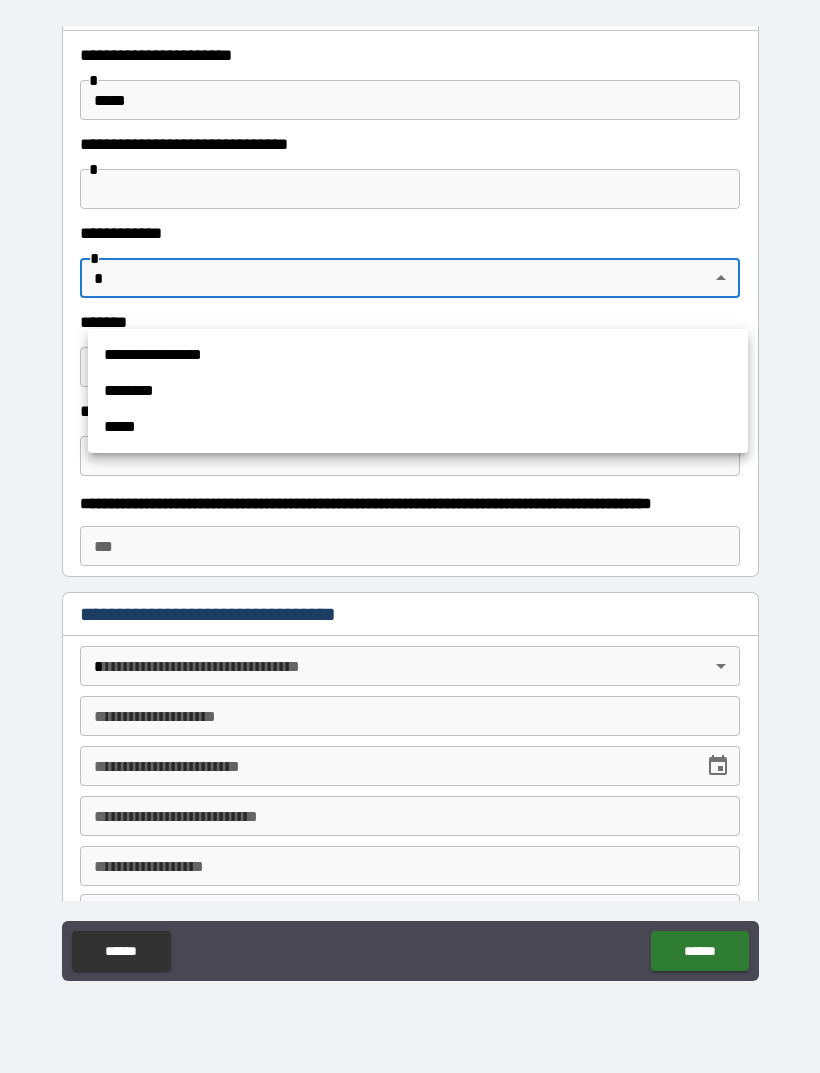 click at bounding box center (410, 536) 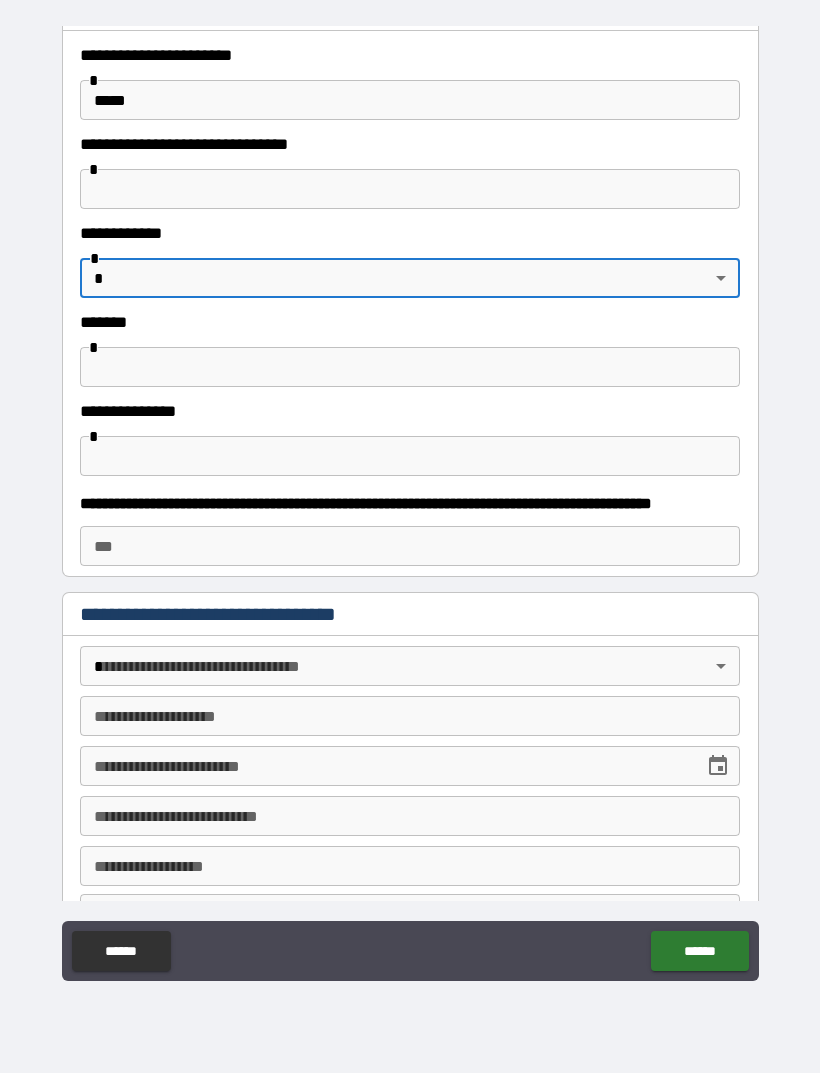 click on "**********" at bounding box center (410, 504) 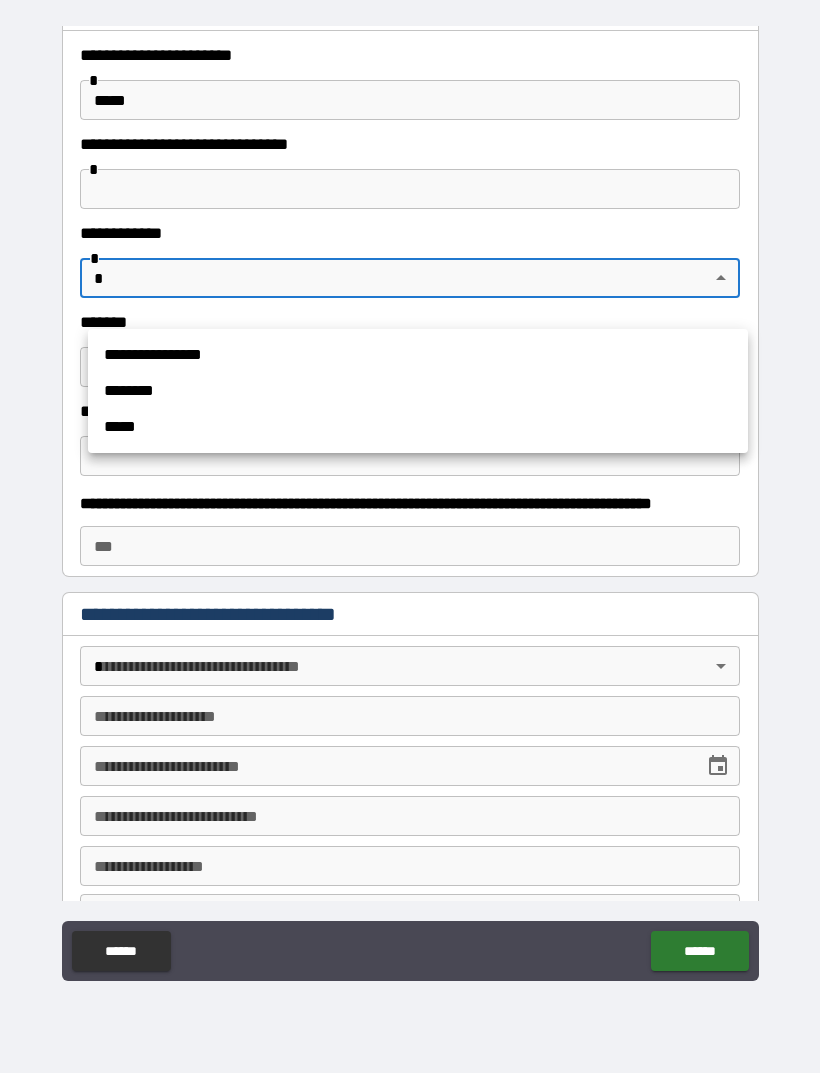 click at bounding box center [410, 536] 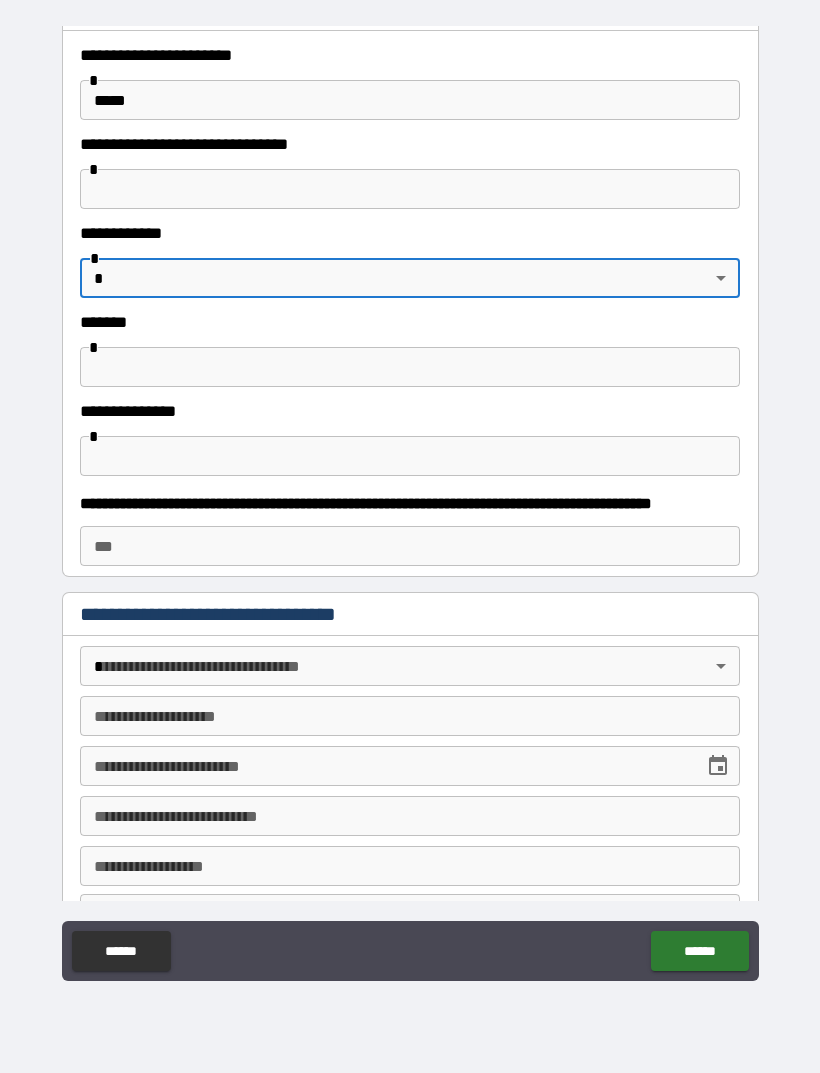 click at bounding box center [410, 189] 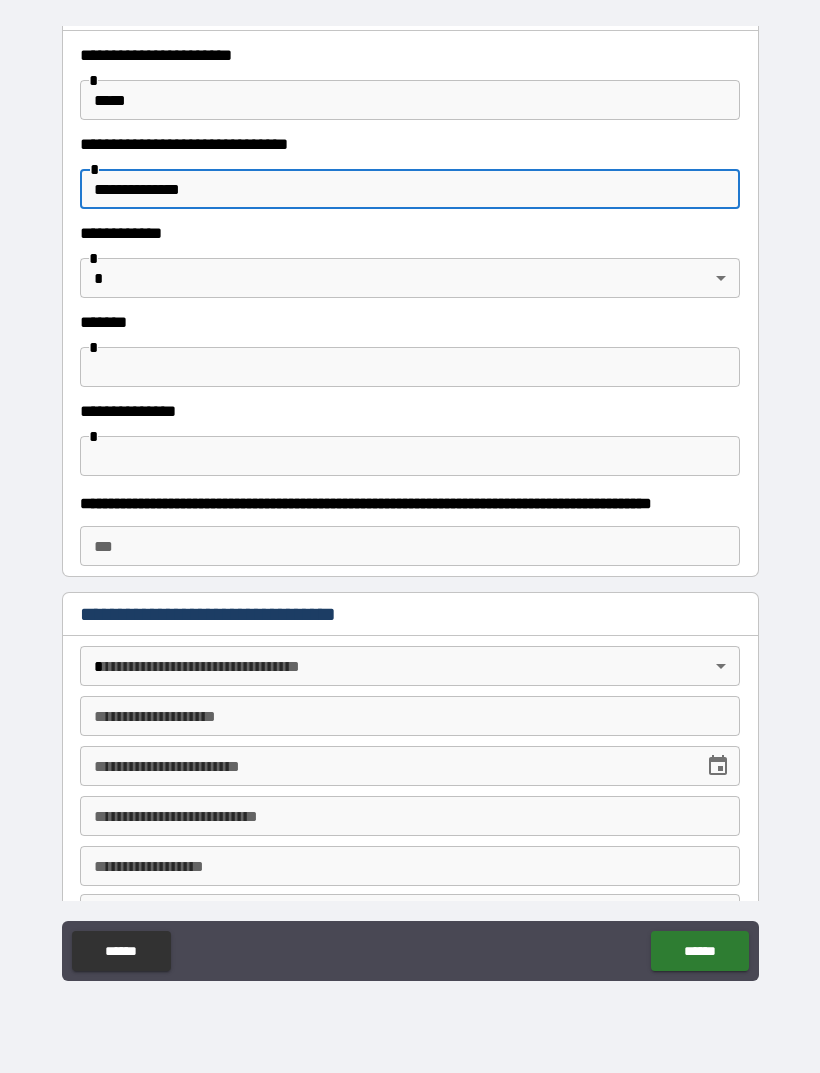 type on "**********" 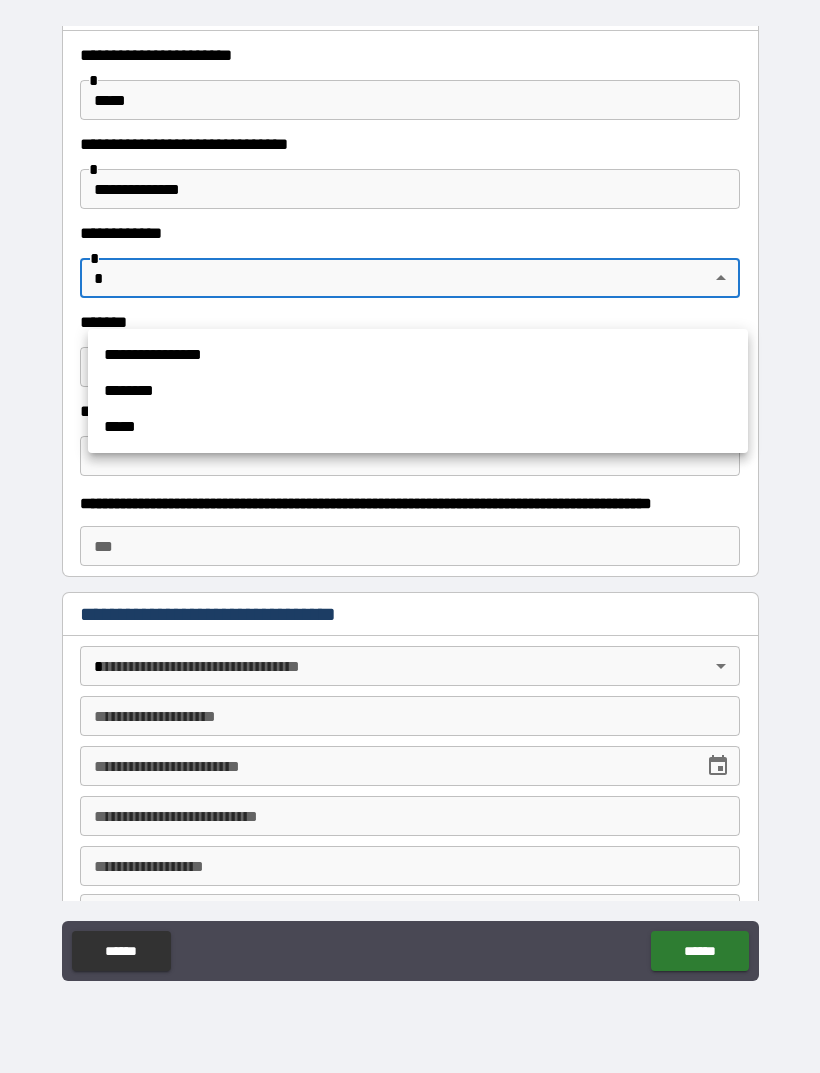 click on "**********" at bounding box center (418, 355) 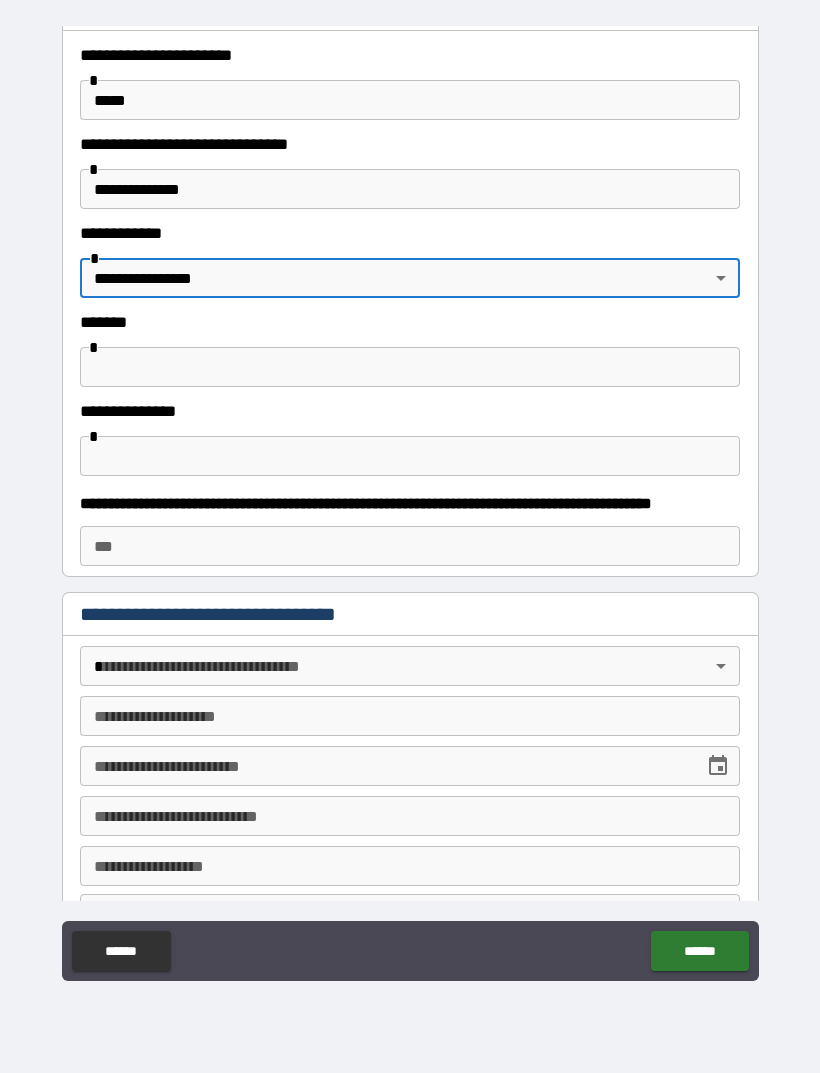 click at bounding box center [410, 367] 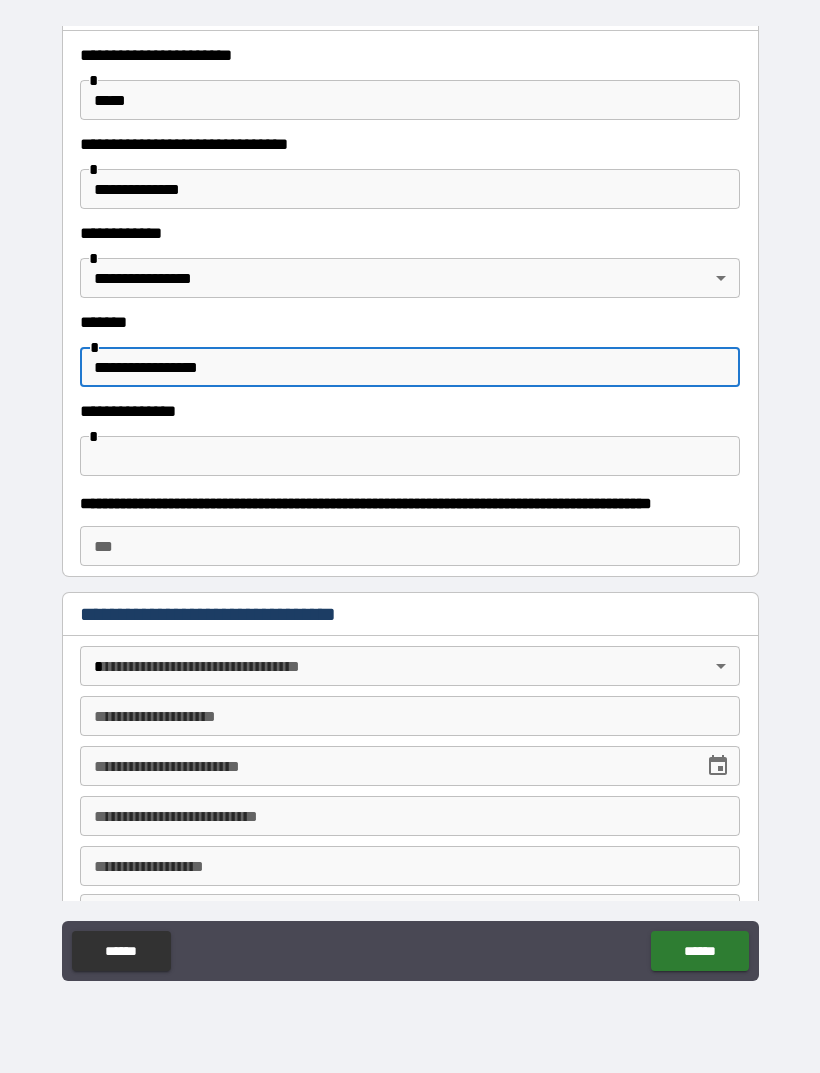 type on "**********" 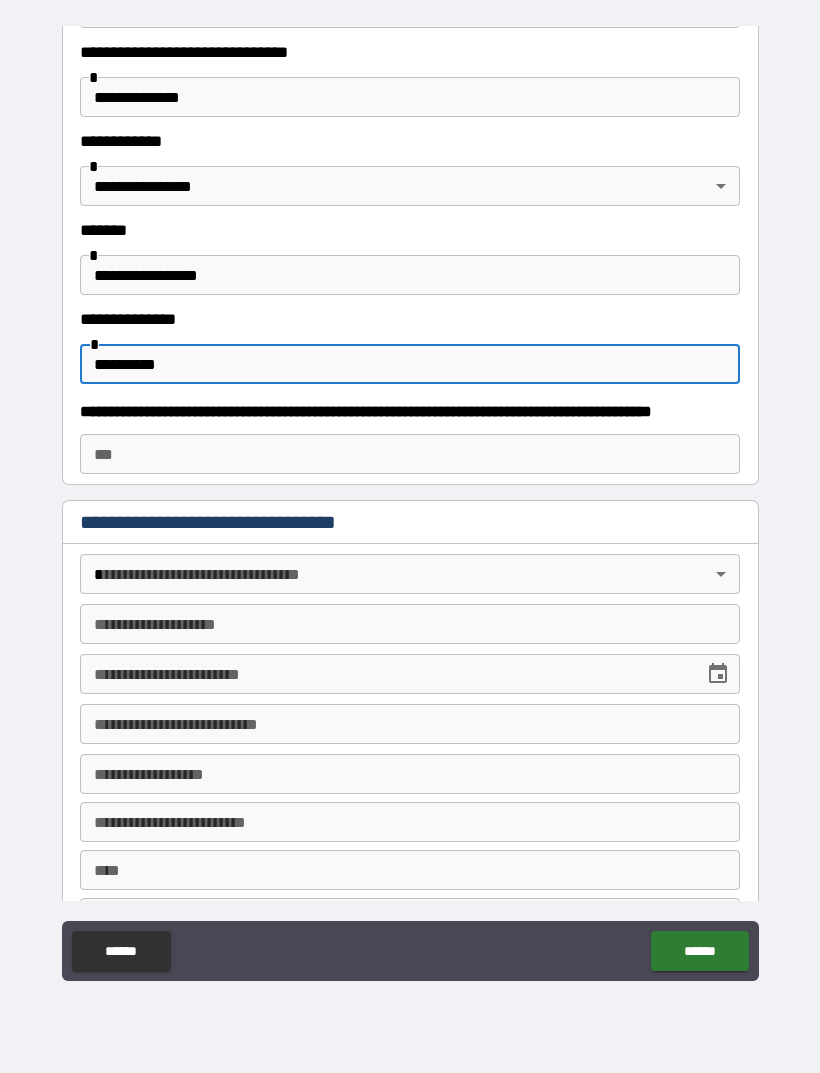 scroll, scrollTop: 726, scrollLeft: 0, axis: vertical 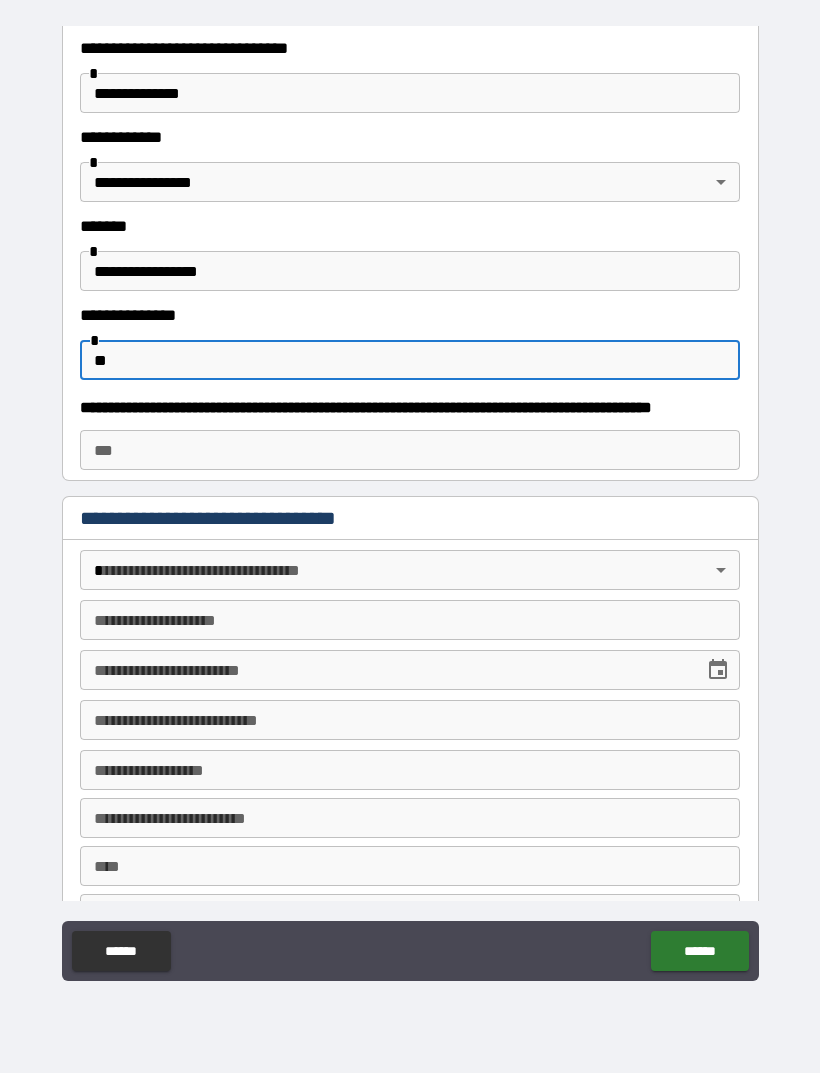 type on "*" 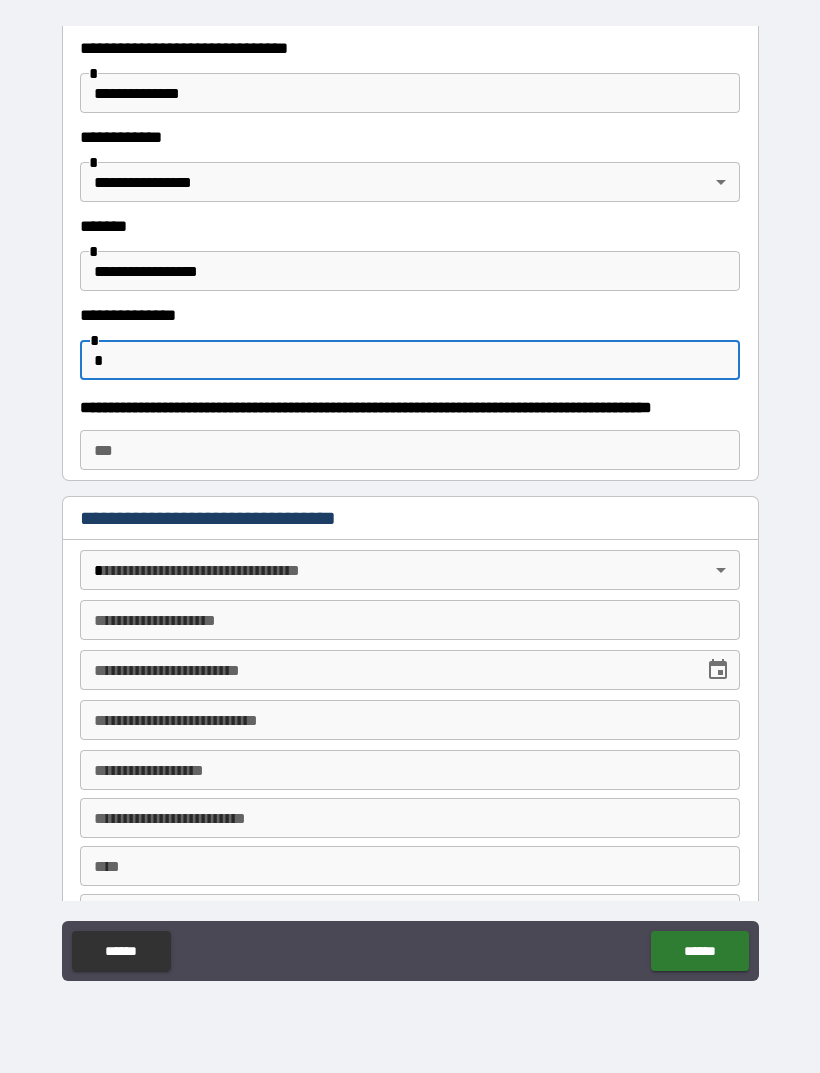 type 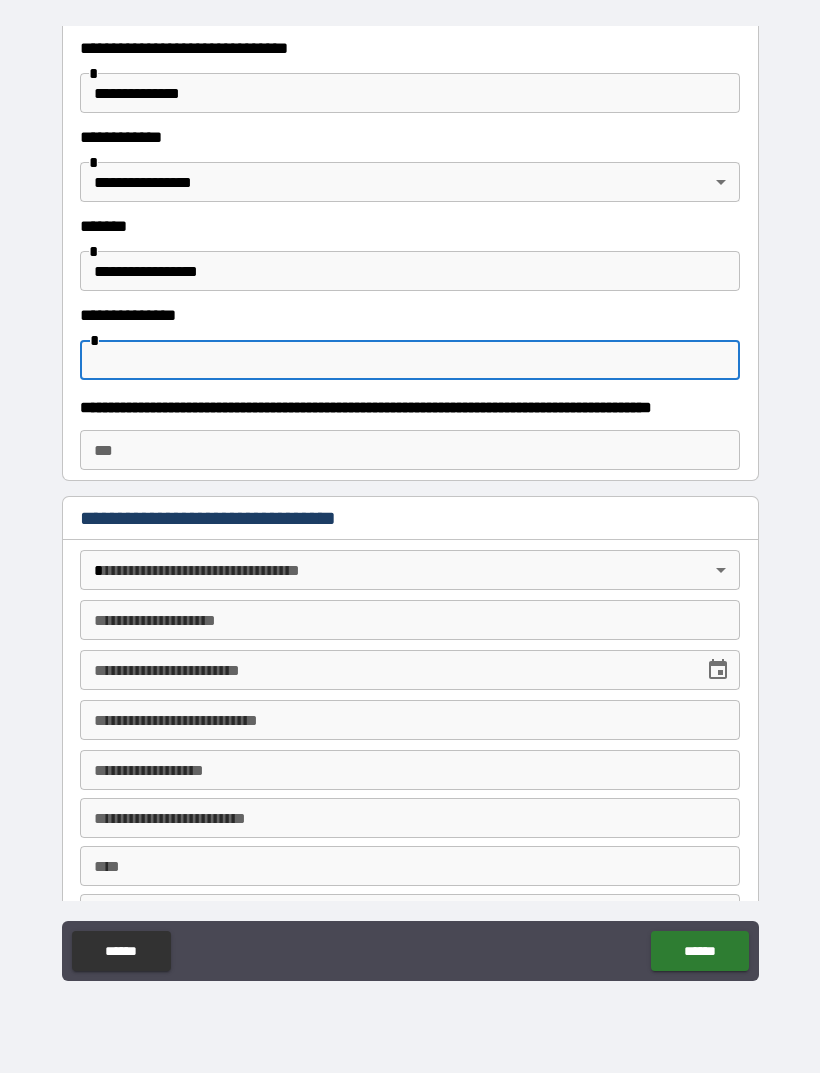 click on "***" at bounding box center (410, 450) 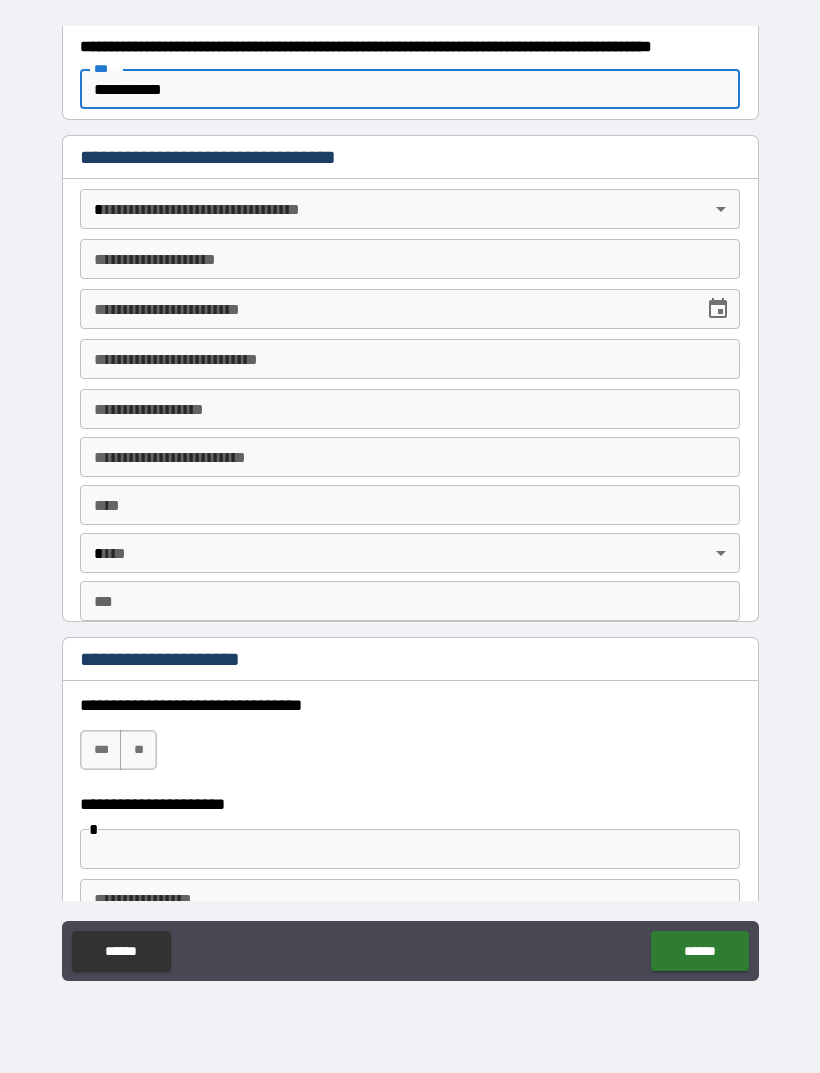 scroll, scrollTop: 1088, scrollLeft: 0, axis: vertical 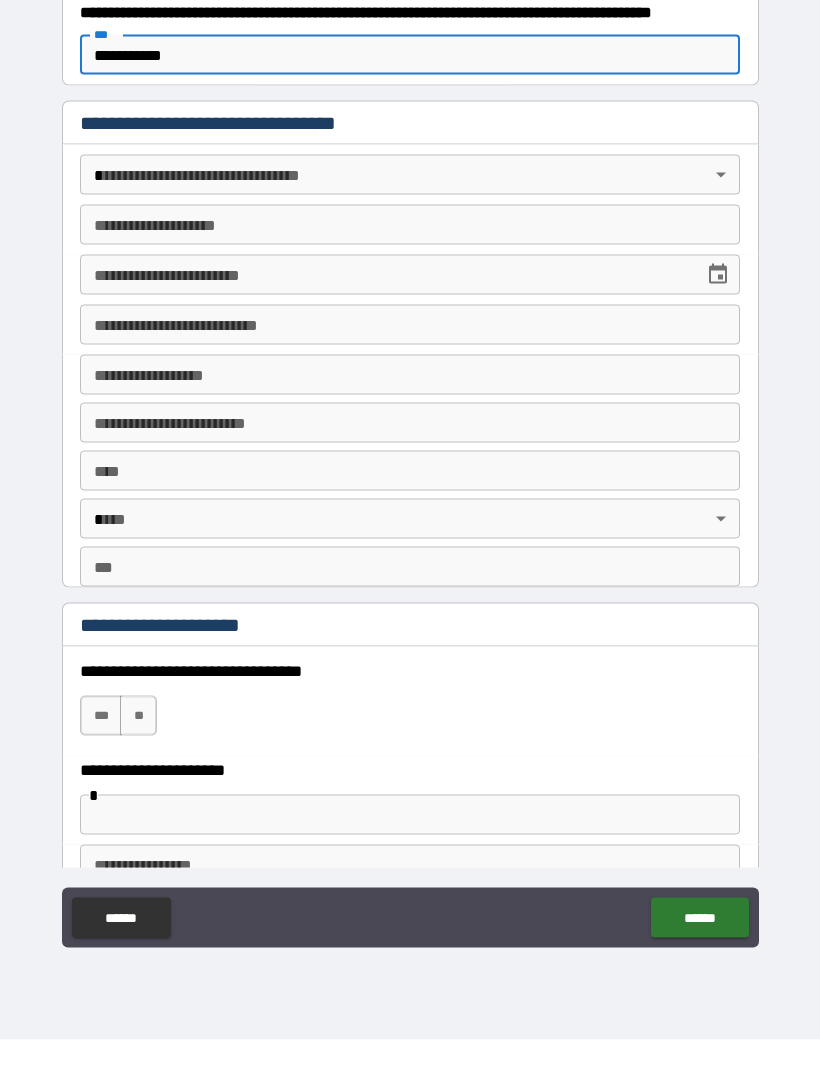 type on "**********" 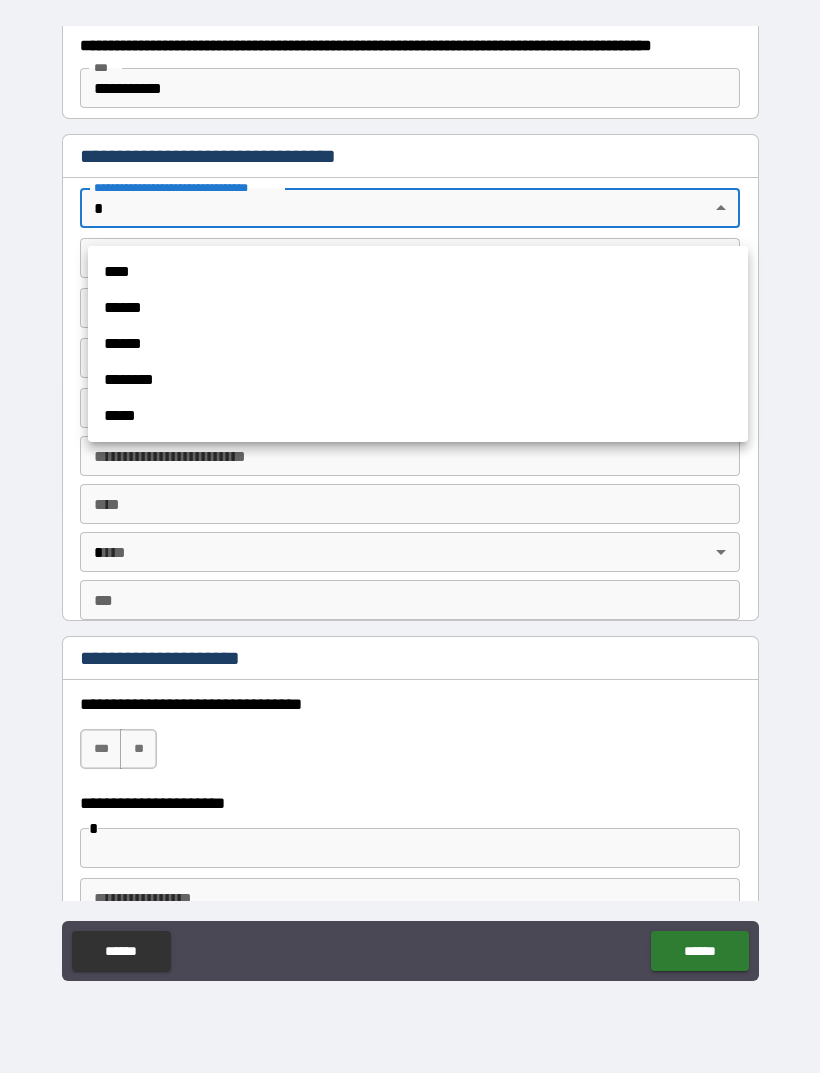 click on "******" at bounding box center [418, 308] 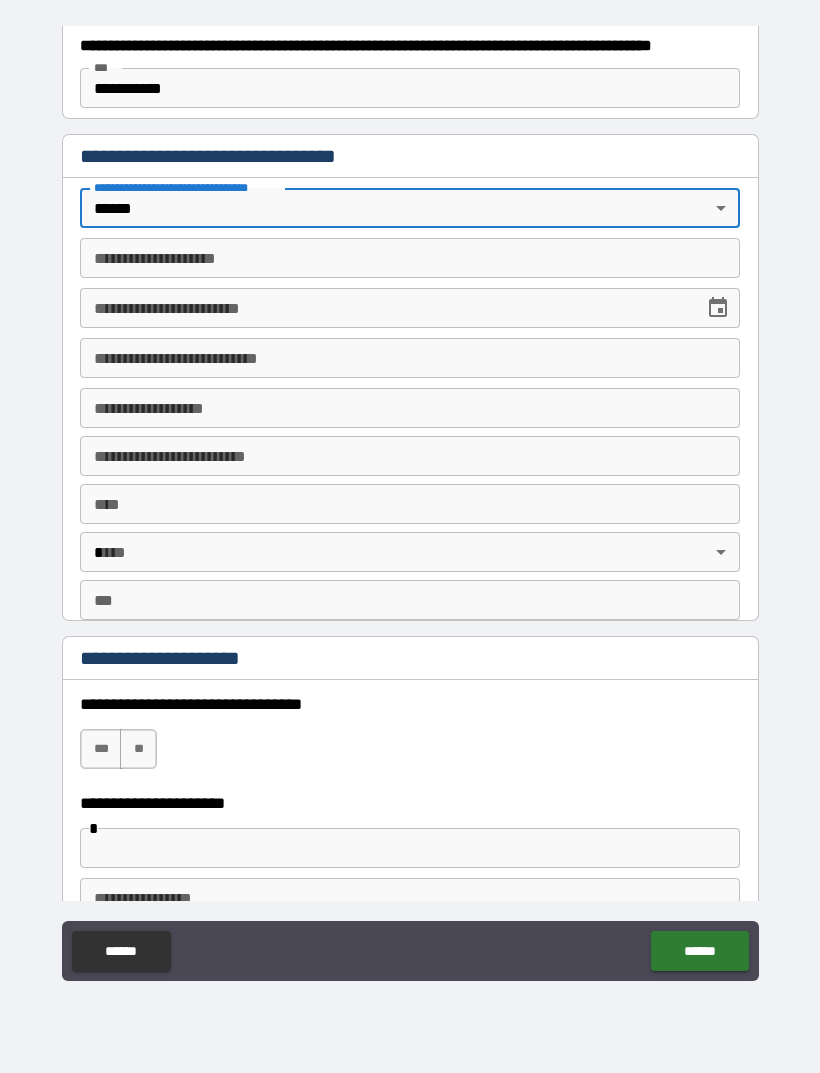 click on "**********" at bounding box center (410, 258) 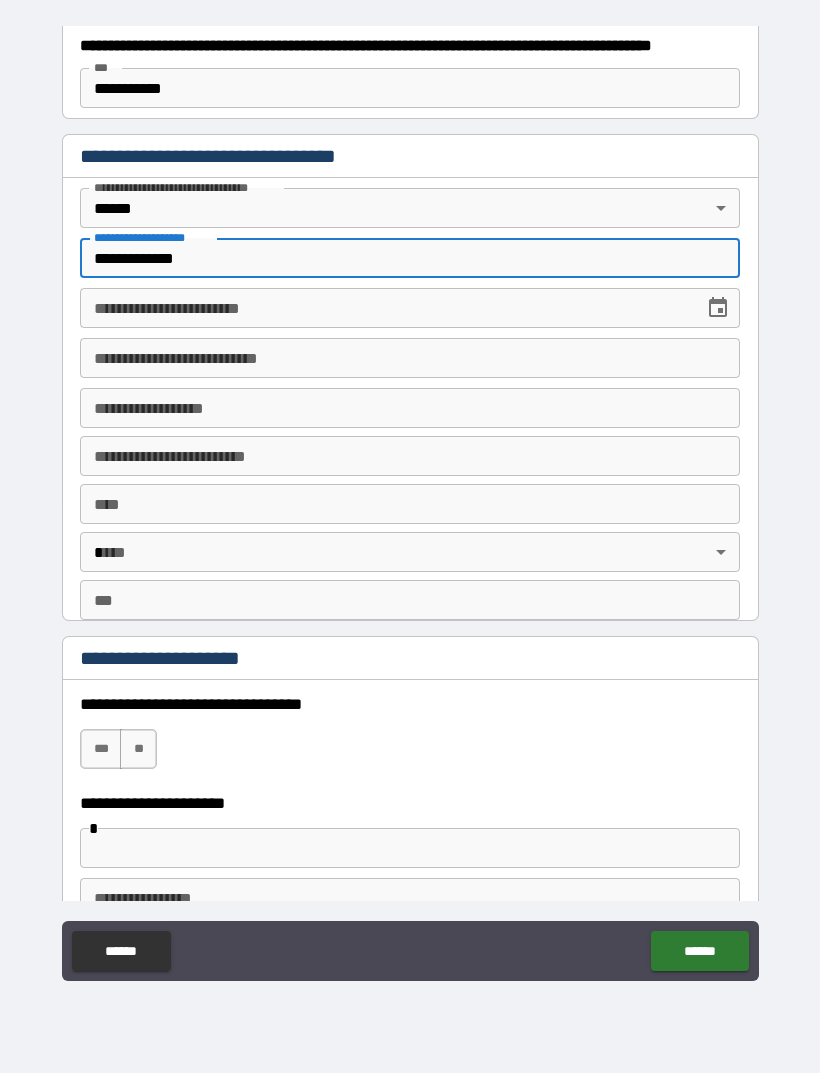 type on "**********" 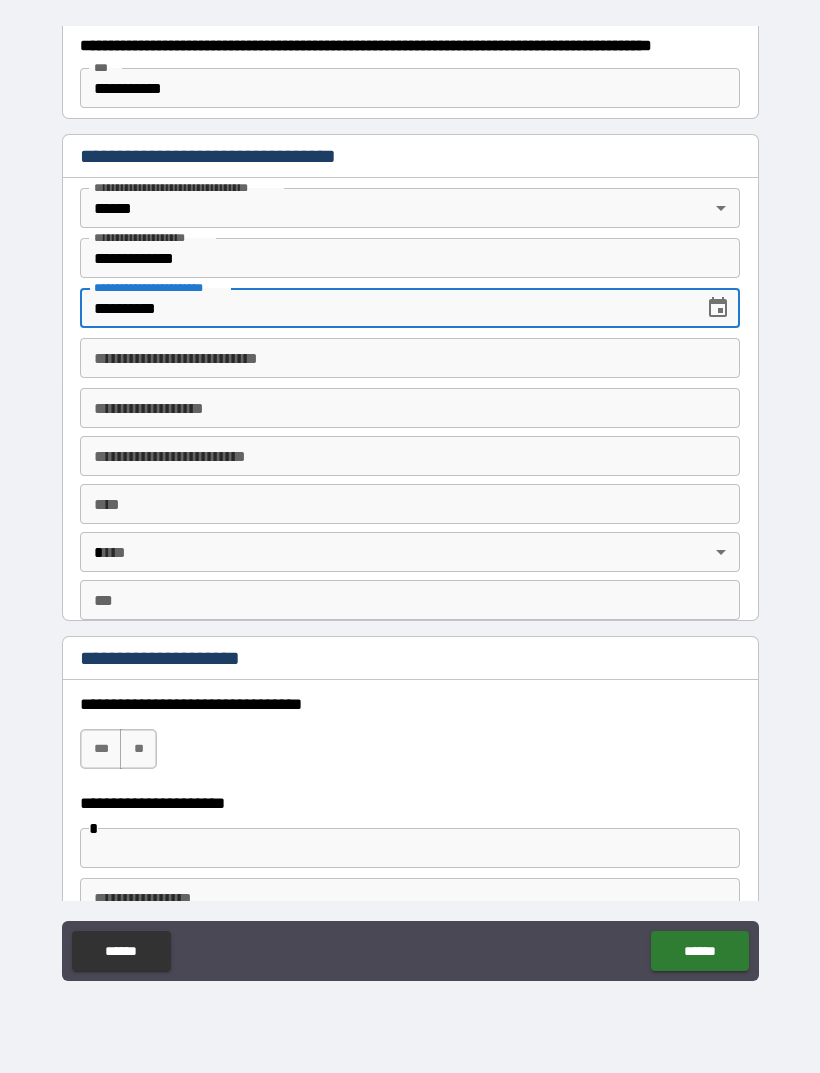 type on "**********" 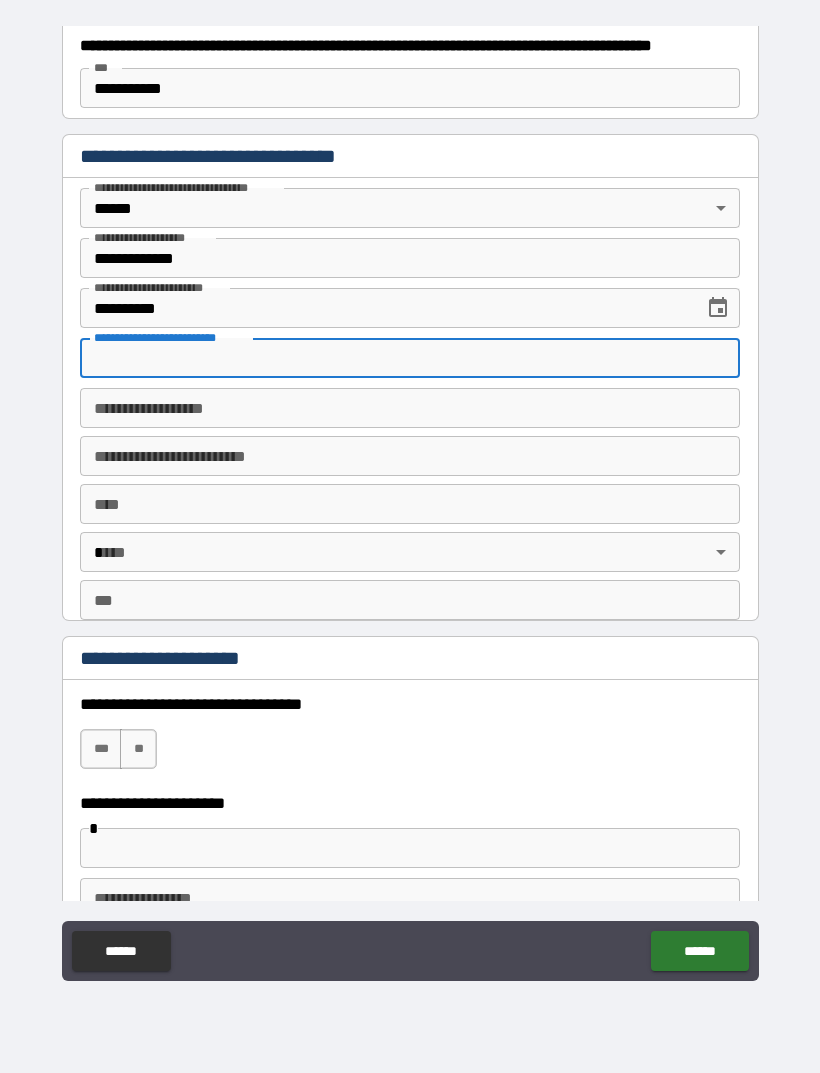 click on "**********" at bounding box center [410, 408] 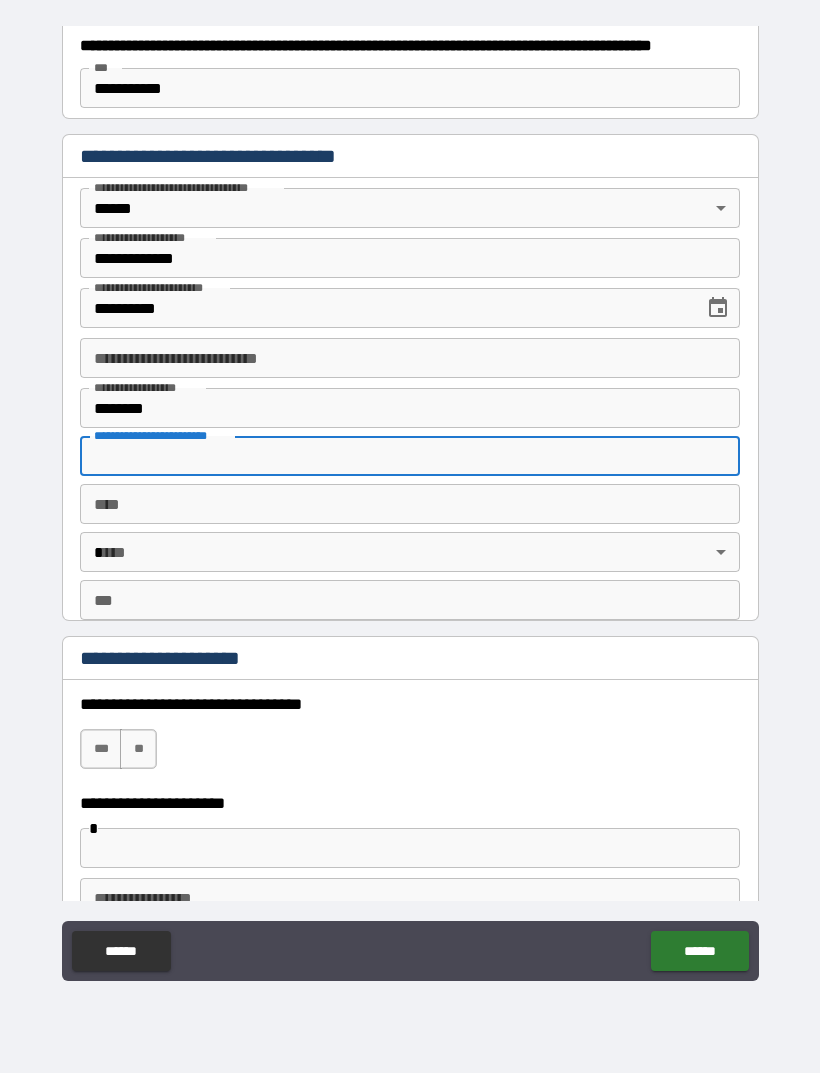 type on "**********" 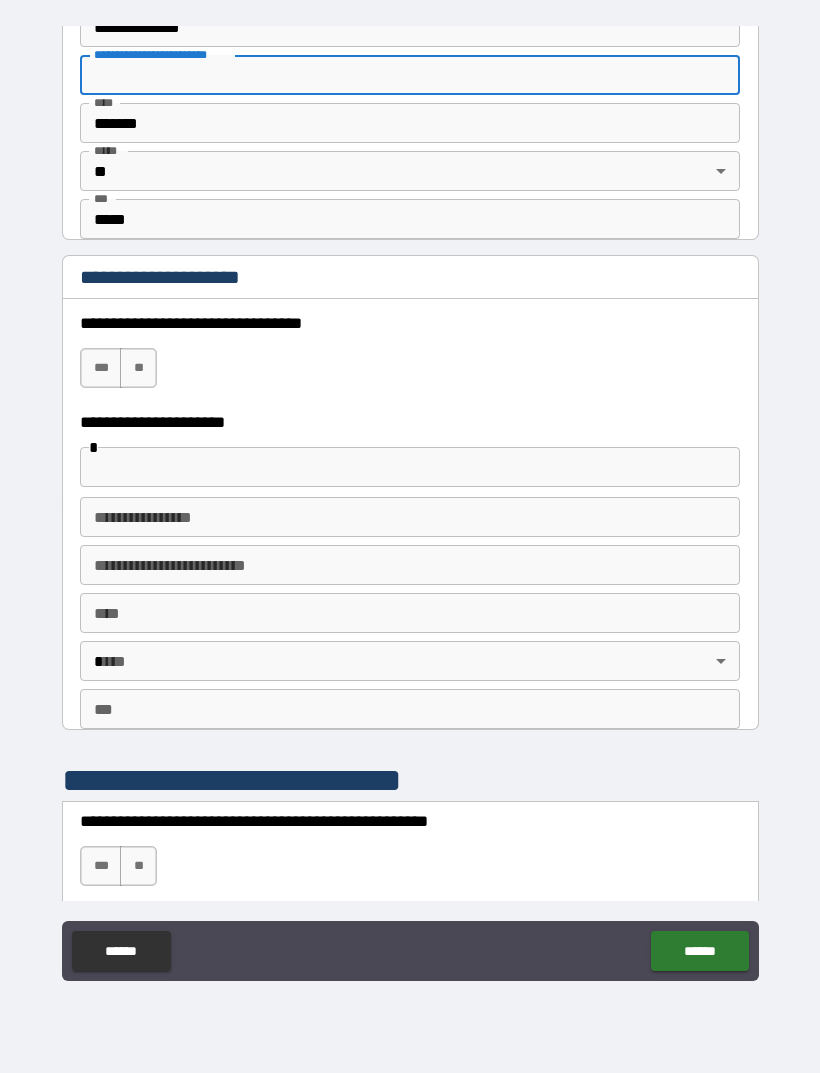 scroll, scrollTop: 1481, scrollLeft: 0, axis: vertical 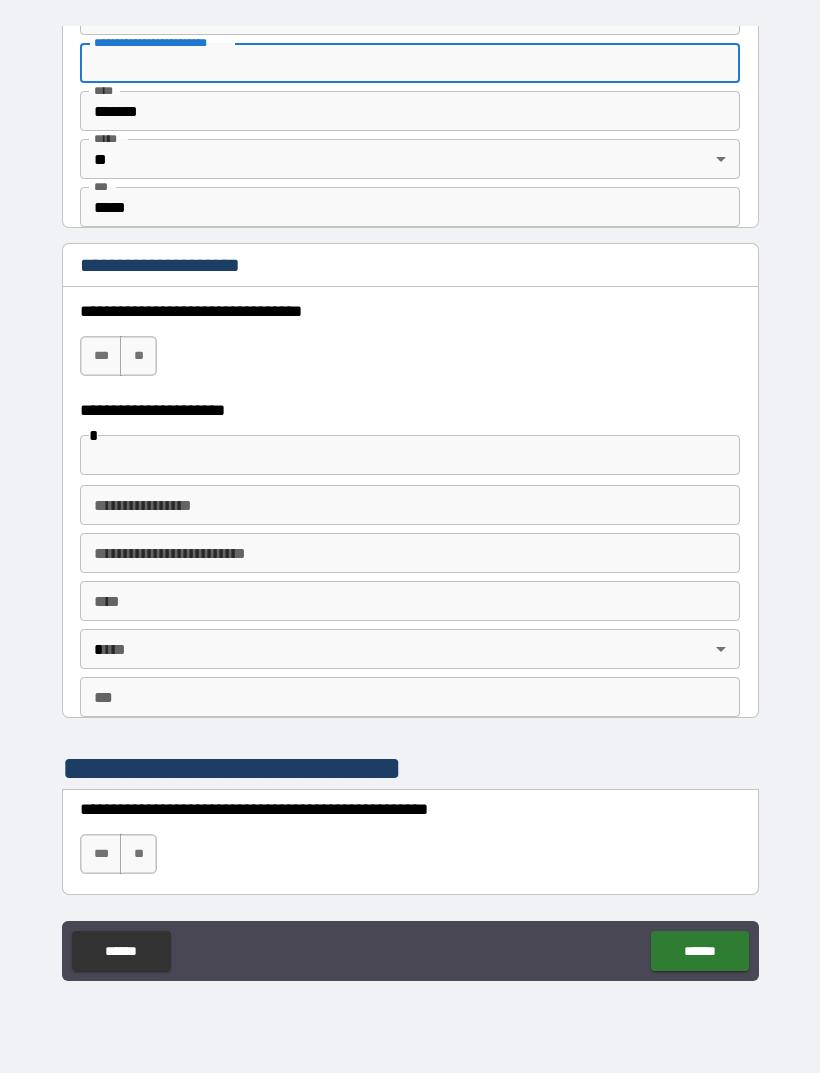 click on "***" at bounding box center [101, 356] 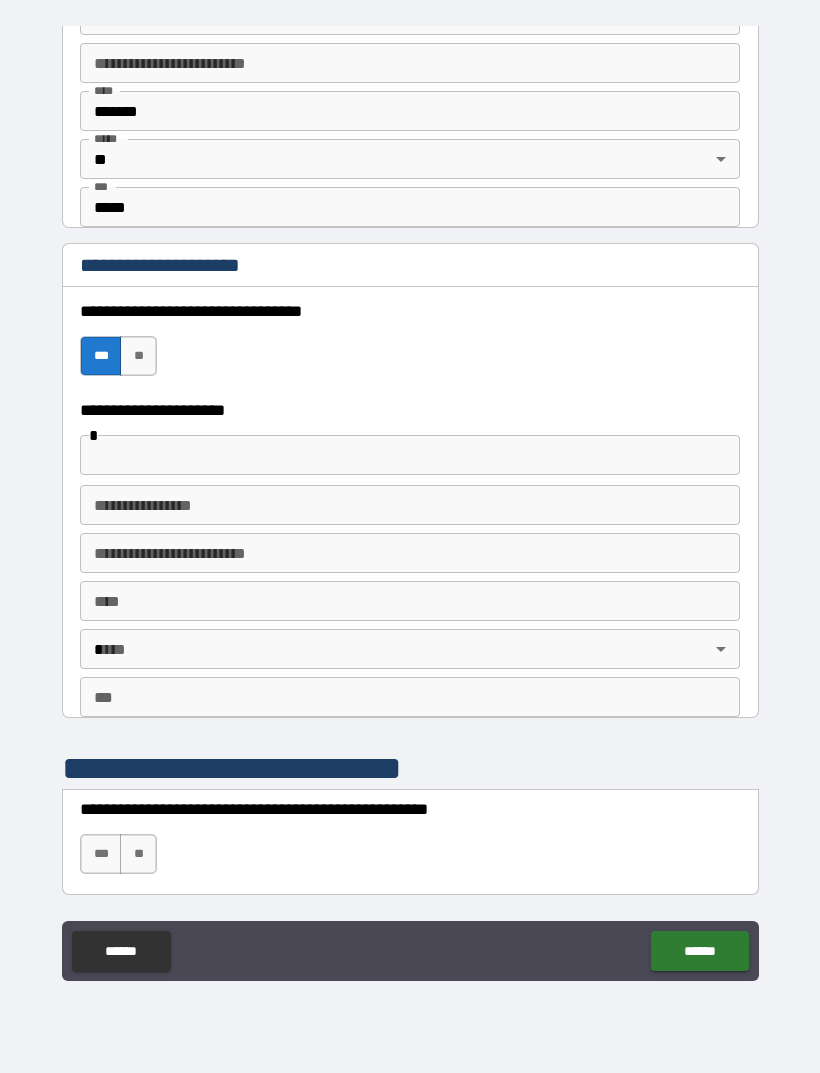 click at bounding box center [410, 455] 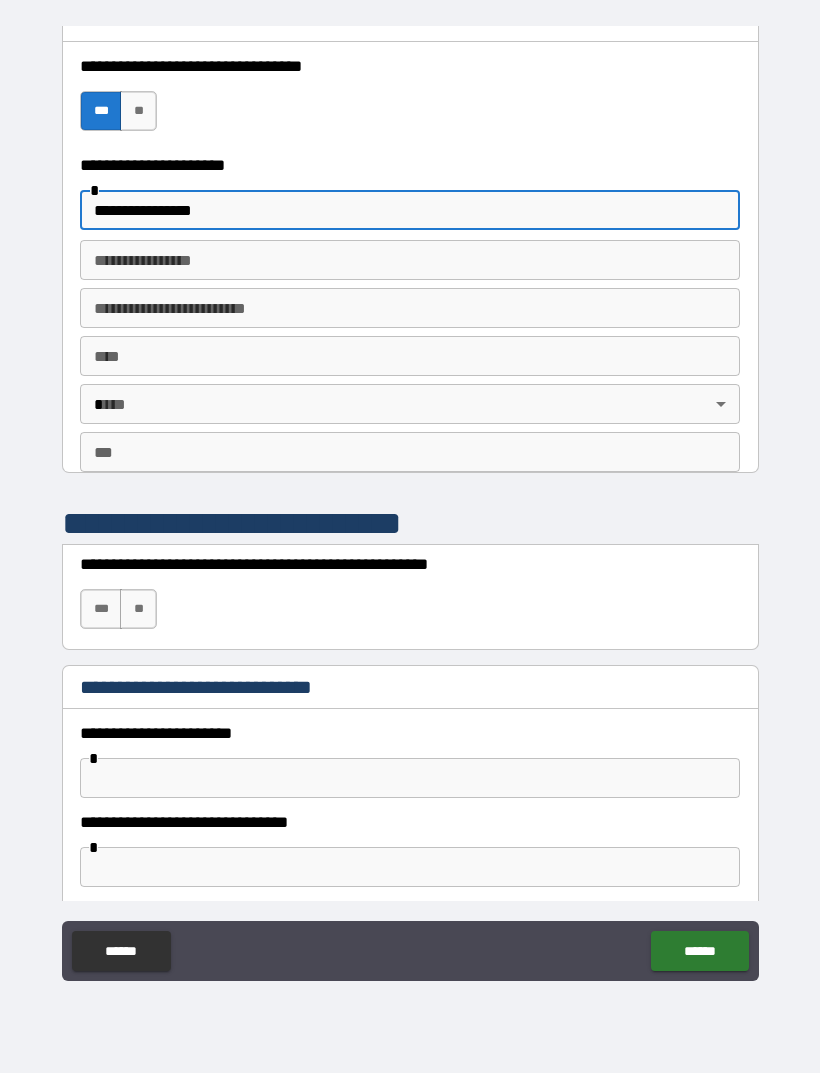 scroll, scrollTop: 1745, scrollLeft: 0, axis: vertical 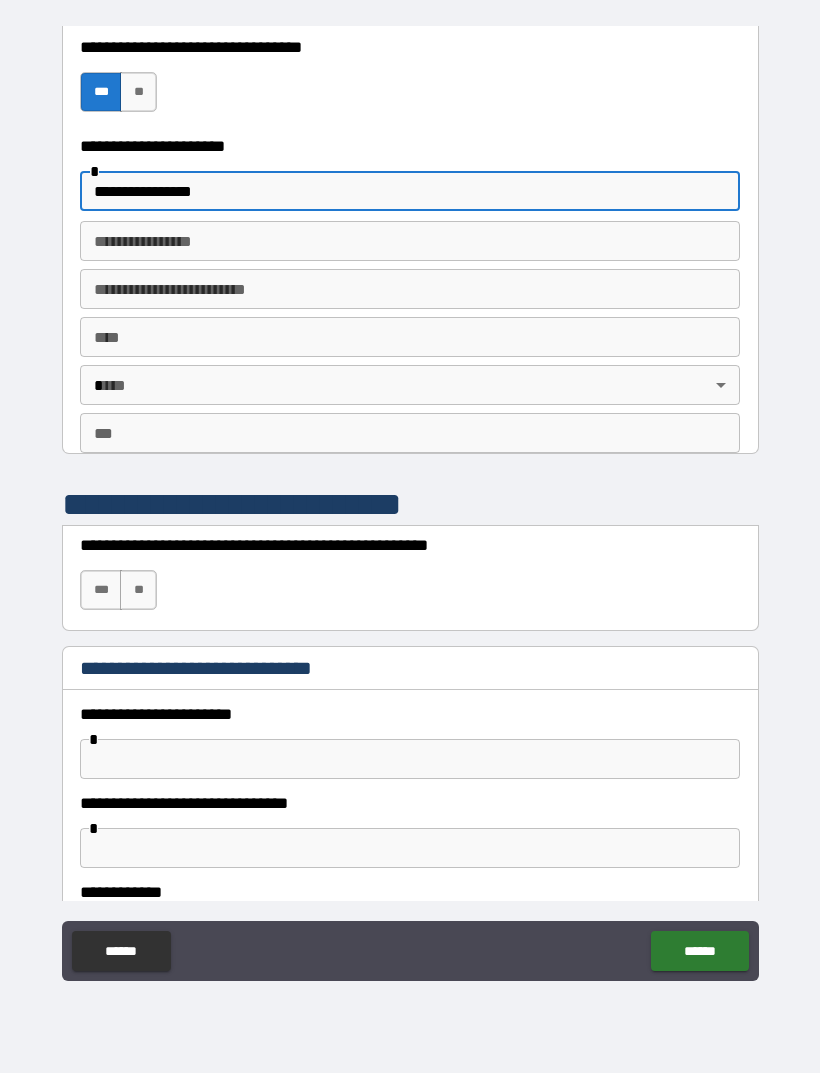 type on "**********" 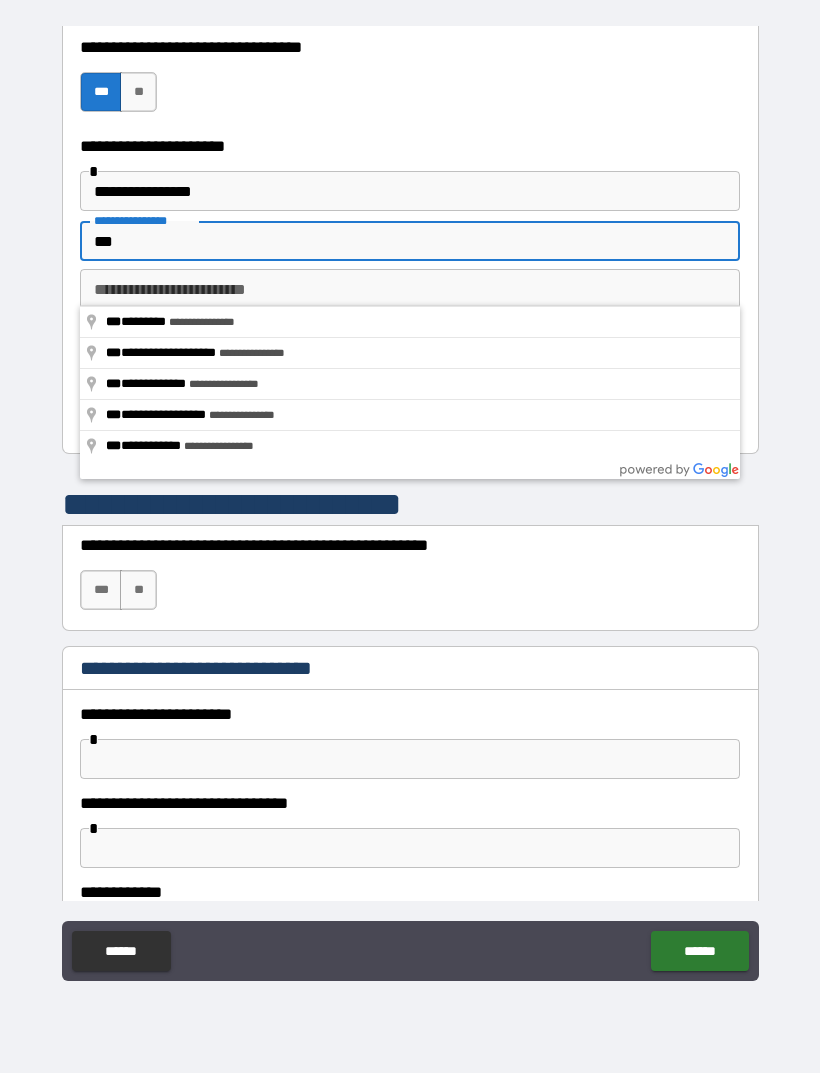 type on "**********" 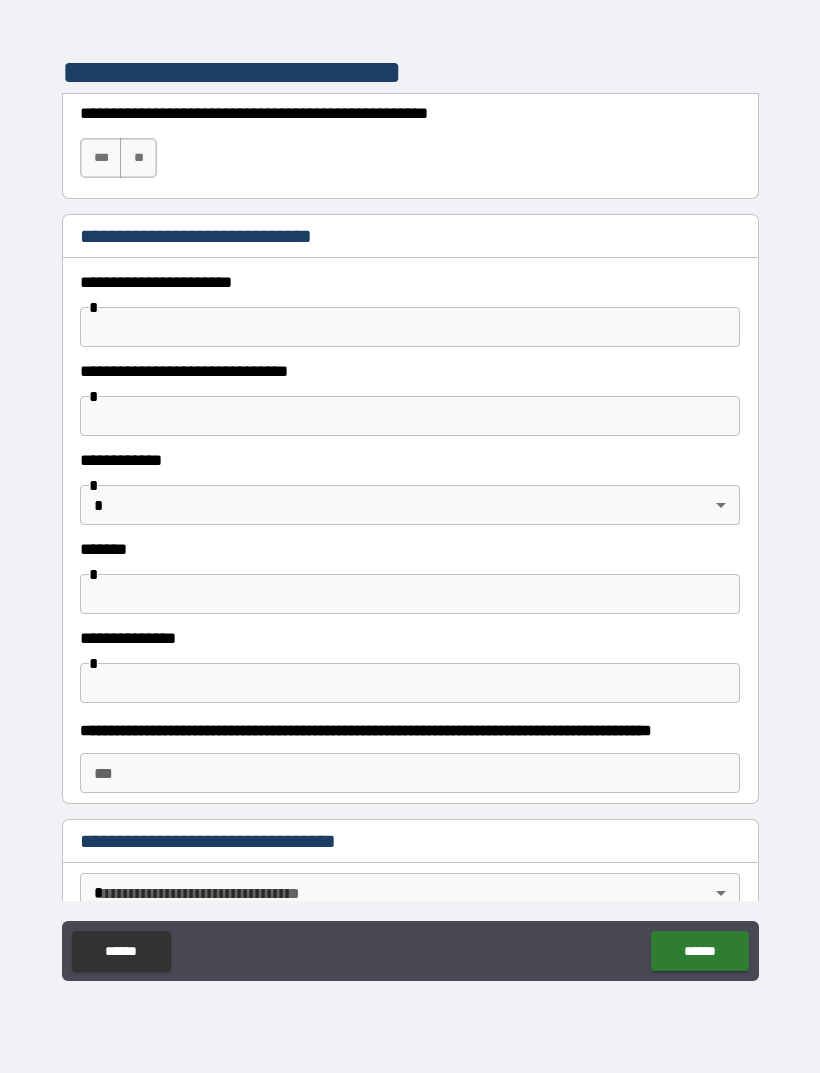 scroll, scrollTop: 2182, scrollLeft: 0, axis: vertical 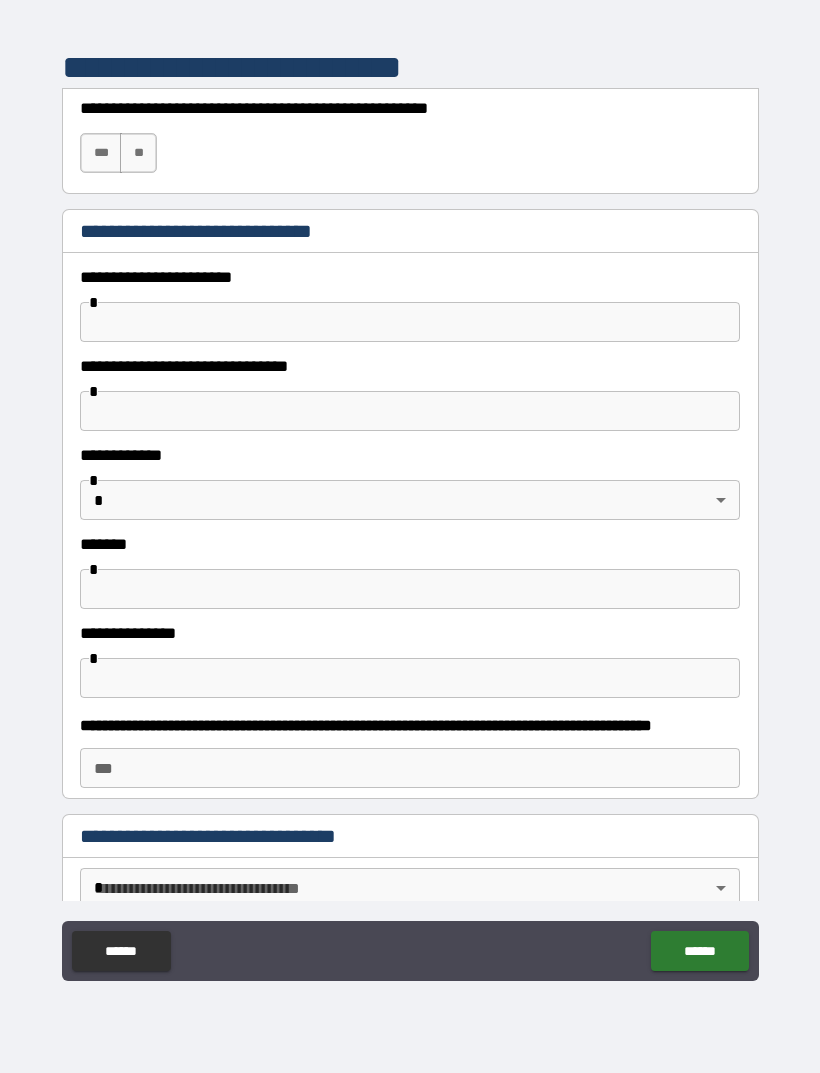 click on "**" at bounding box center (138, 153) 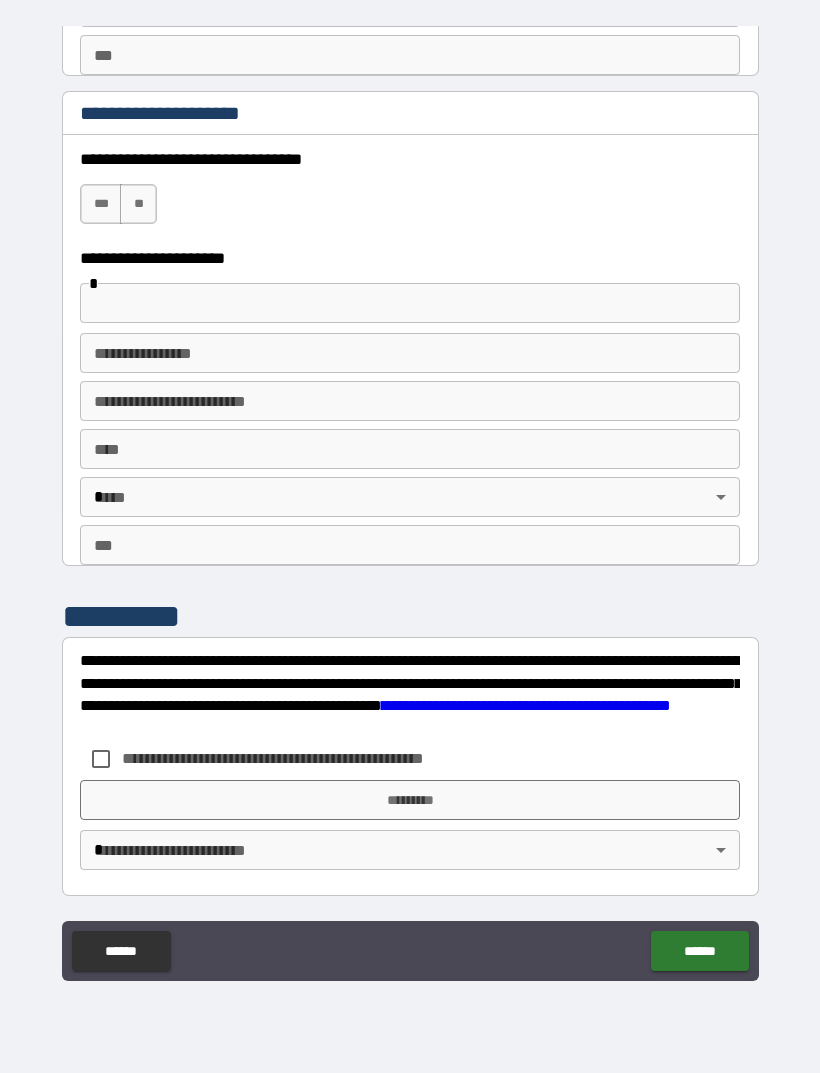 scroll, scrollTop: 3470, scrollLeft: 0, axis: vertical 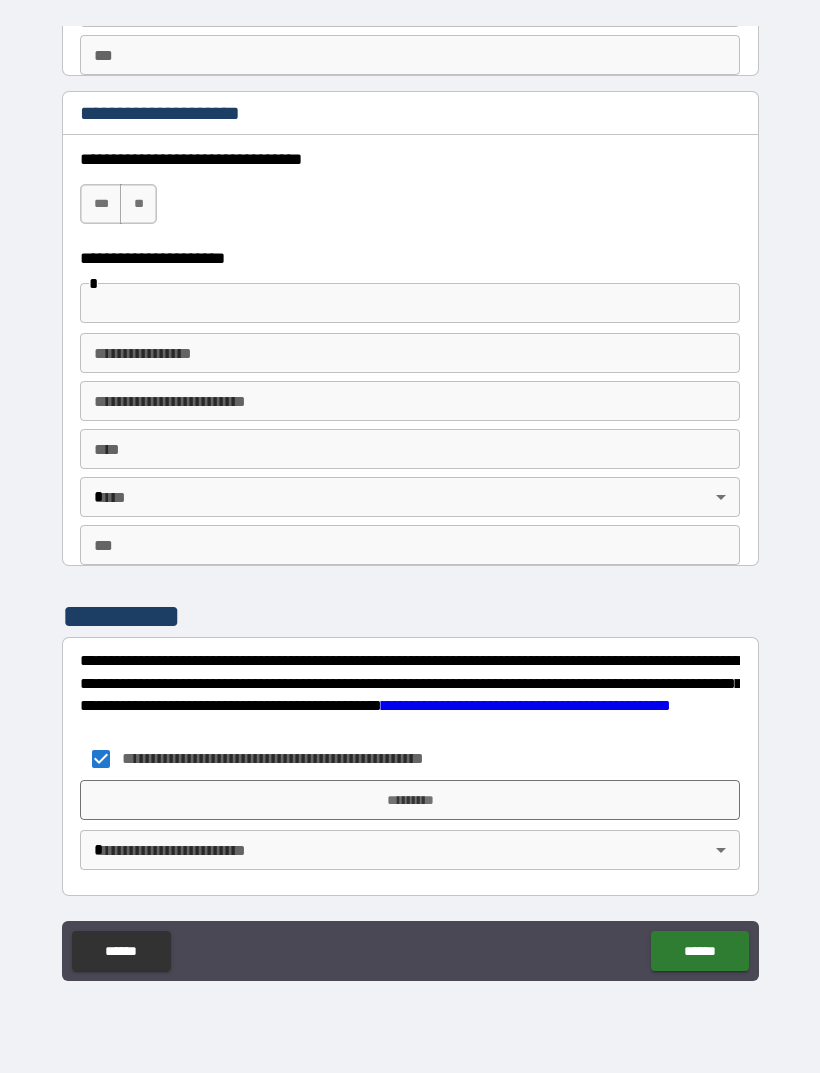 click on "*********" at bounding box center [410, 800] 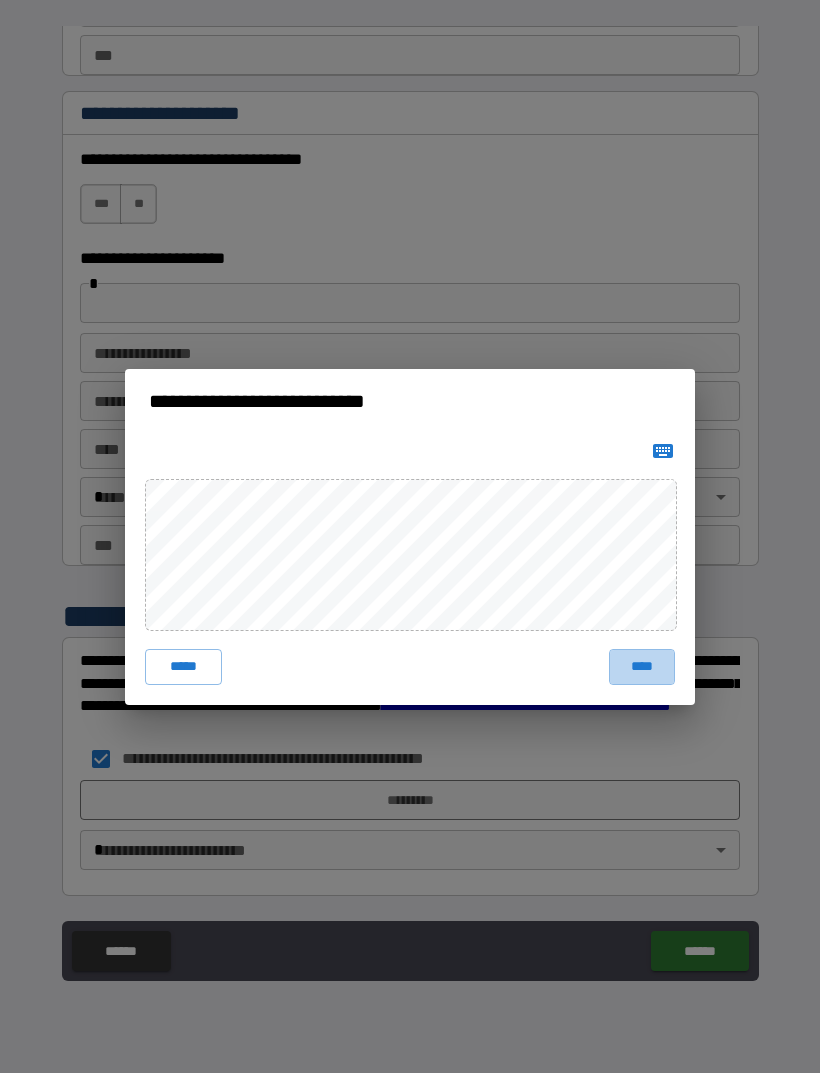 click on "****" at bounding box center [642, 667] 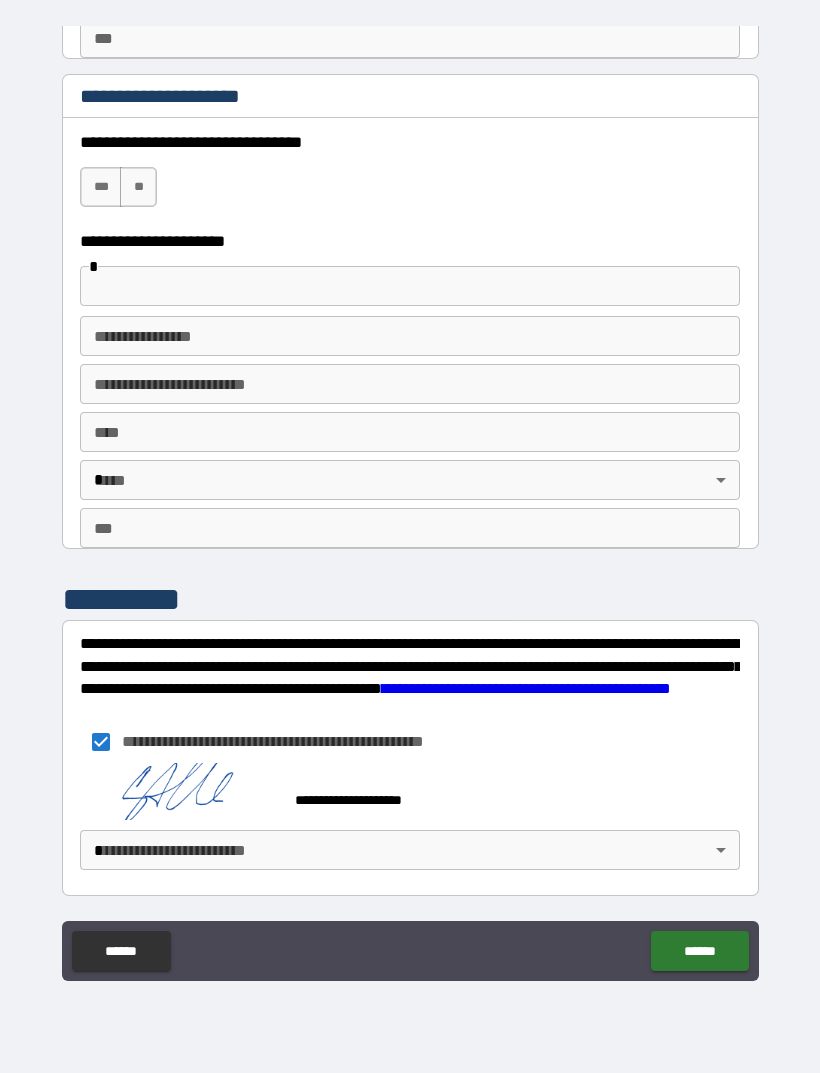 click on "******" at bounding box center (699, 951) 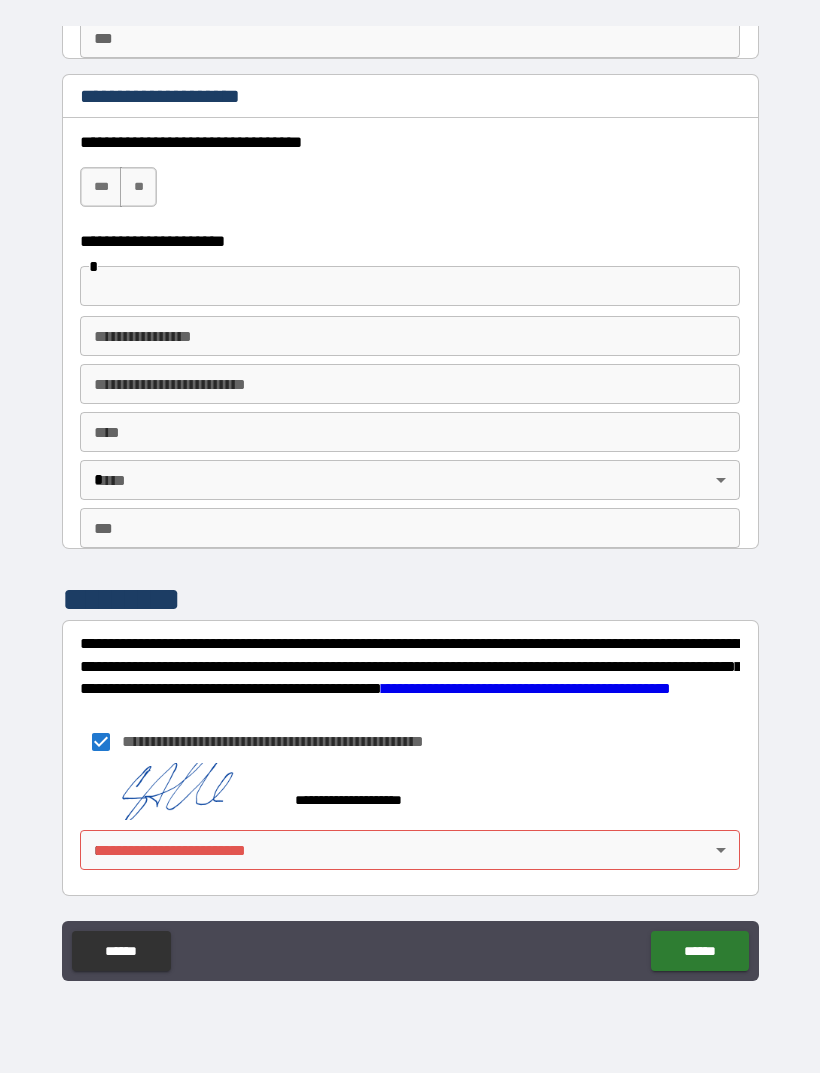 scroll, scrollTop: 3487, scrollLeft: 0, axis: vertical 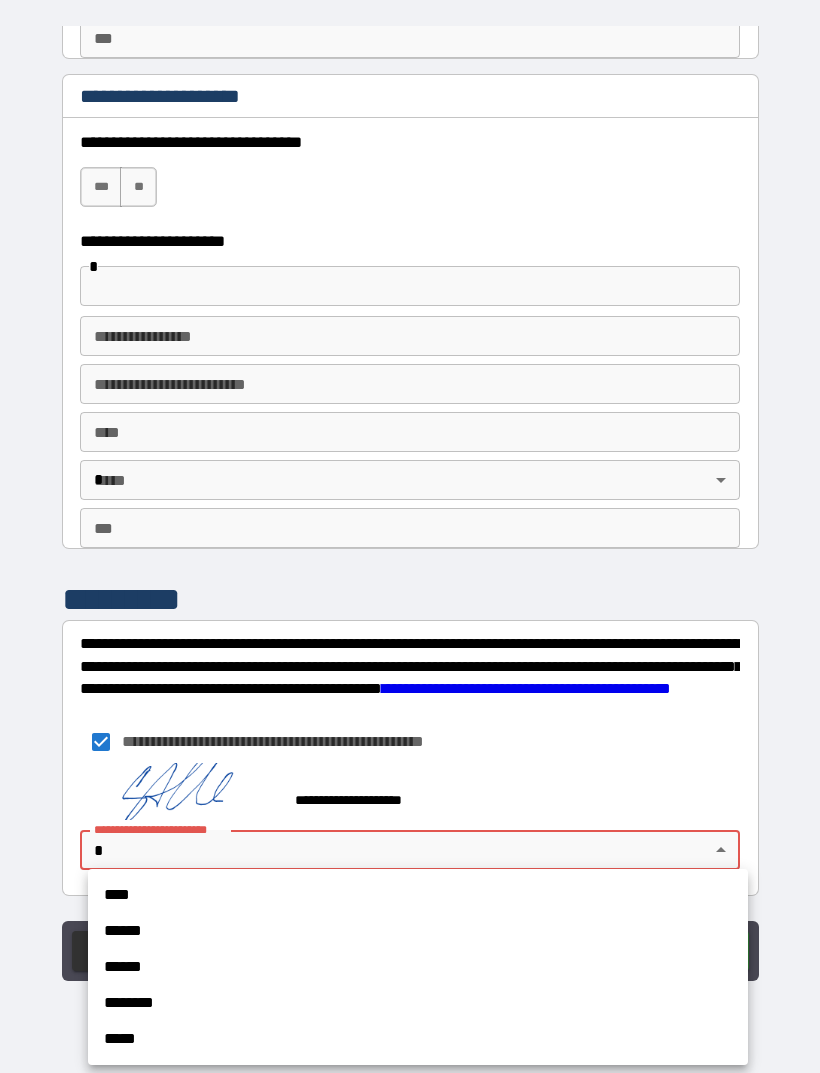 click on "******" at bounding box center (418, 931) 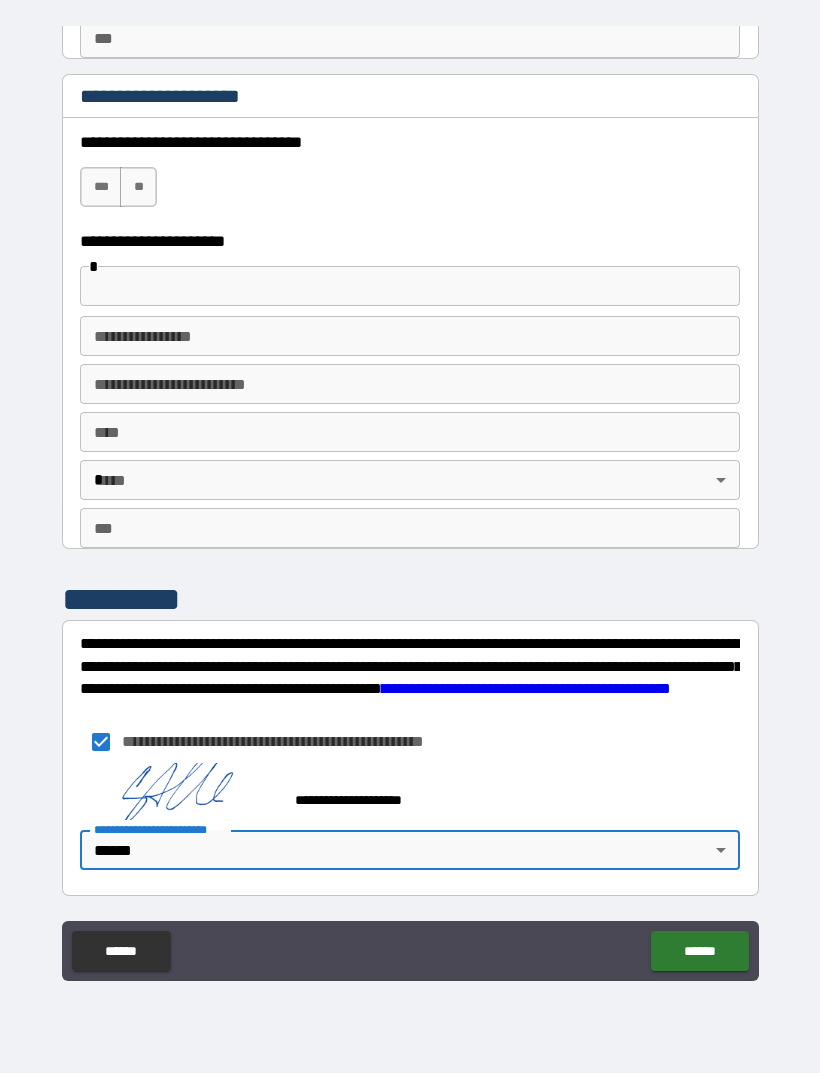 click on "******" at bounding box center (699, 951) 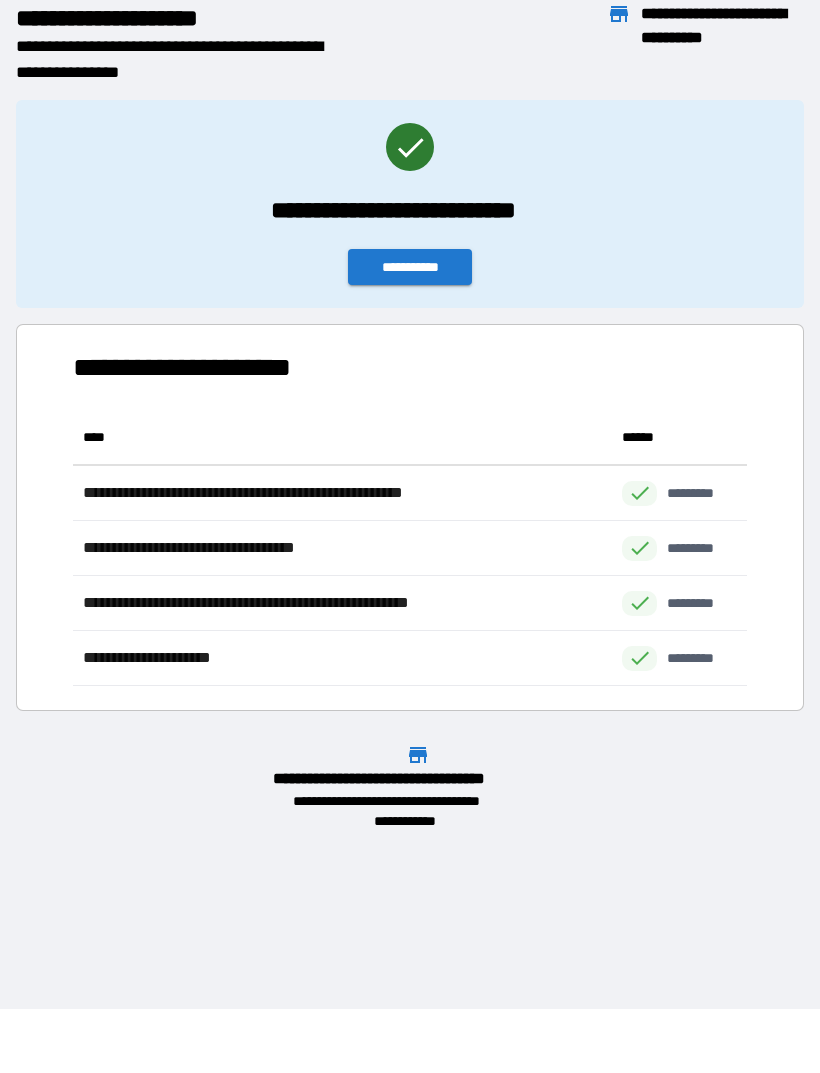 scroll, scrollTop: 1, scrollLeft: 1, axis: both 